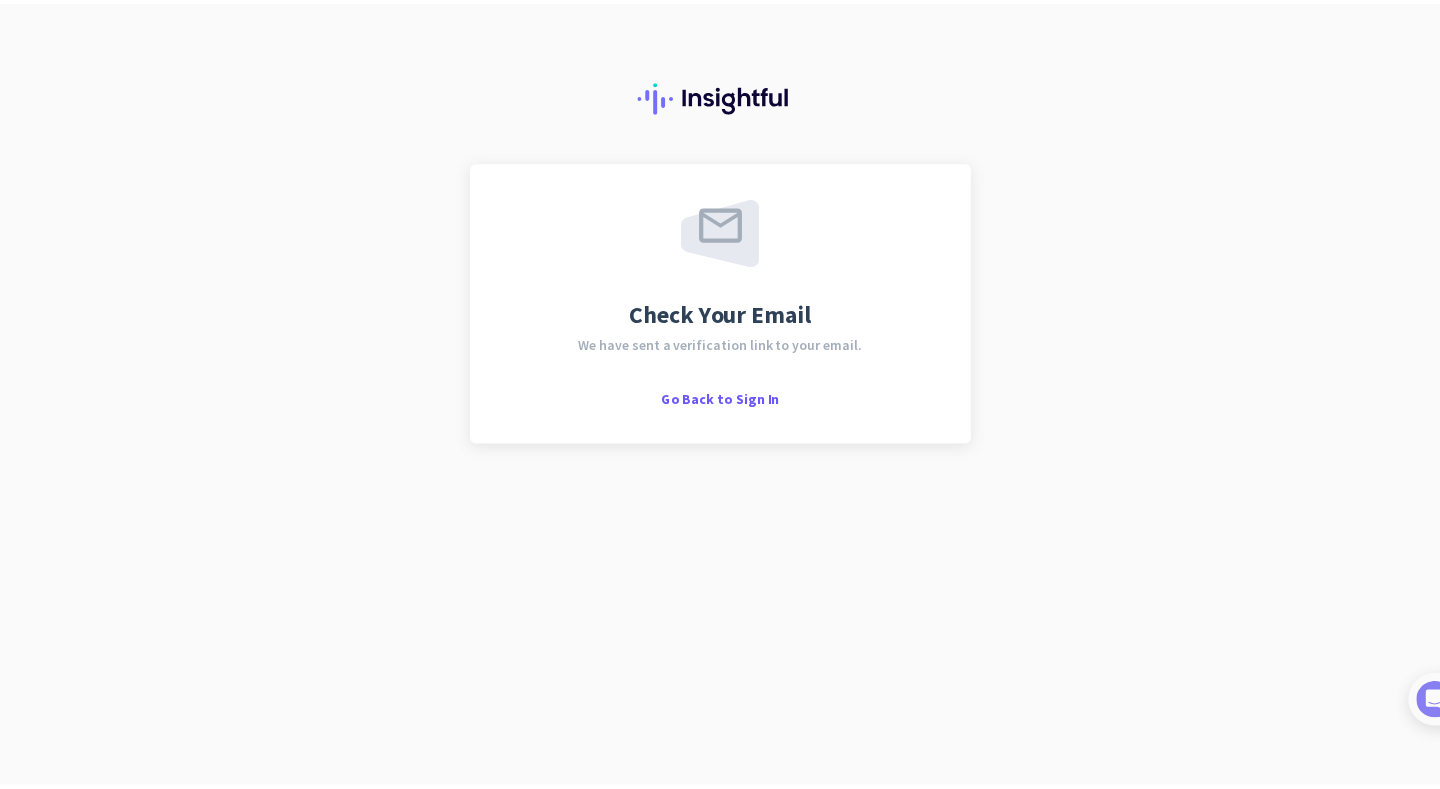 scroll, scrollTop: 0, scrollLeft: 0, axis: both 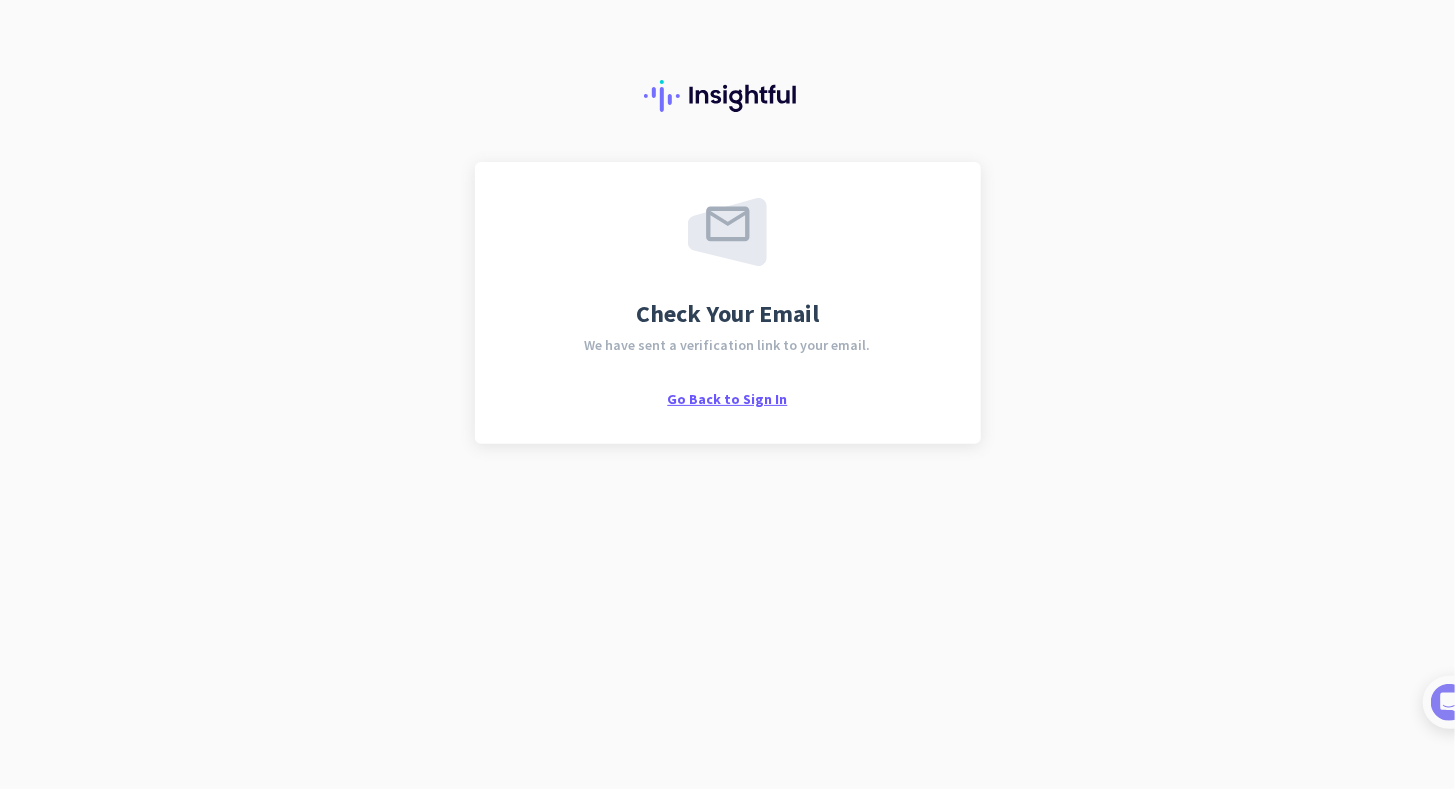 click on "Go Back to Sign In" 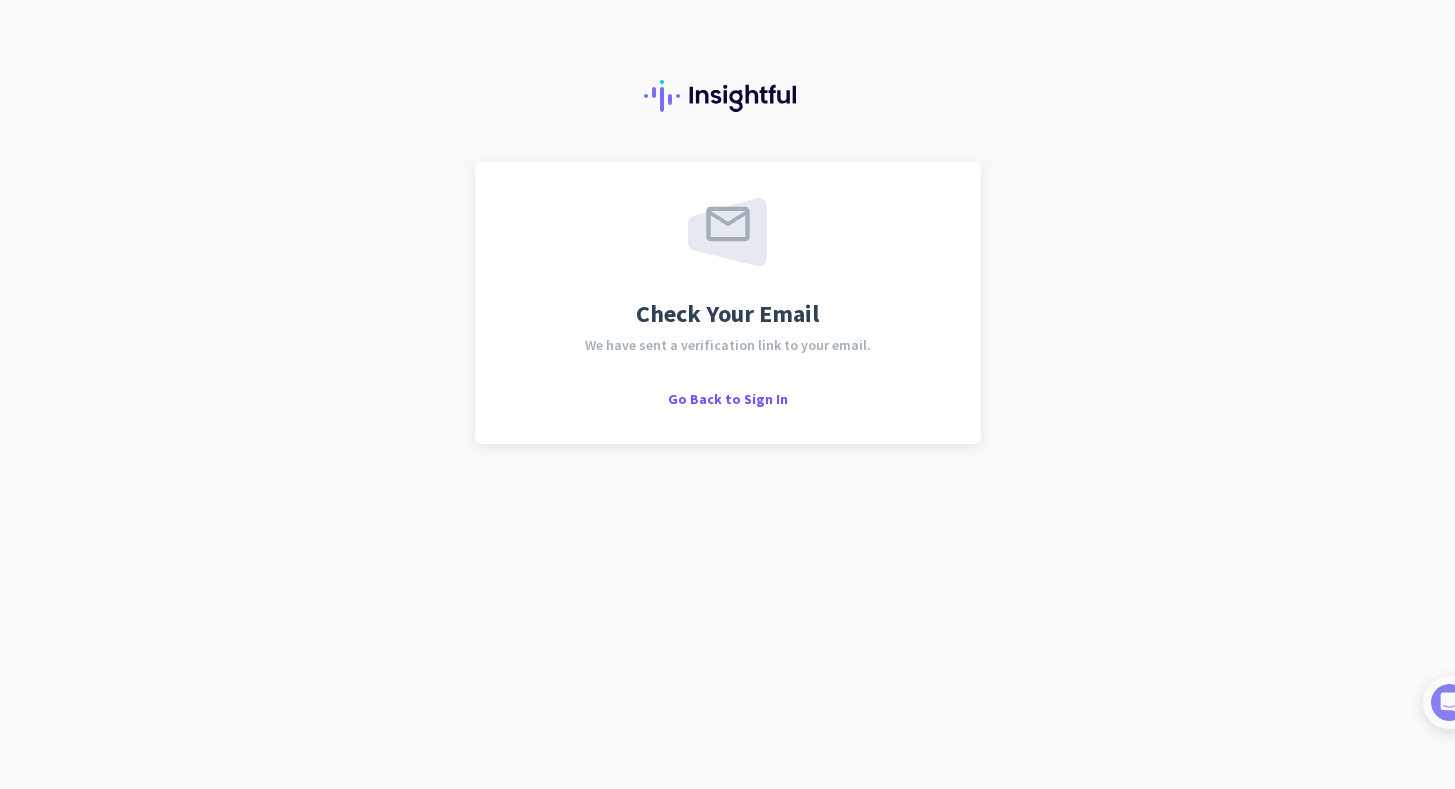 scroll, scrollTop: 0, scrollLeft: 0, axis: both 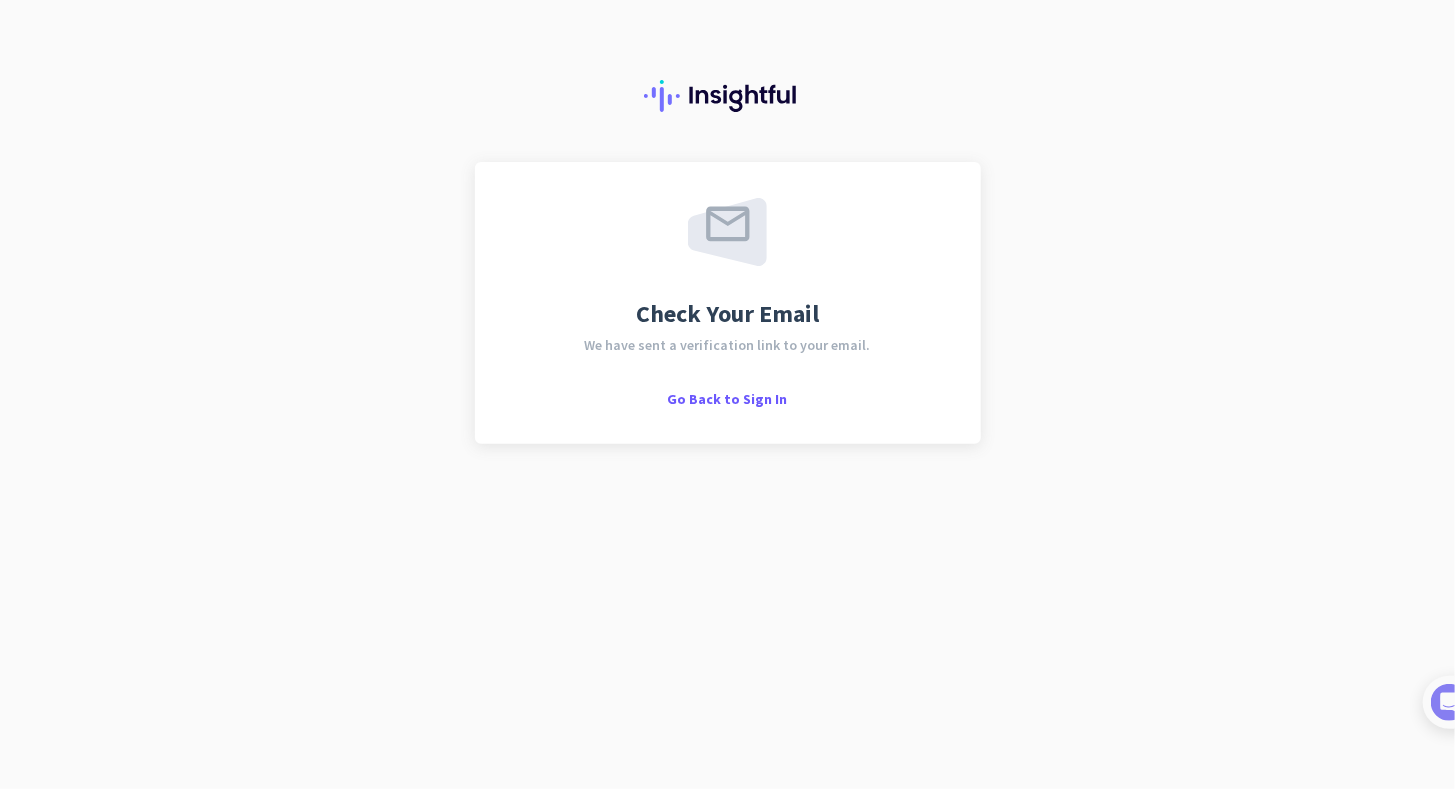 click on "Check Your Email We have sent a verification link to your email. Go Back to Sign In" 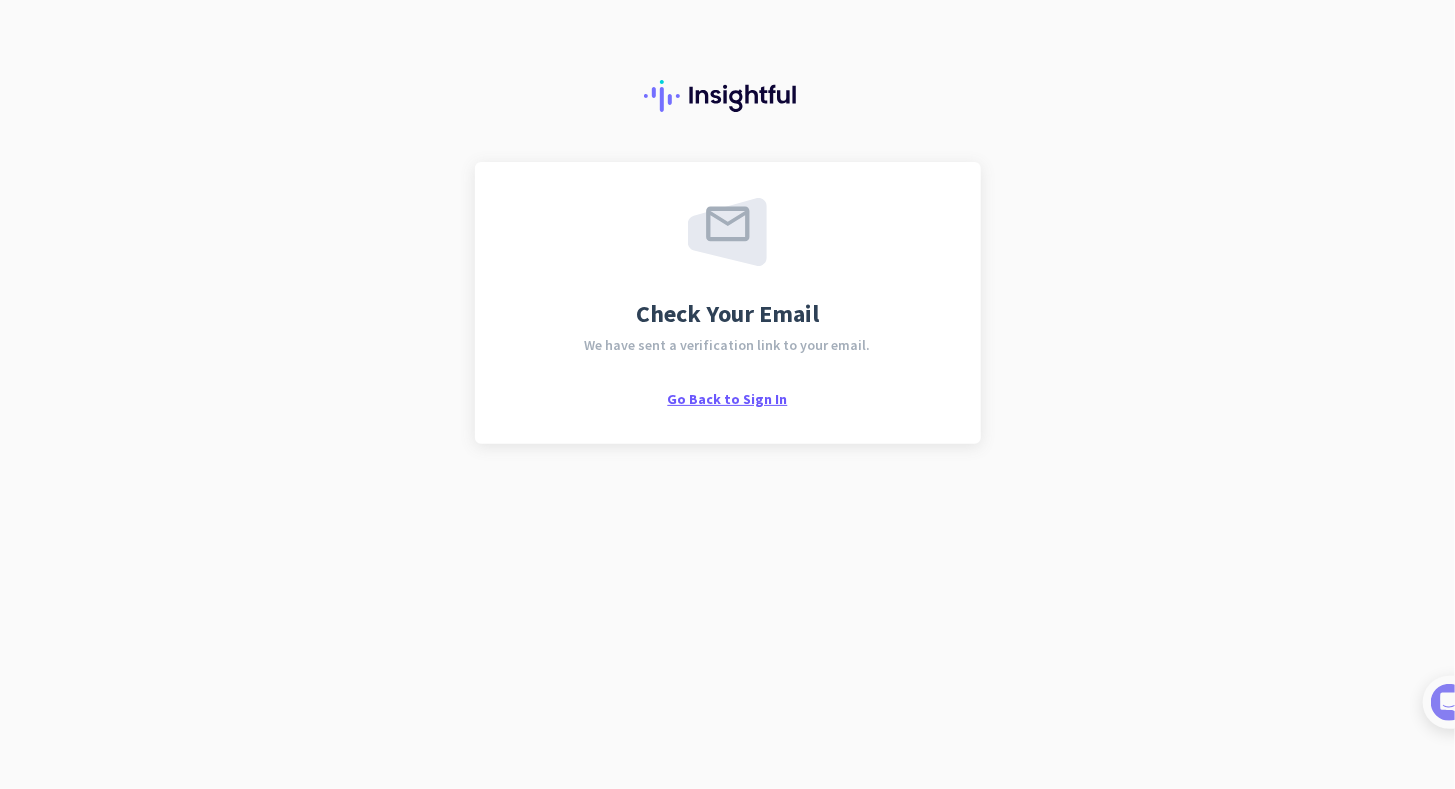 click on "Go Back to Sign In" 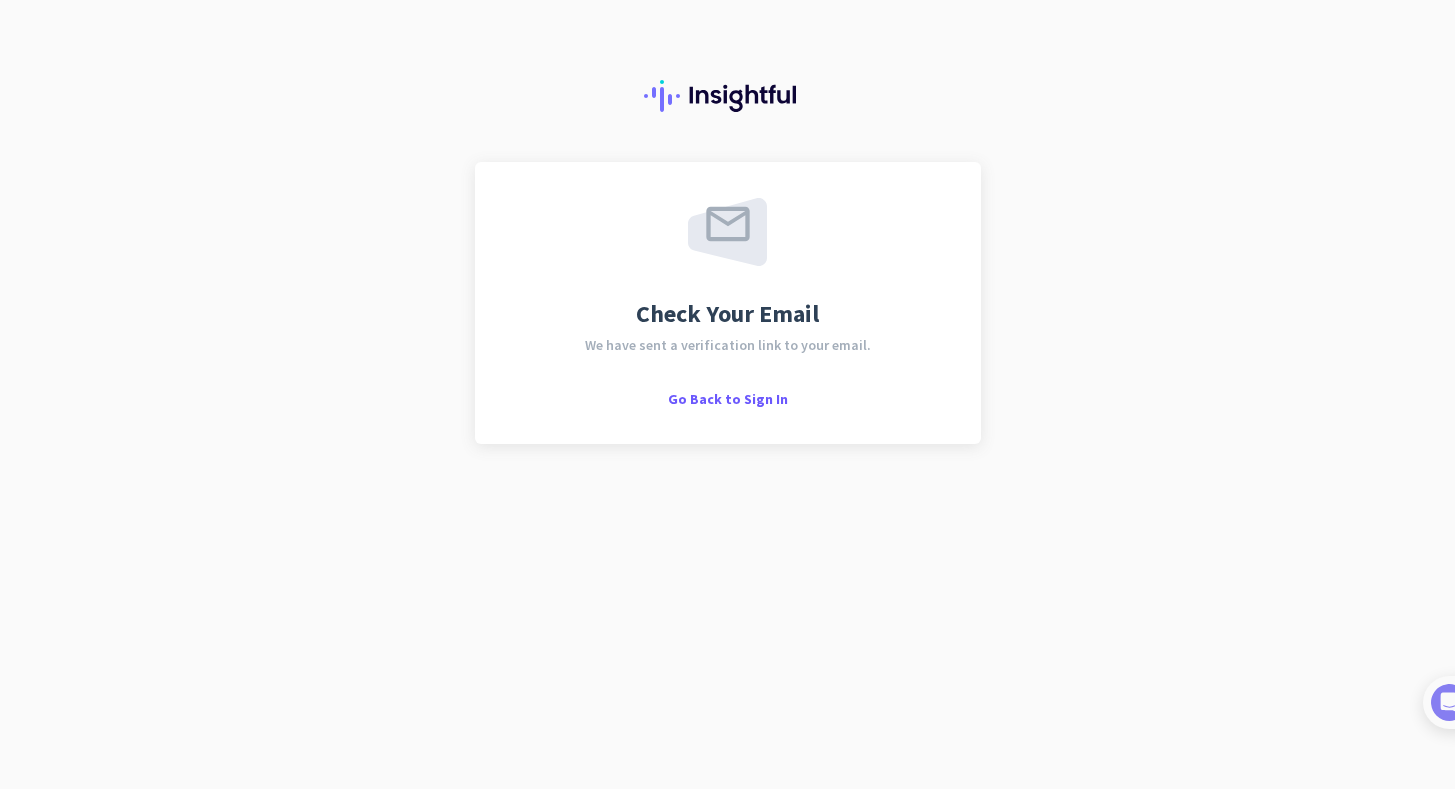 scroll, scrollTop: 0, scrollLeft: 0, axis: both 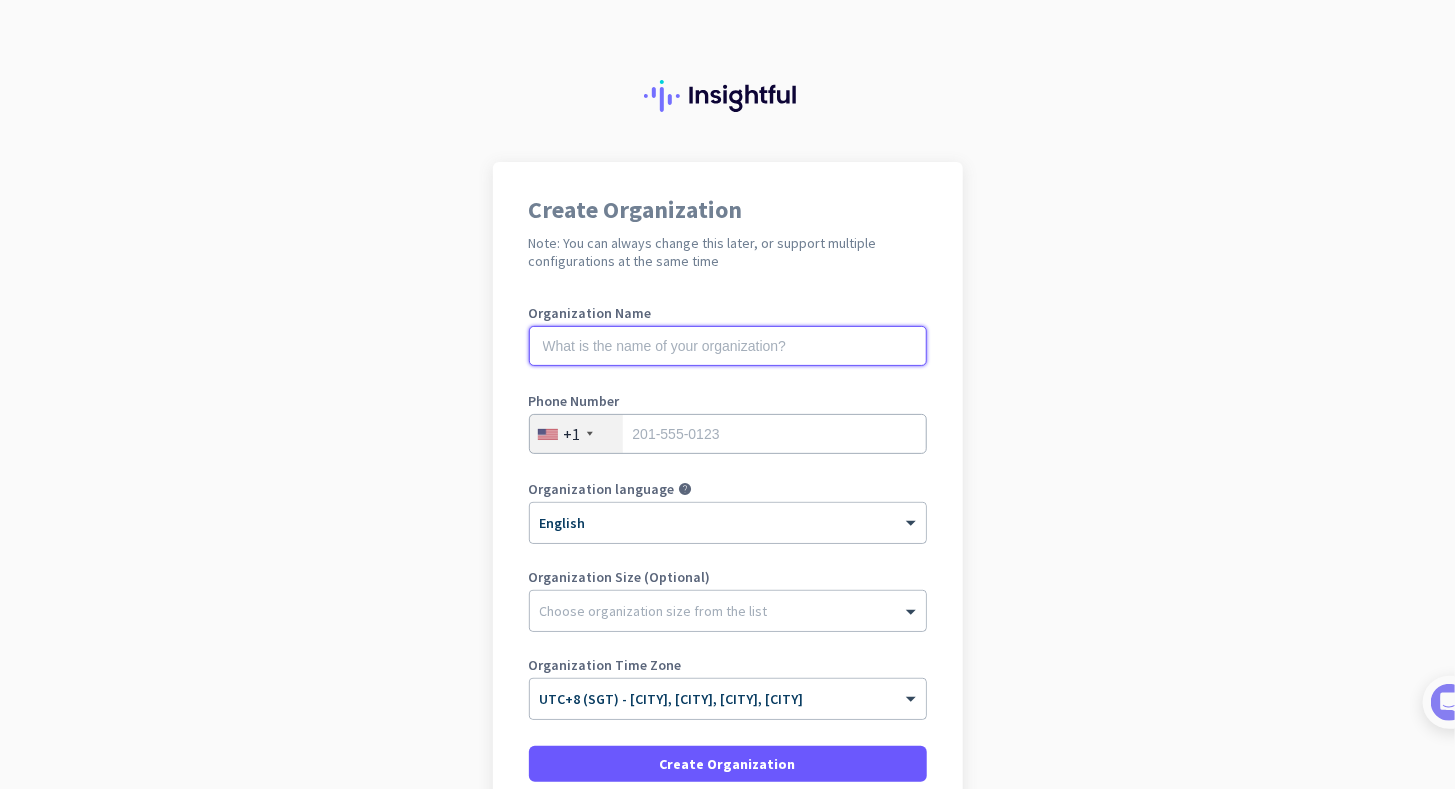 click 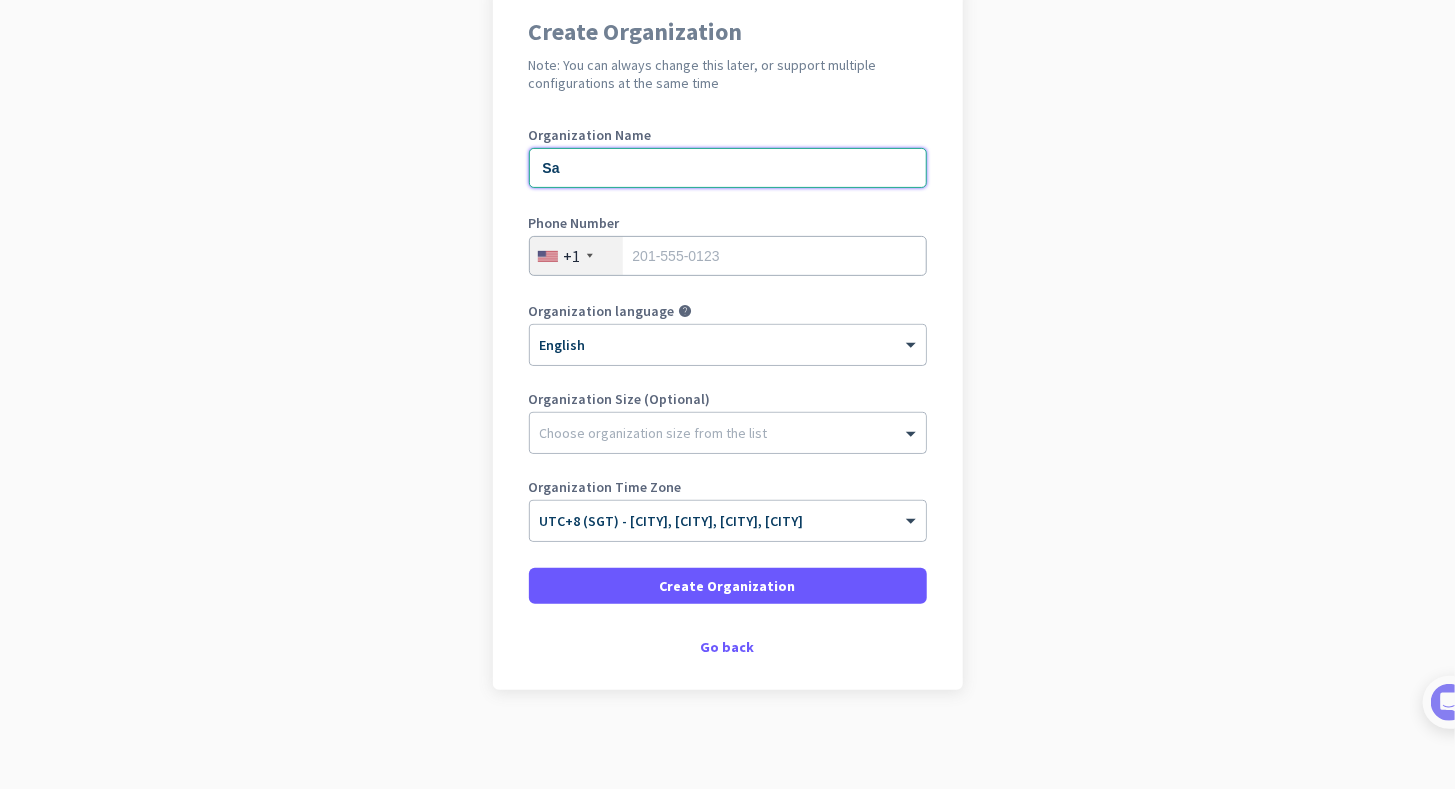 type on "S" 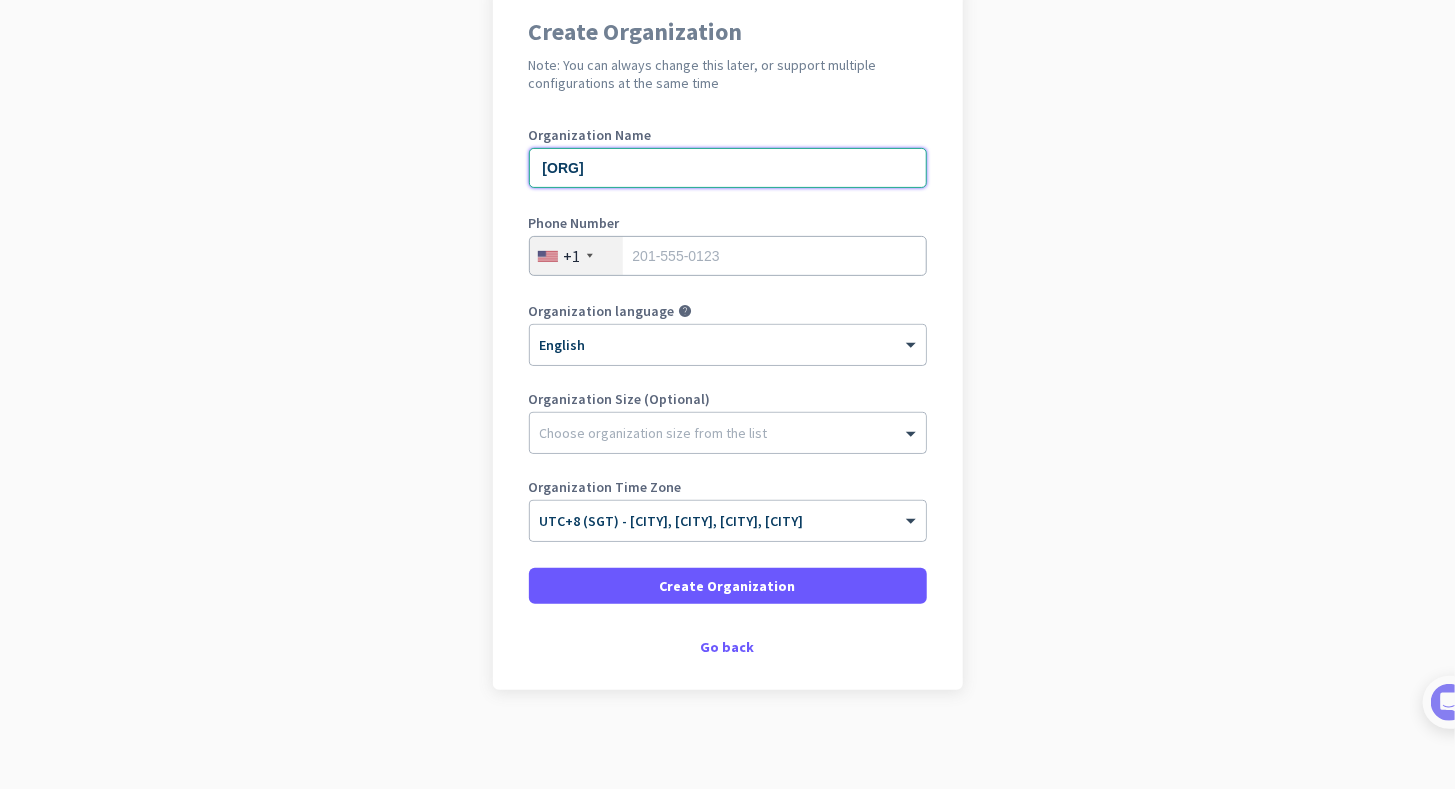 type on "[ORG]" 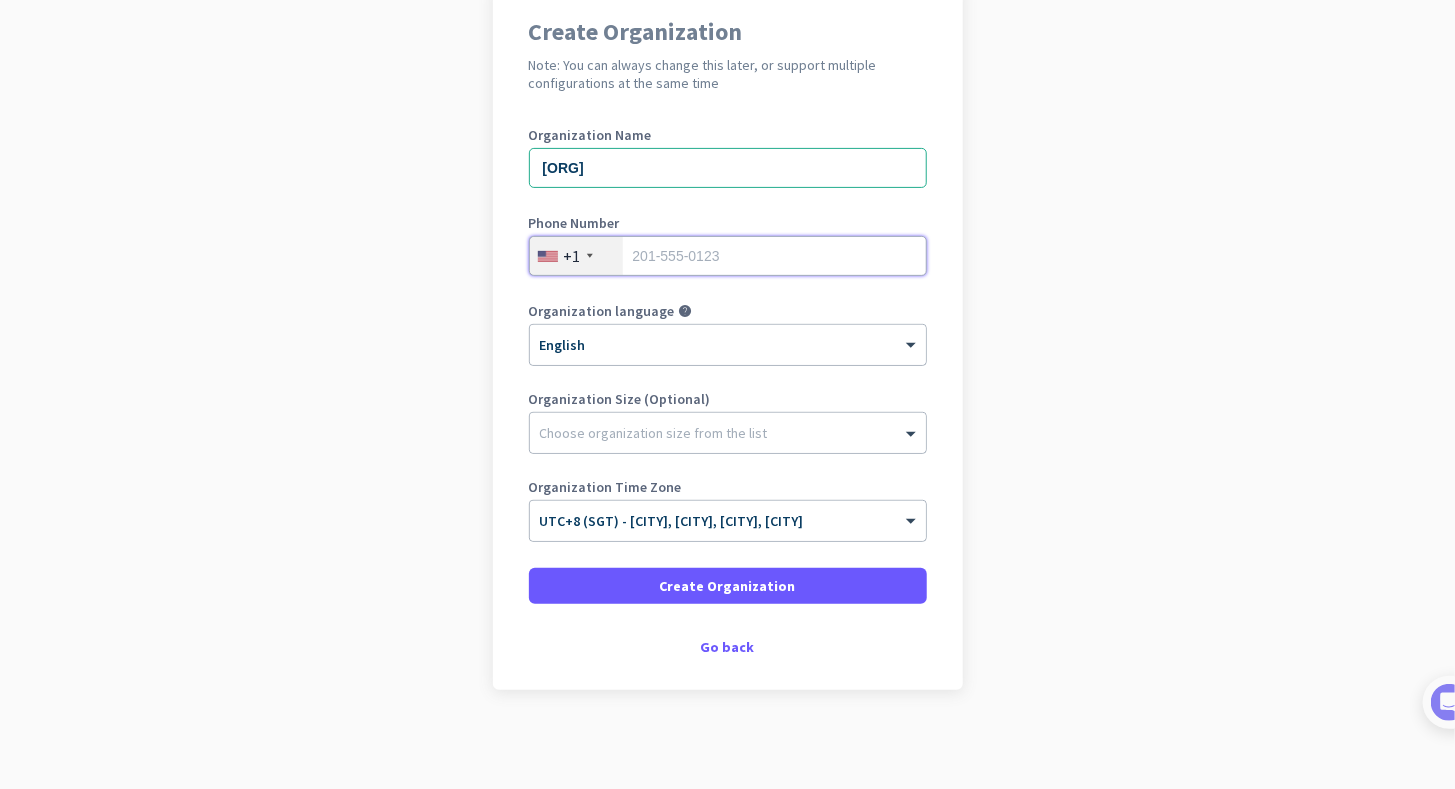 click at bounding box center [728, 256] 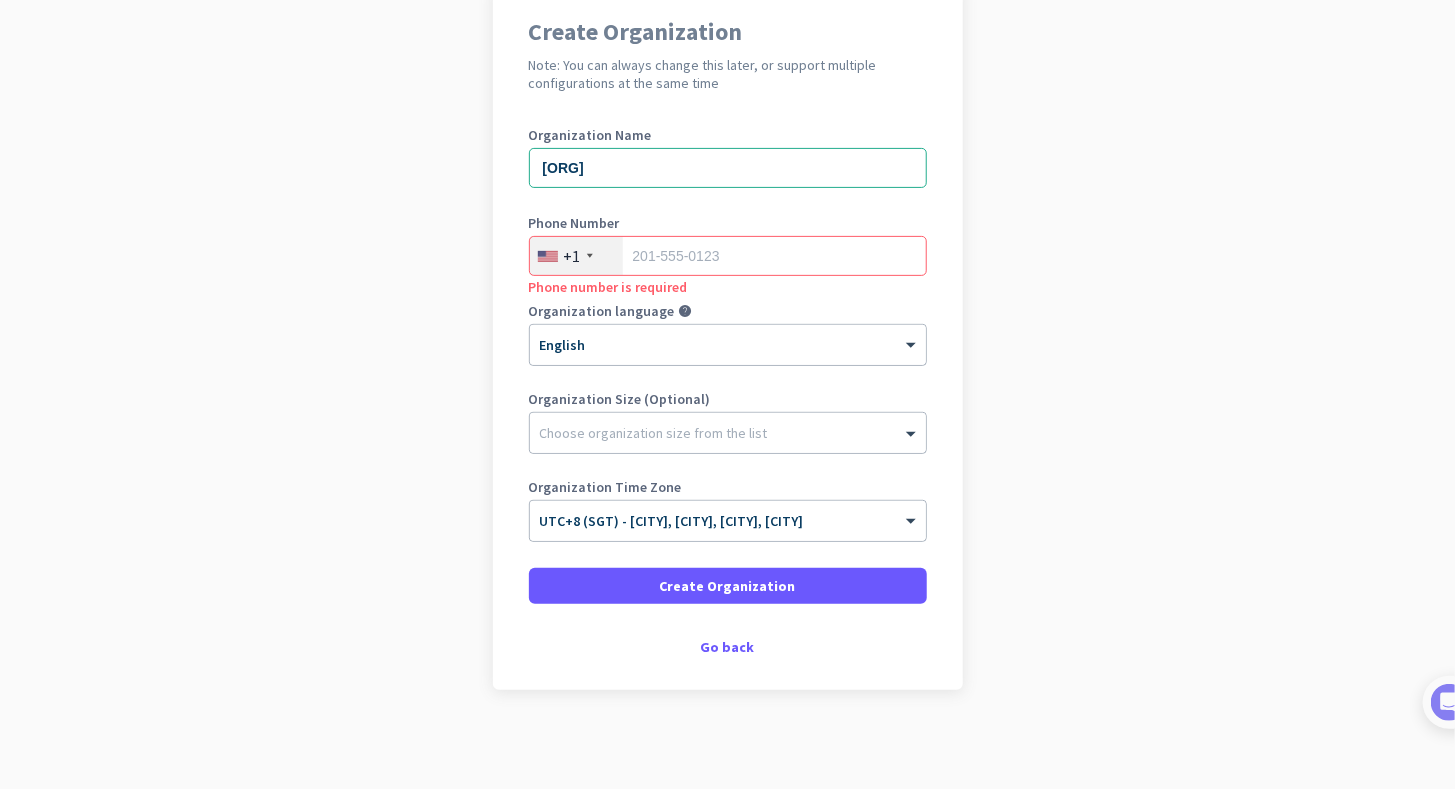 click on "+1" 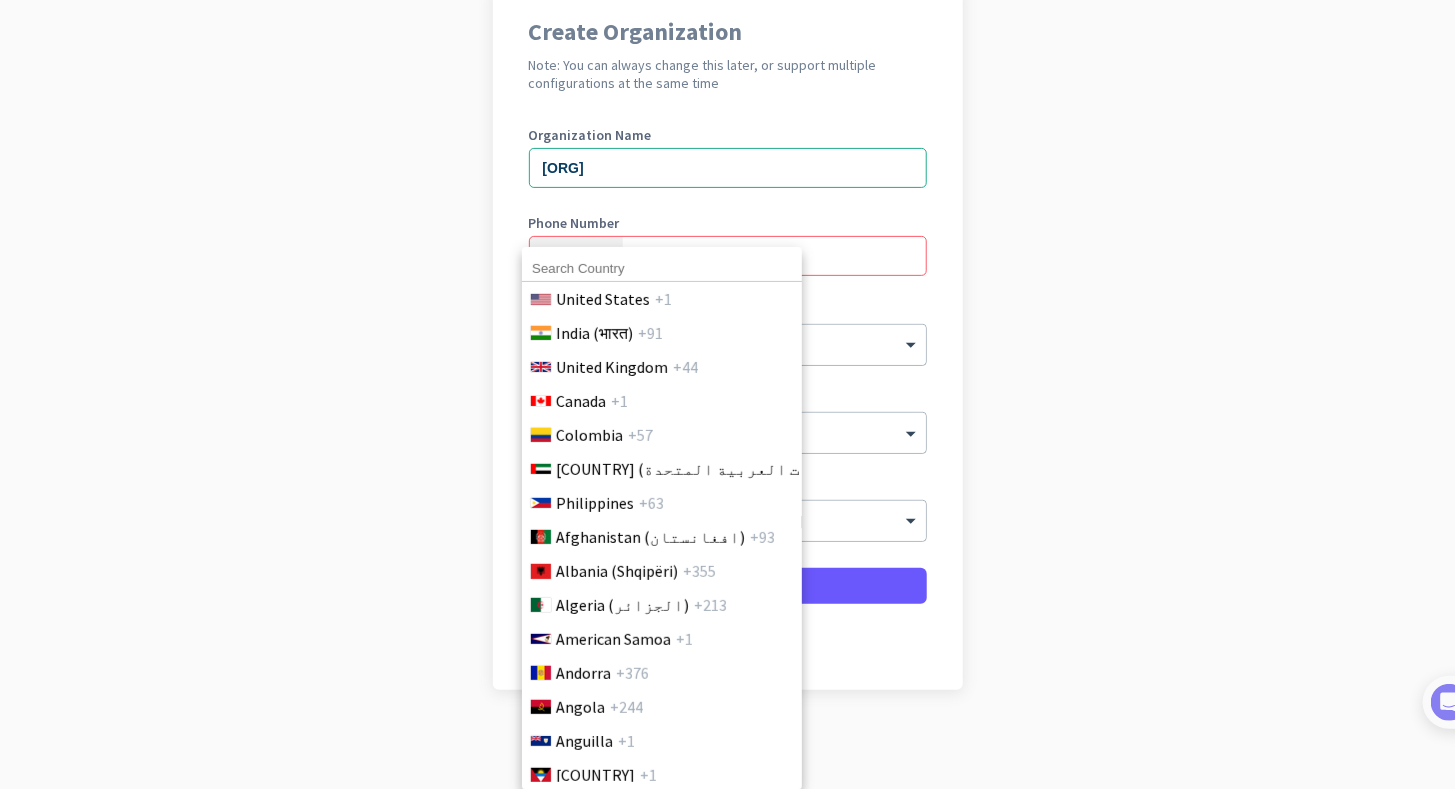click at bounding box center [662, 269] 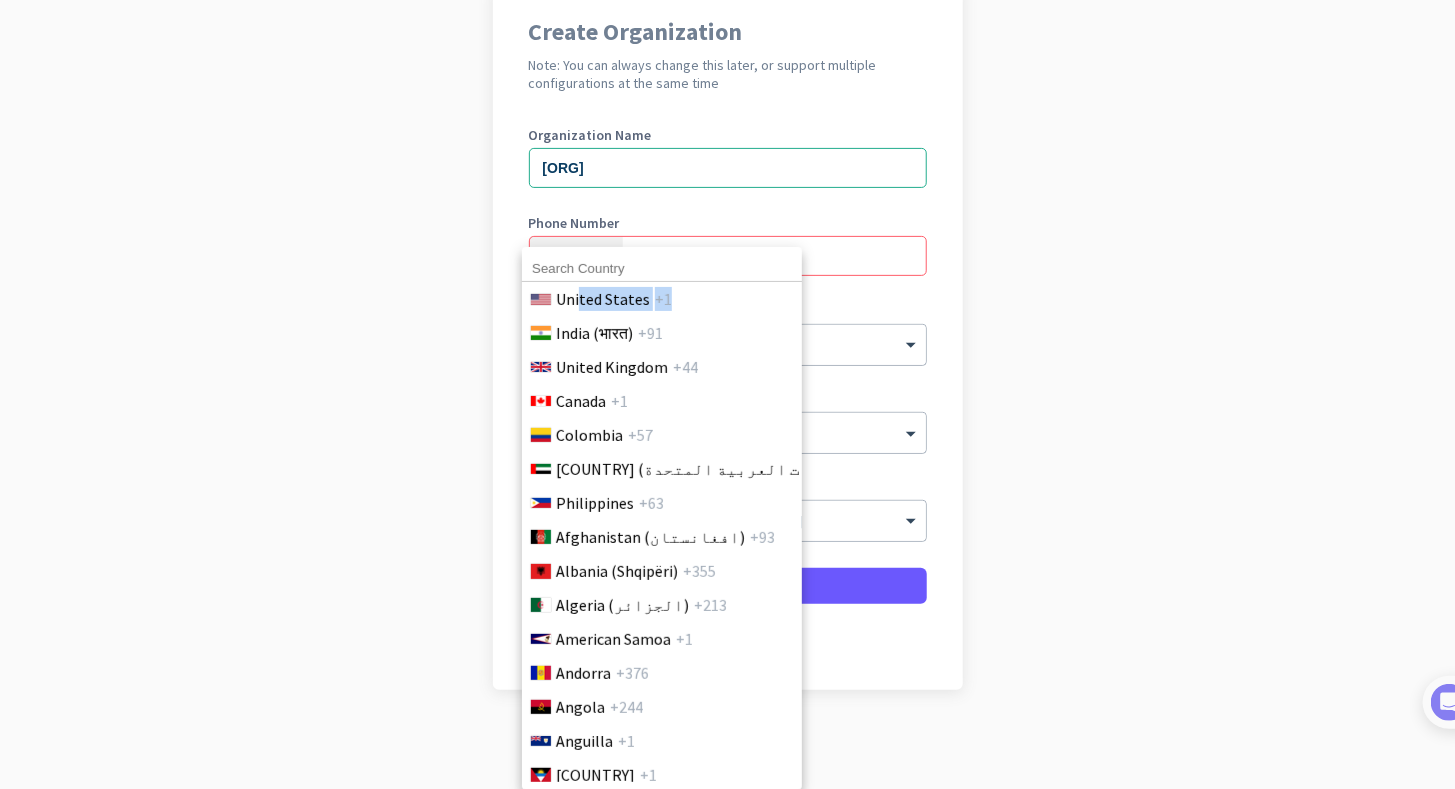 scroll, scrollTop: 0, scrollLeft: 155, axis: horizontal 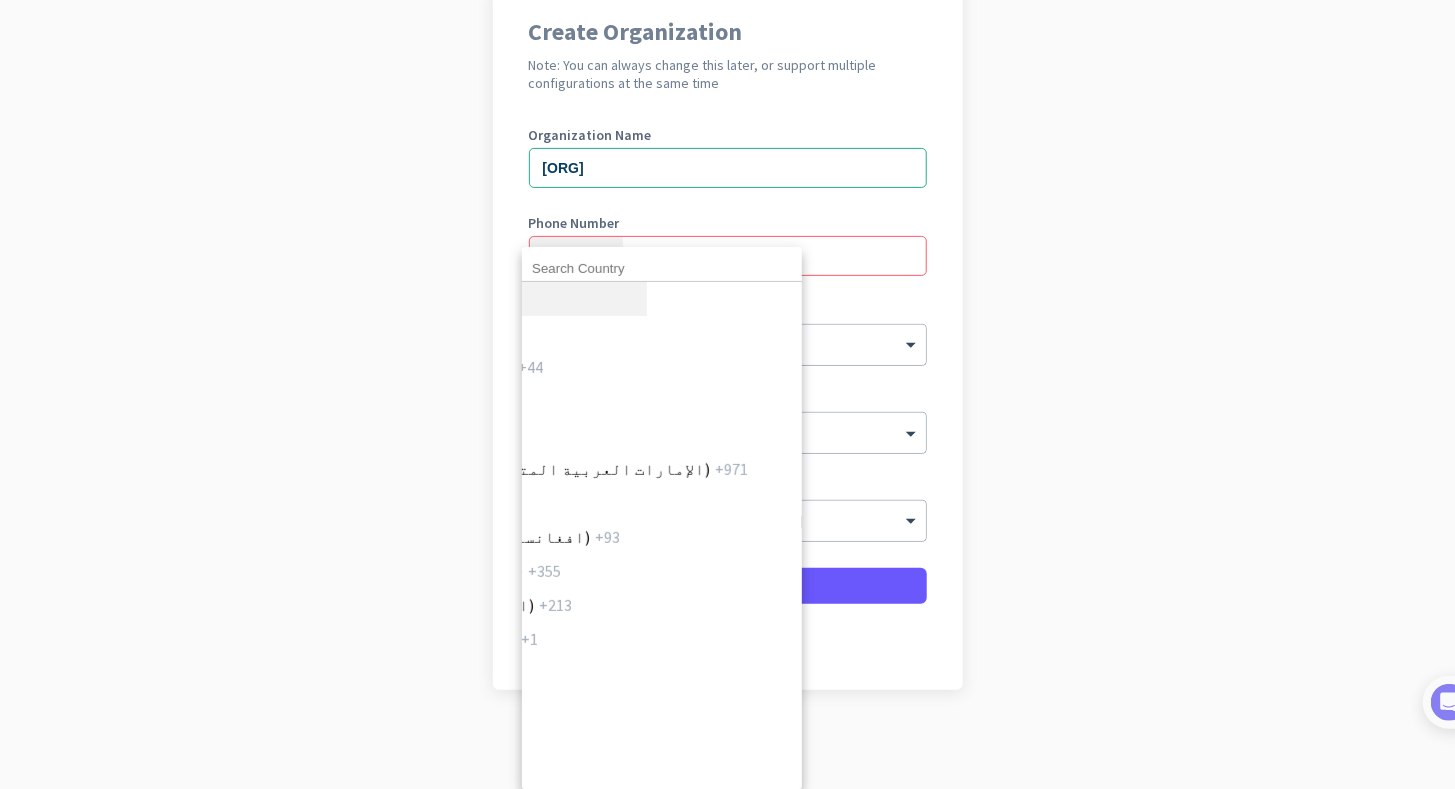 drag, startPoint x: 581, startPoint y: 303, endPoint x: 535, endPoint y: 303, distance: 46 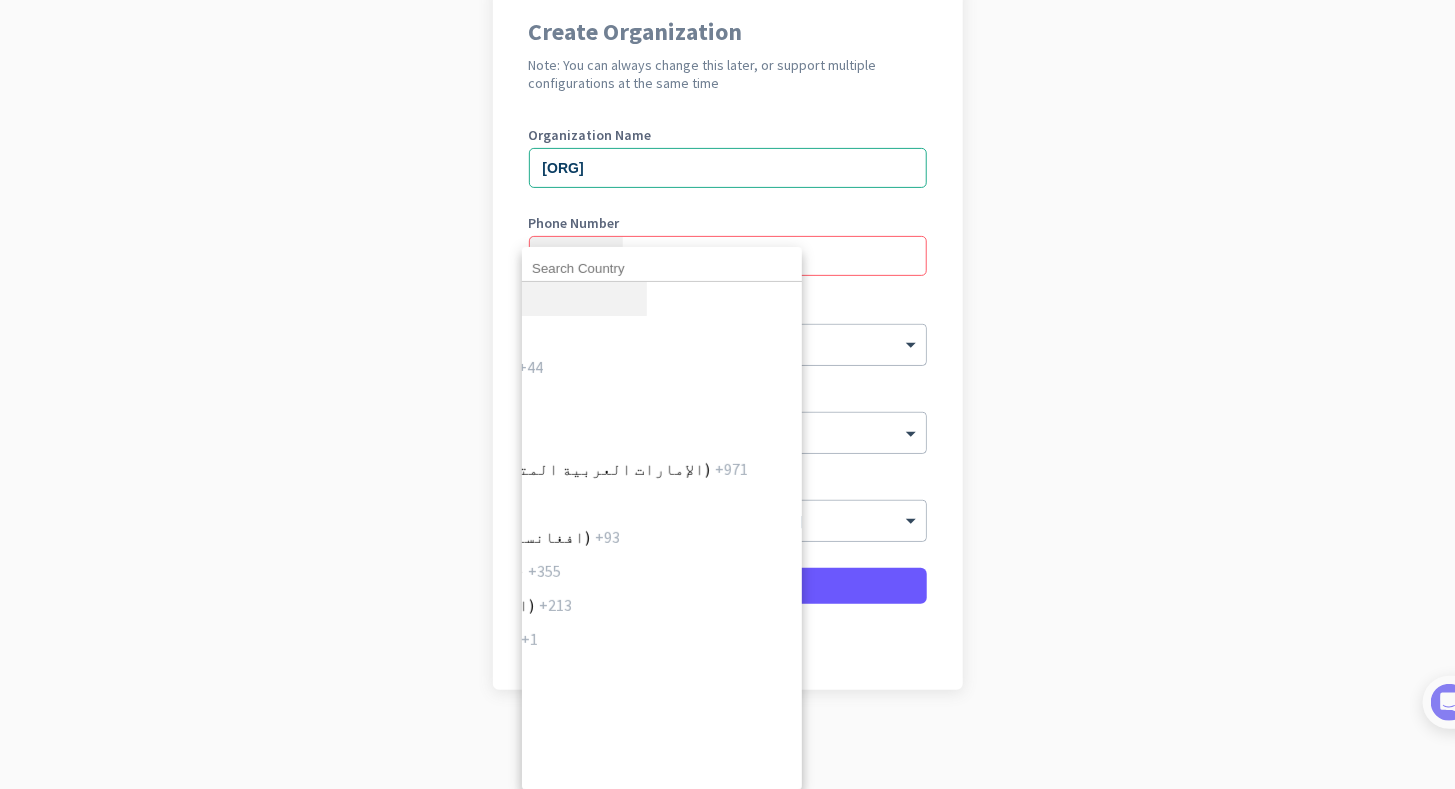 click on "[COUNTRY] +1" at bounding box center [506, 299] 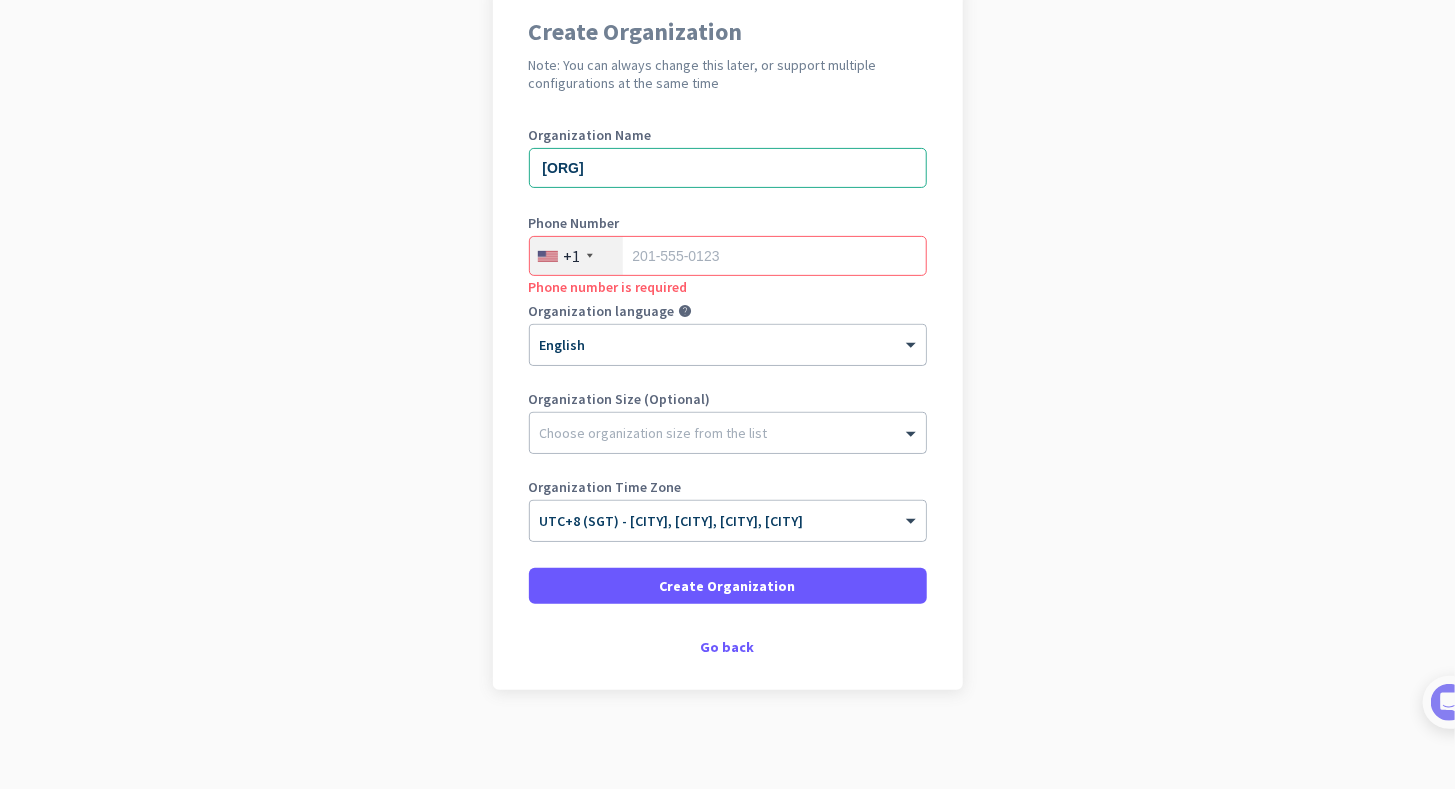 click on "+1" 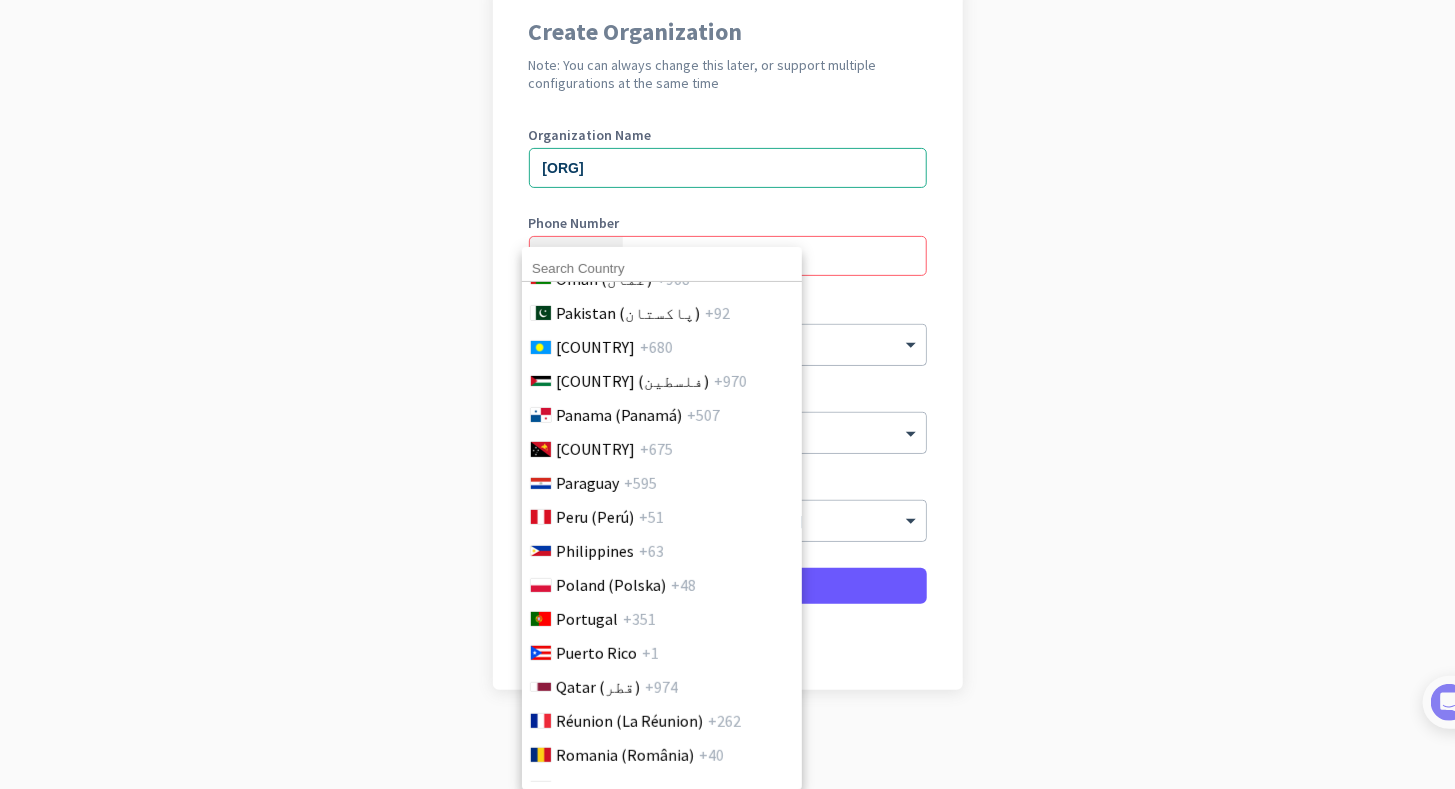 scroll, scrollTop: 5754, scrollLeft: 0, axis: vertical 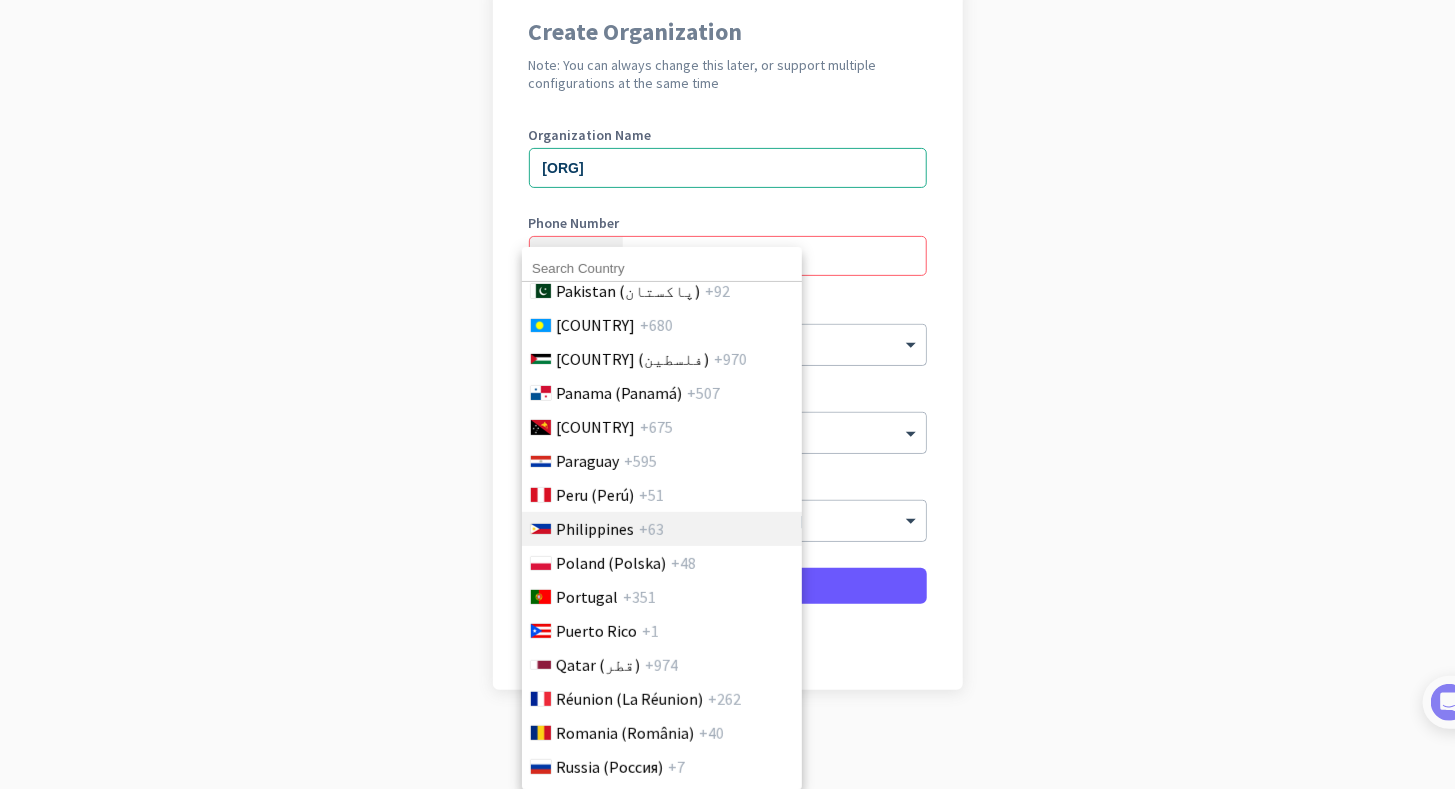 click on "[COUNTRY] +63" at bounding box center (661, 529) 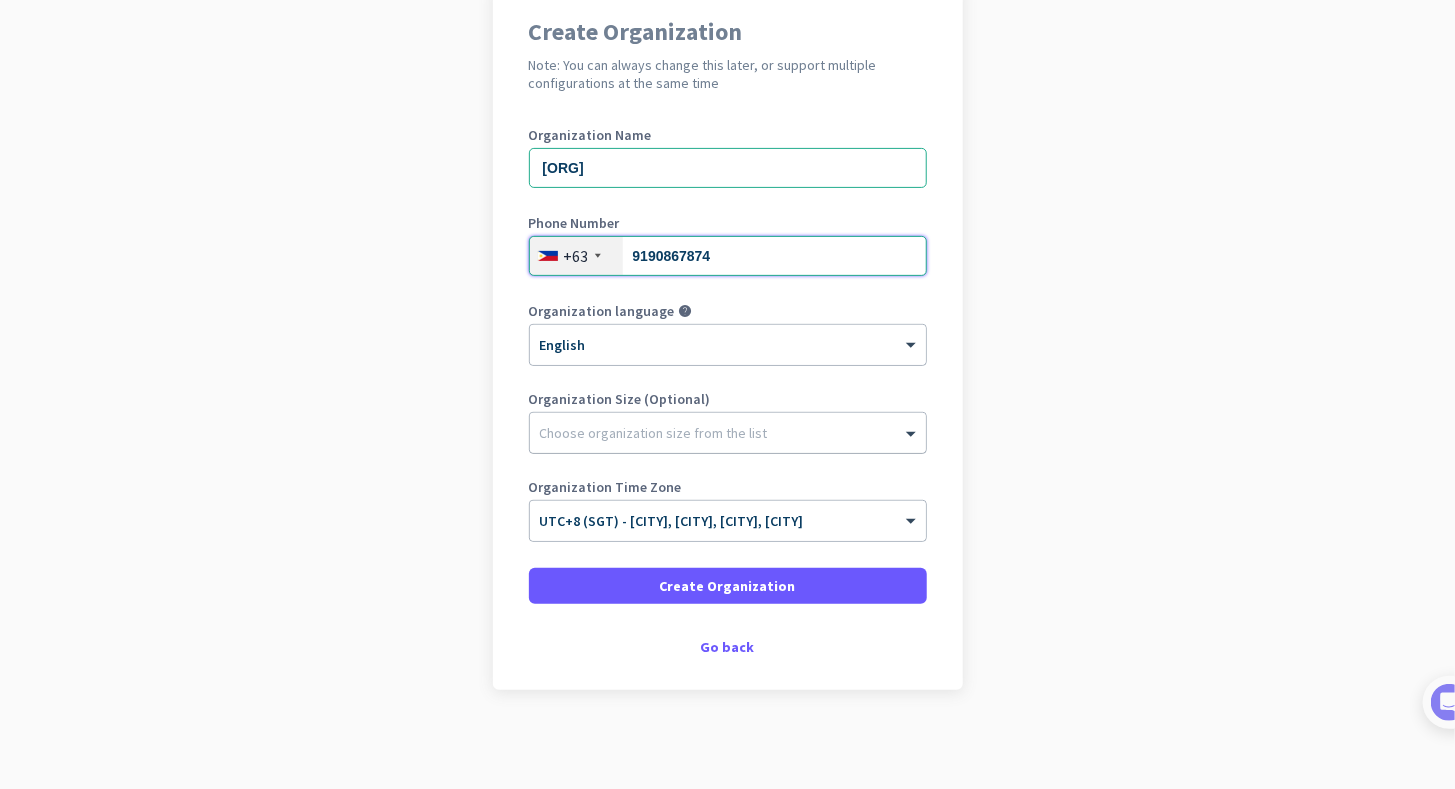 type on "9190867874" 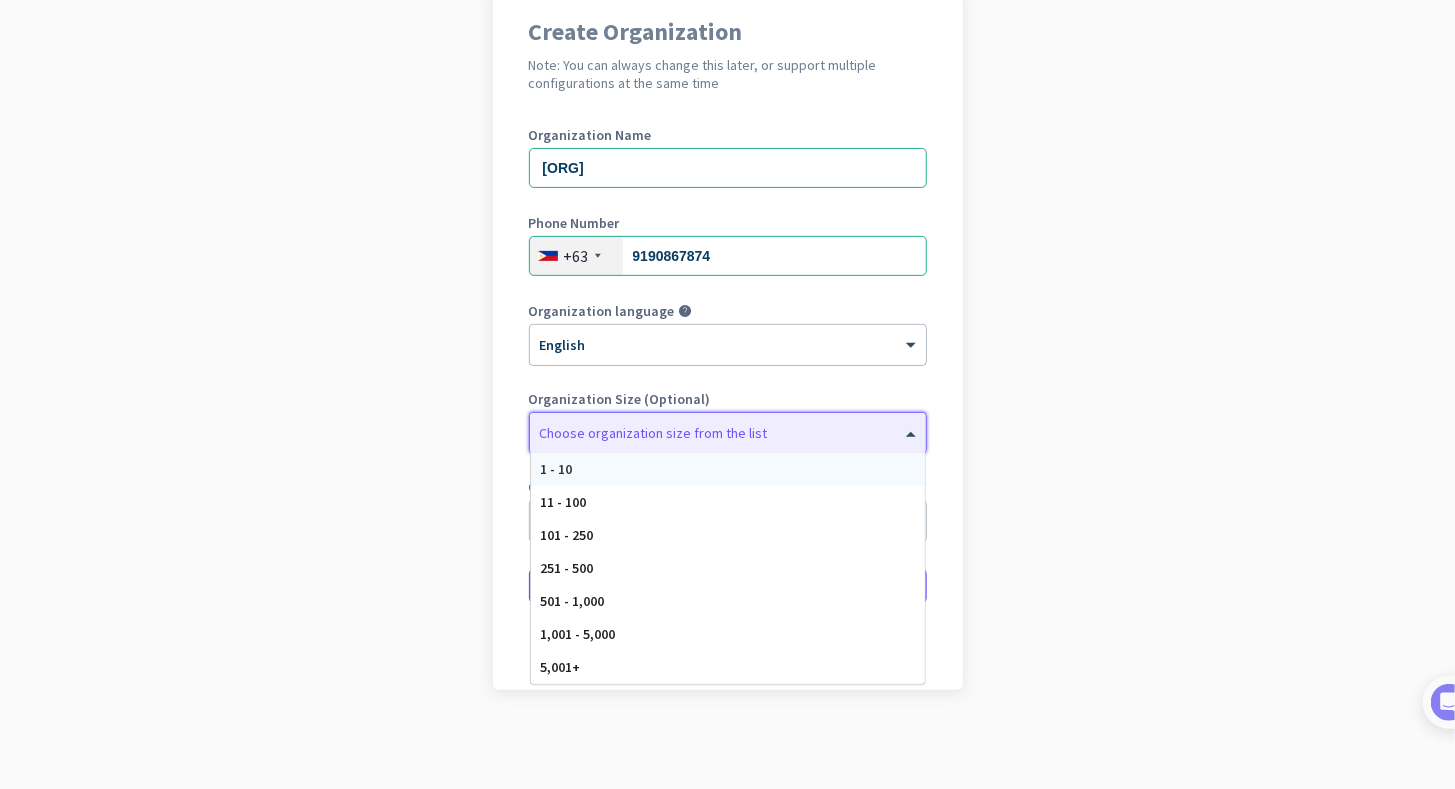 click 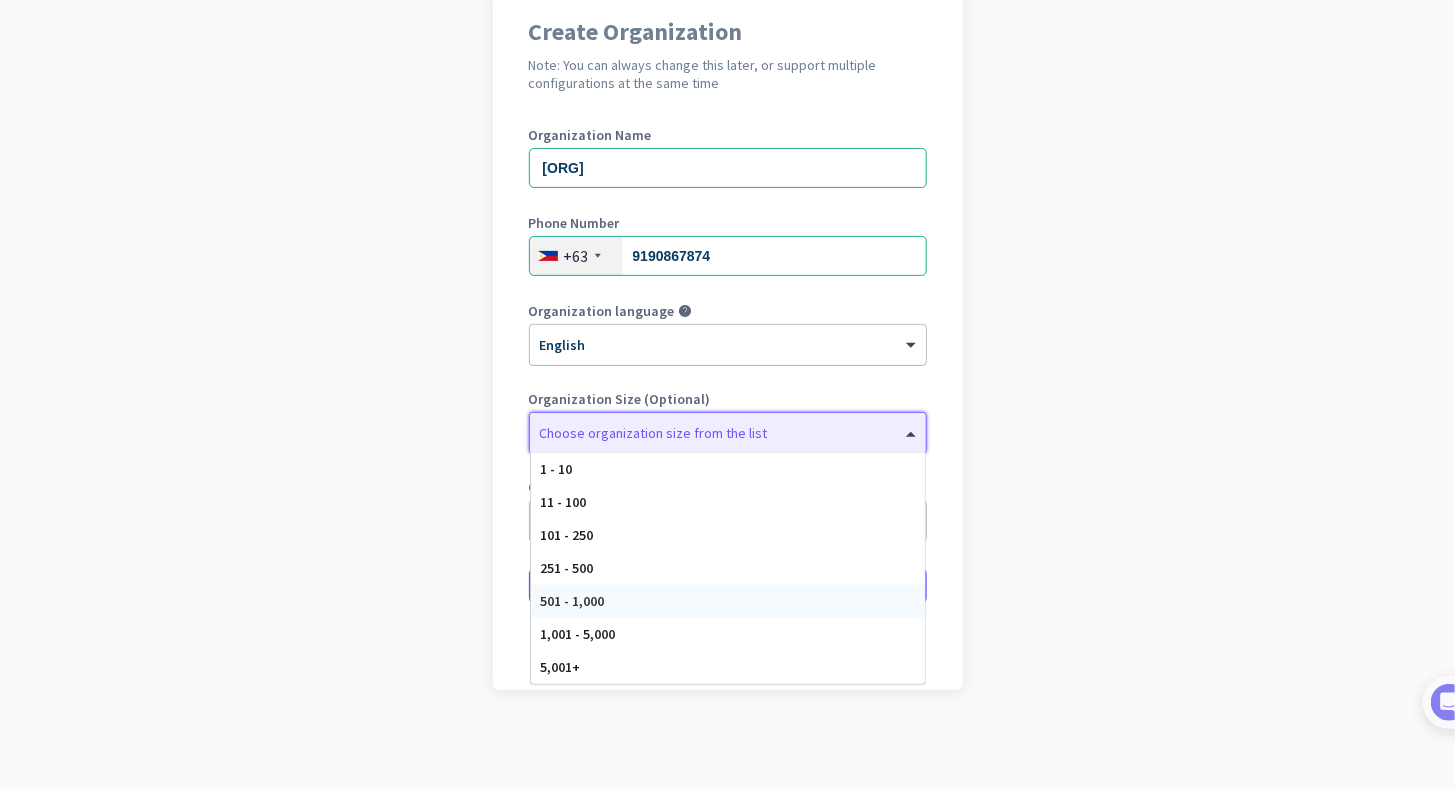 click on "501 - 1,000" at bounding box center [728, 601] 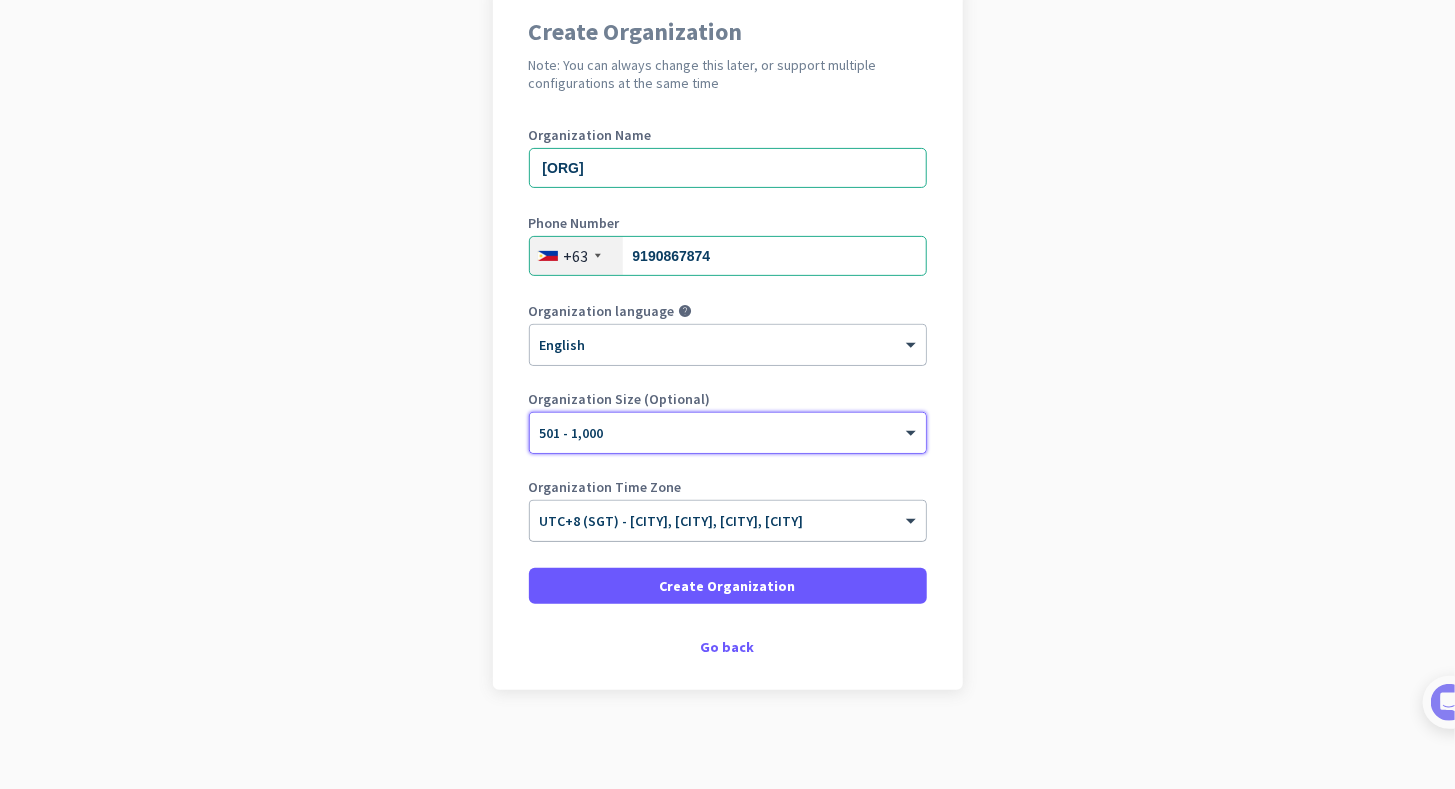 click 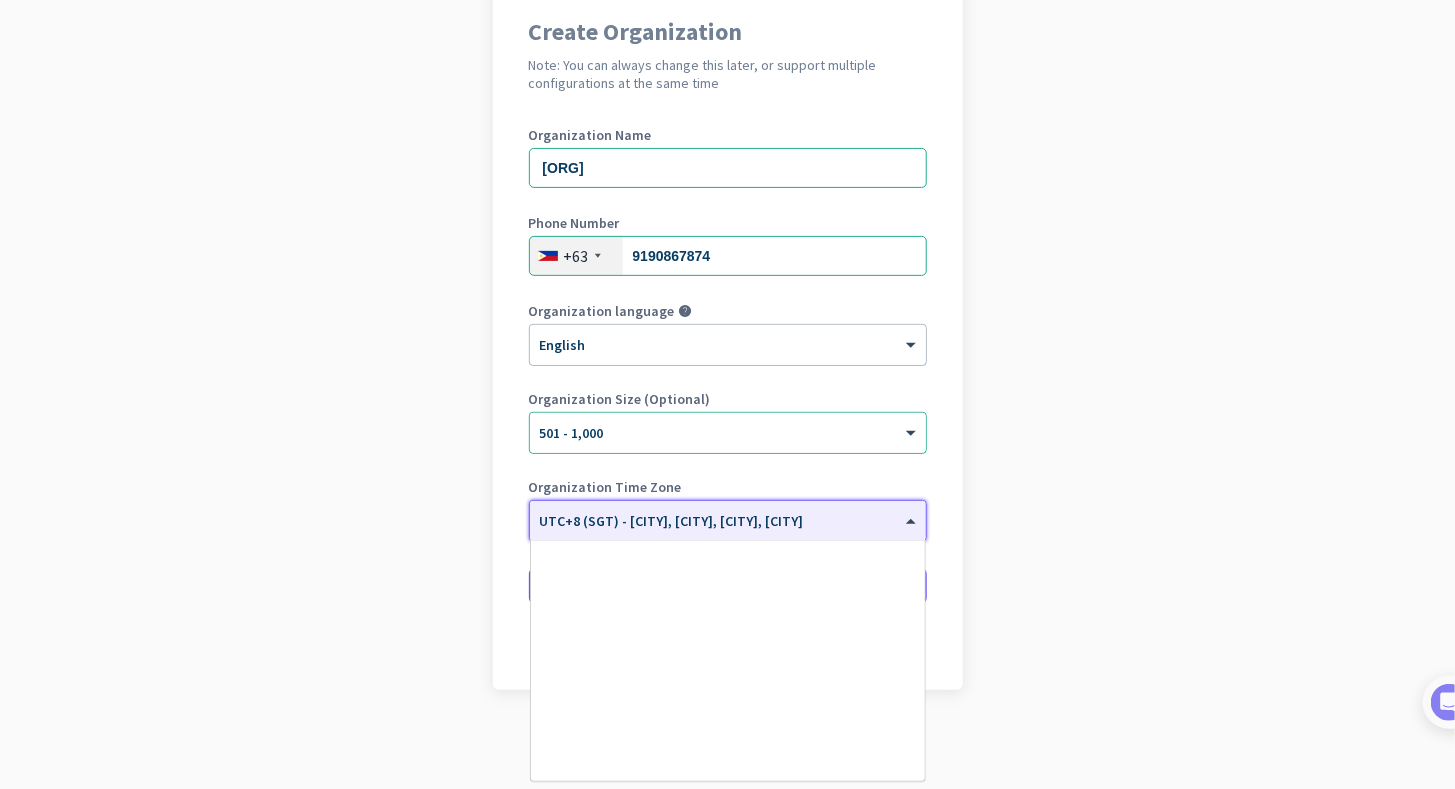 scroll, scrollTop: 8976, scrollLeft: 0, axis: vertical 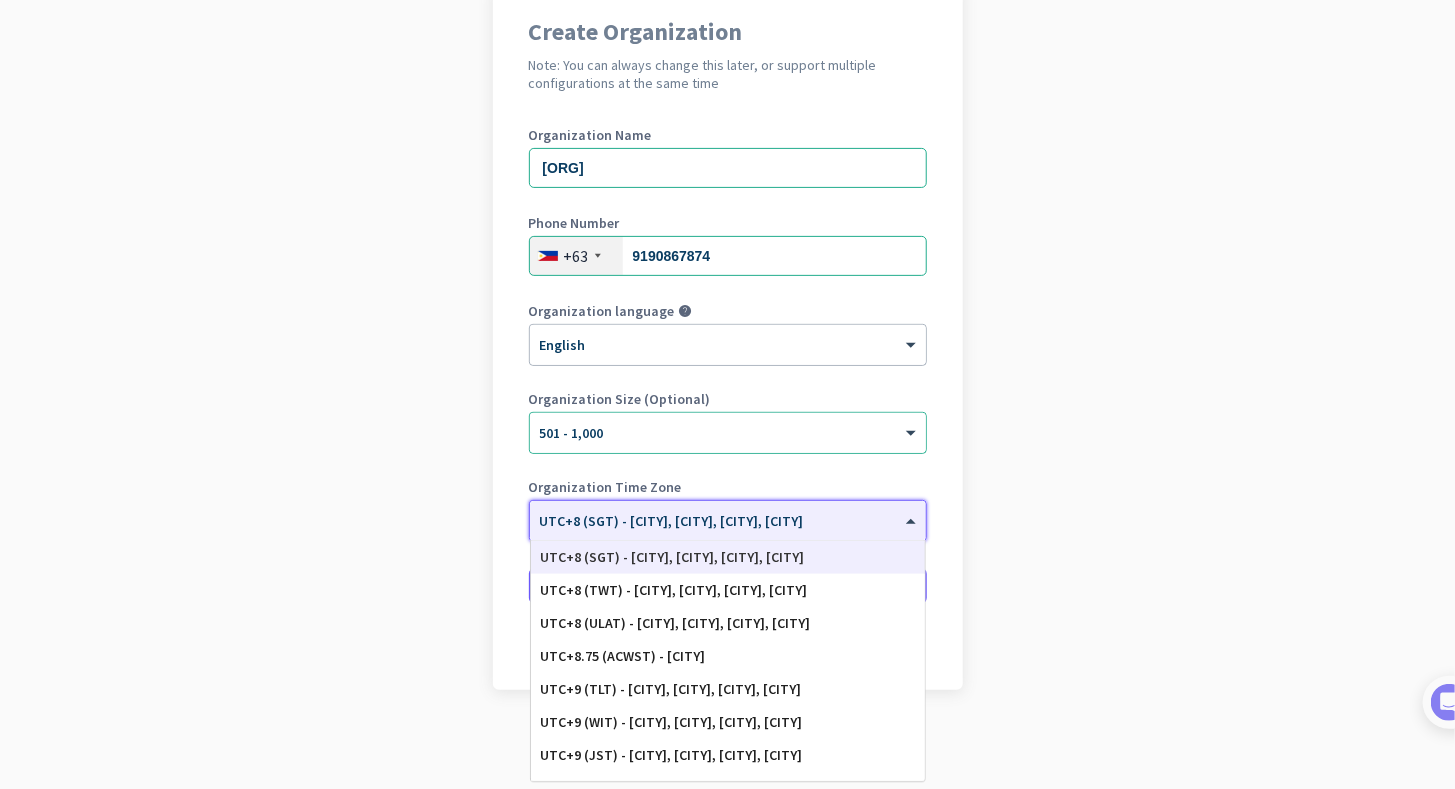 click 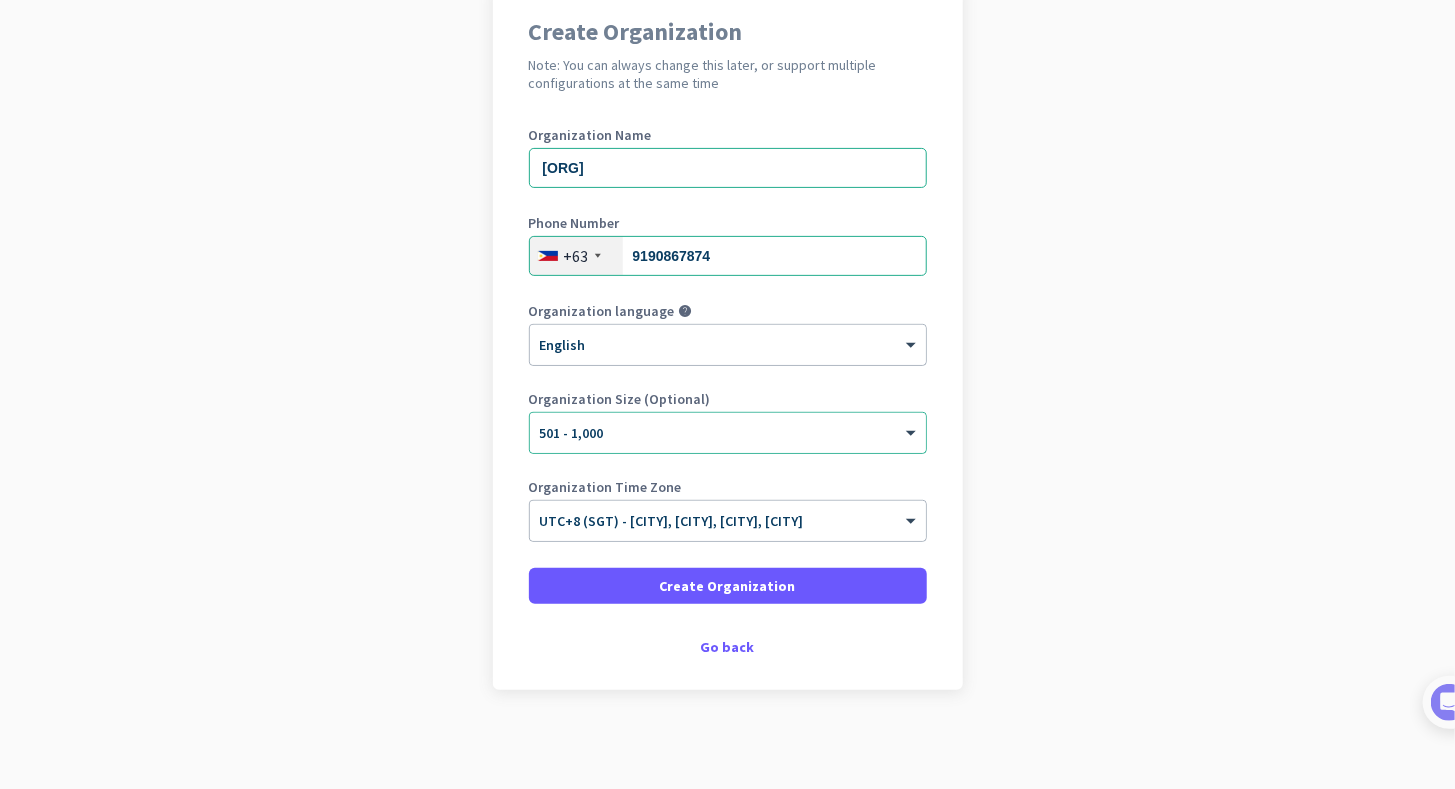 click on "Create Organization  Note: You can always change this later, or support multiple configurations at the same time  Organization Name [ORG] Phone Number  +63  9190867874 Organization language help × English Organization Size (Optional) × 501 - 1,000 Organization Time Zone × UTC+8 (SGT) - [CITY], [CITY], [CITY], [CITY]   Create Organization     Go back" 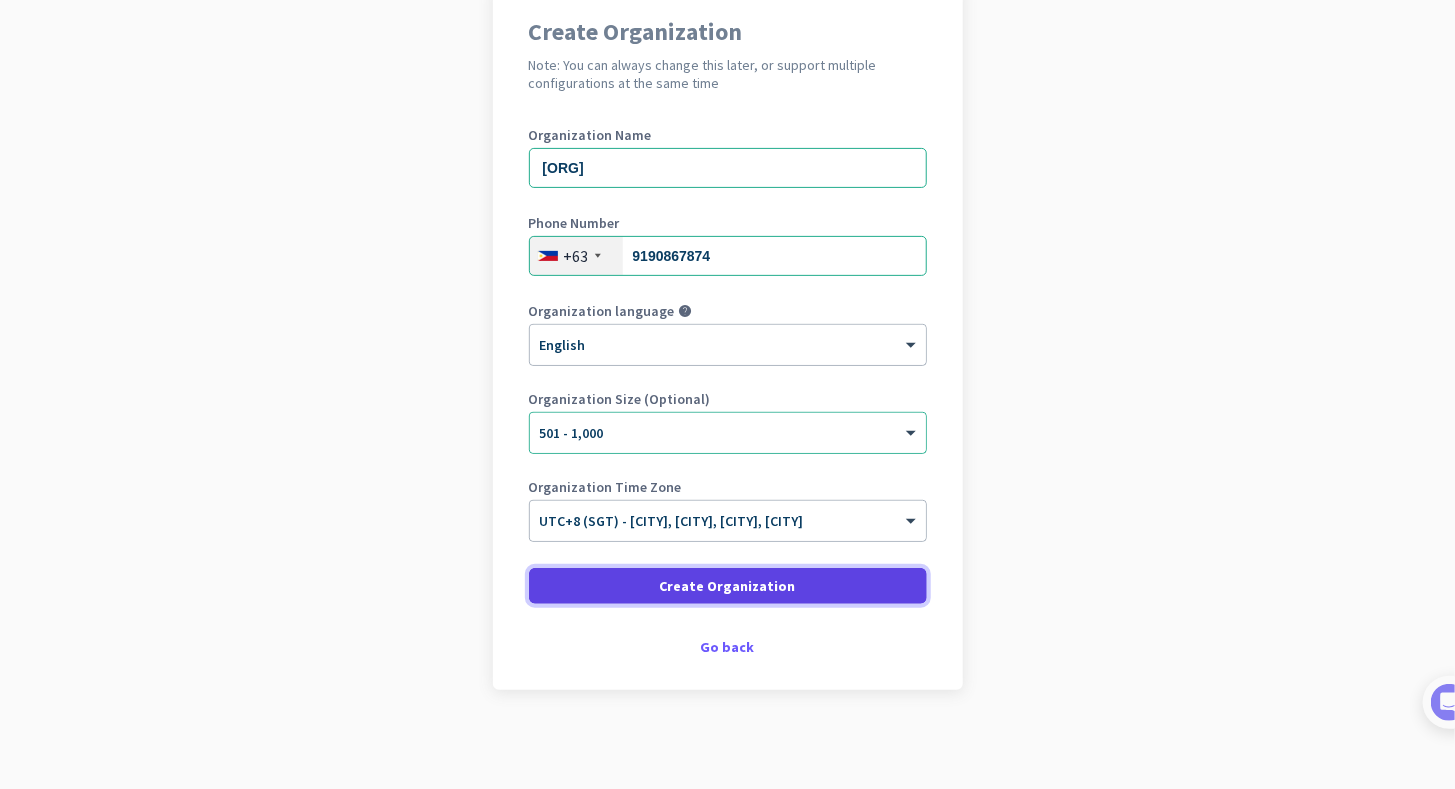 click 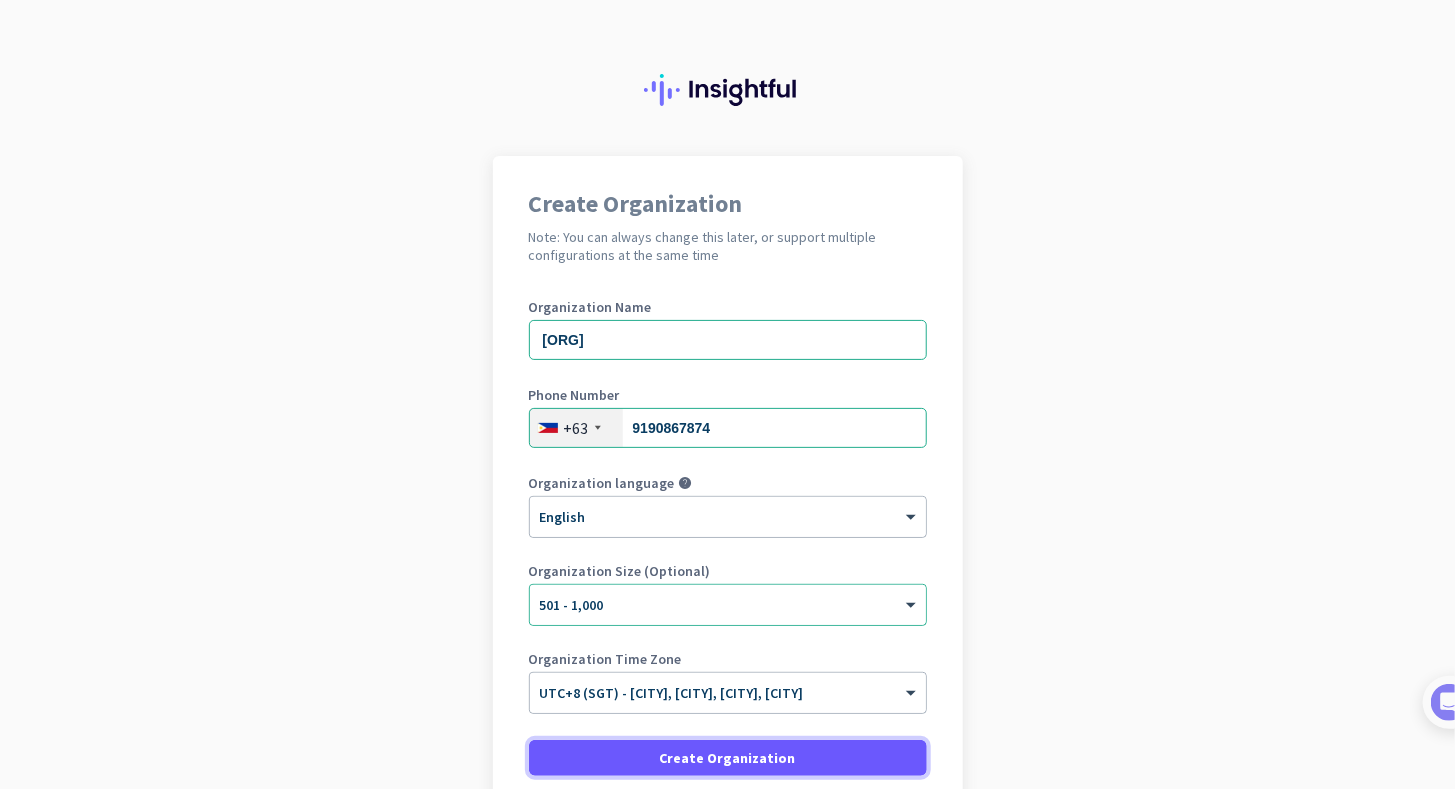 scroll, scrollTop: 0, scrollLeft: 0, axis: both 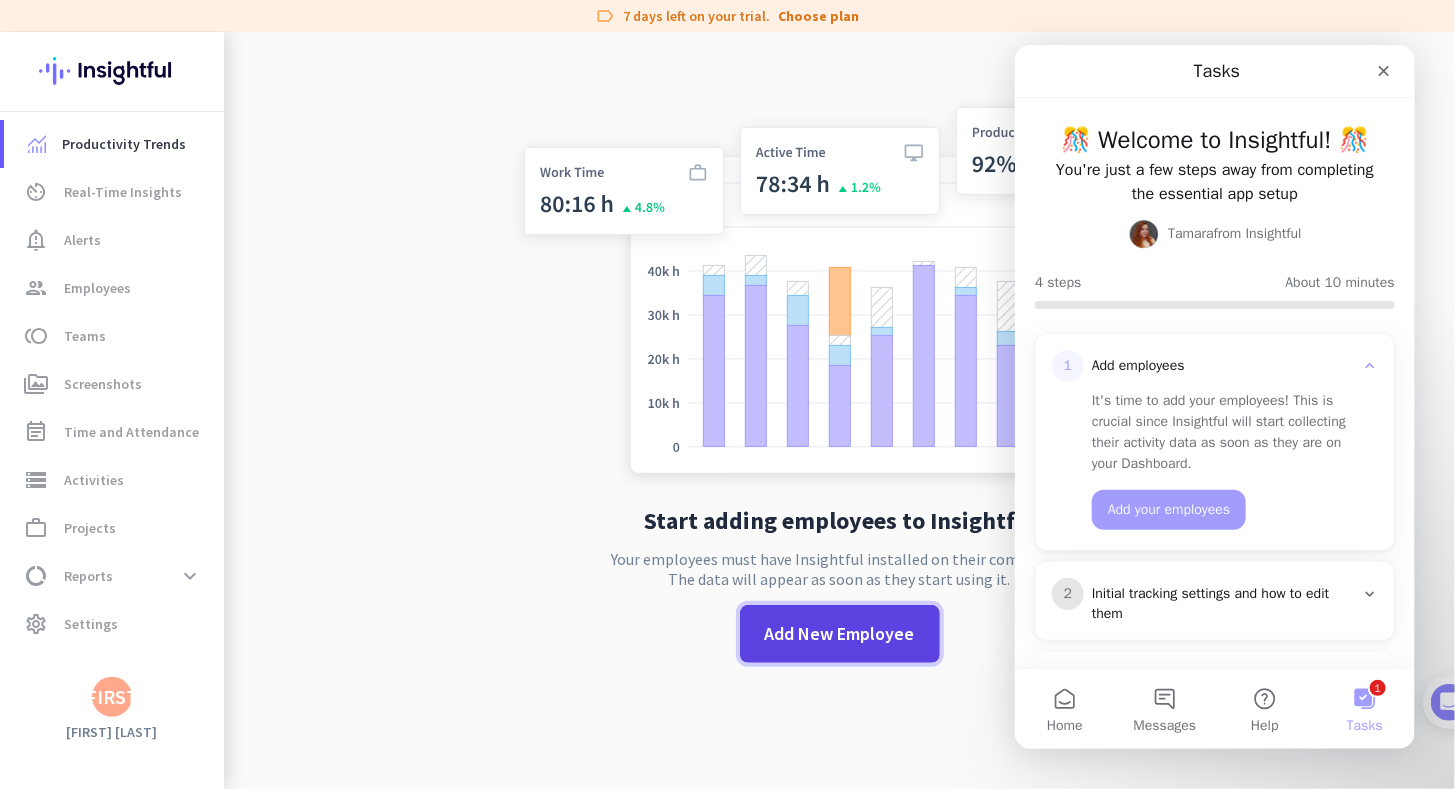 click on "Add New Employee" 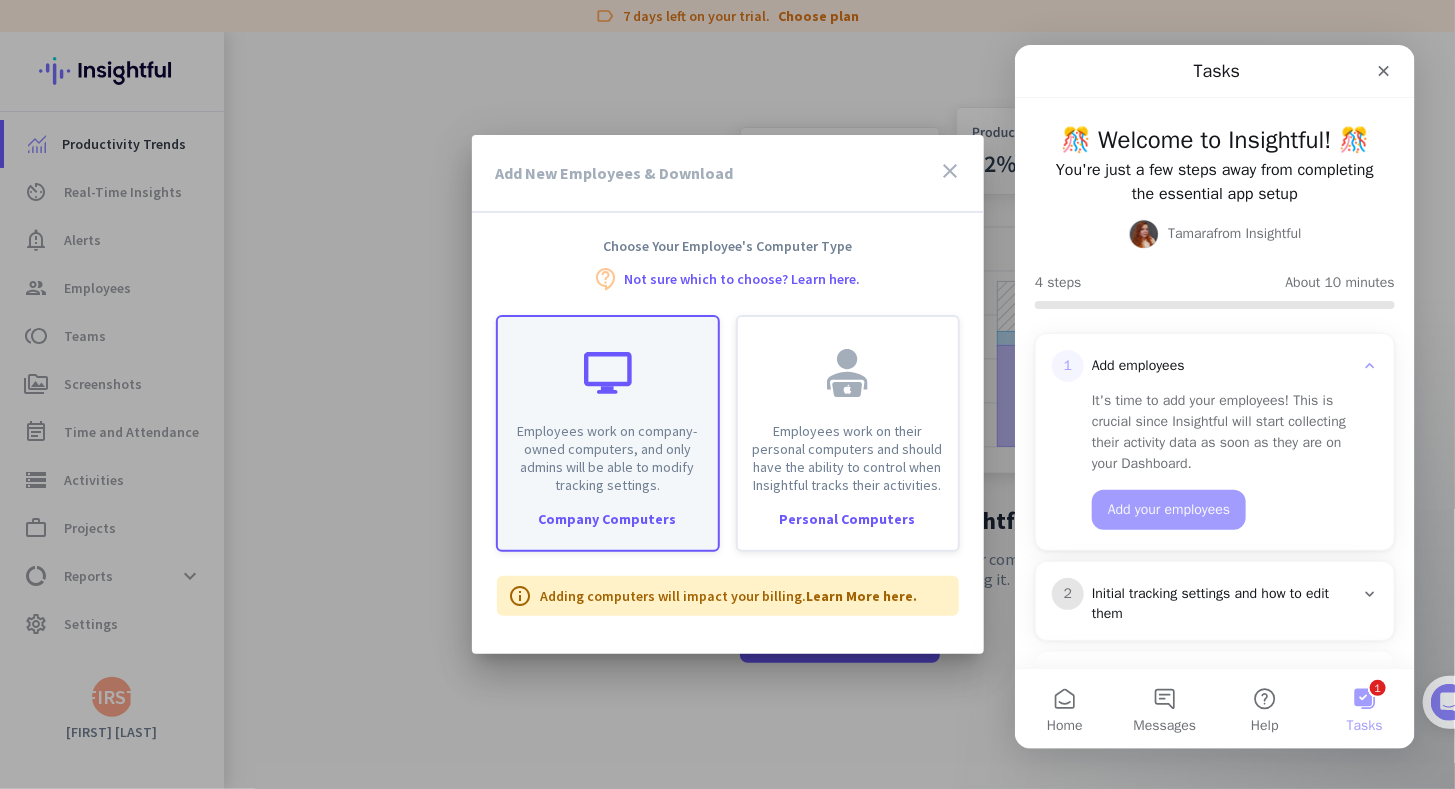 click at bounding box center [608, 373] 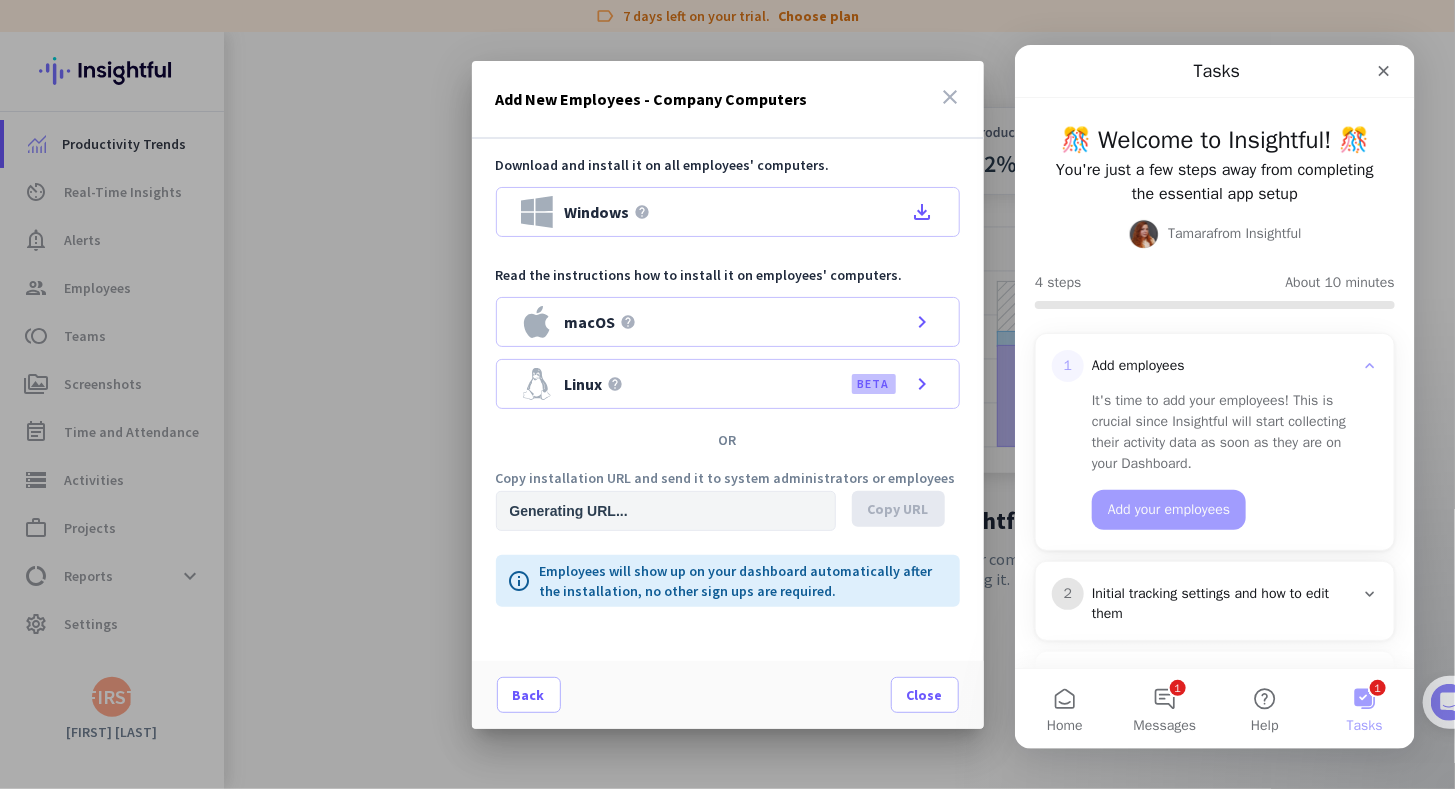 type on "https://app.insightful.io/#/installation/company?token=eyJhbGciOiJIUzI1NiIsInR5cCI6IkpXVCJ9.eyJvcmdhbml6YXRpb25JZCI6IndlNmFfajFvY3JsdjBmZyIsImlhdCI6MTc1NDM1MDA0NywiZXhwIjoxNzU0NTIyODQ3LCJhdWQiOlsiUFJPRCJdLCJpc3MiOiJQUk9EIn0.2FFPXiHpXZvZr_kVE7Qcmn7lD1hSR6nOX5auRVMh0ZY&organizationId=we6a_j1ocrlv0fg" 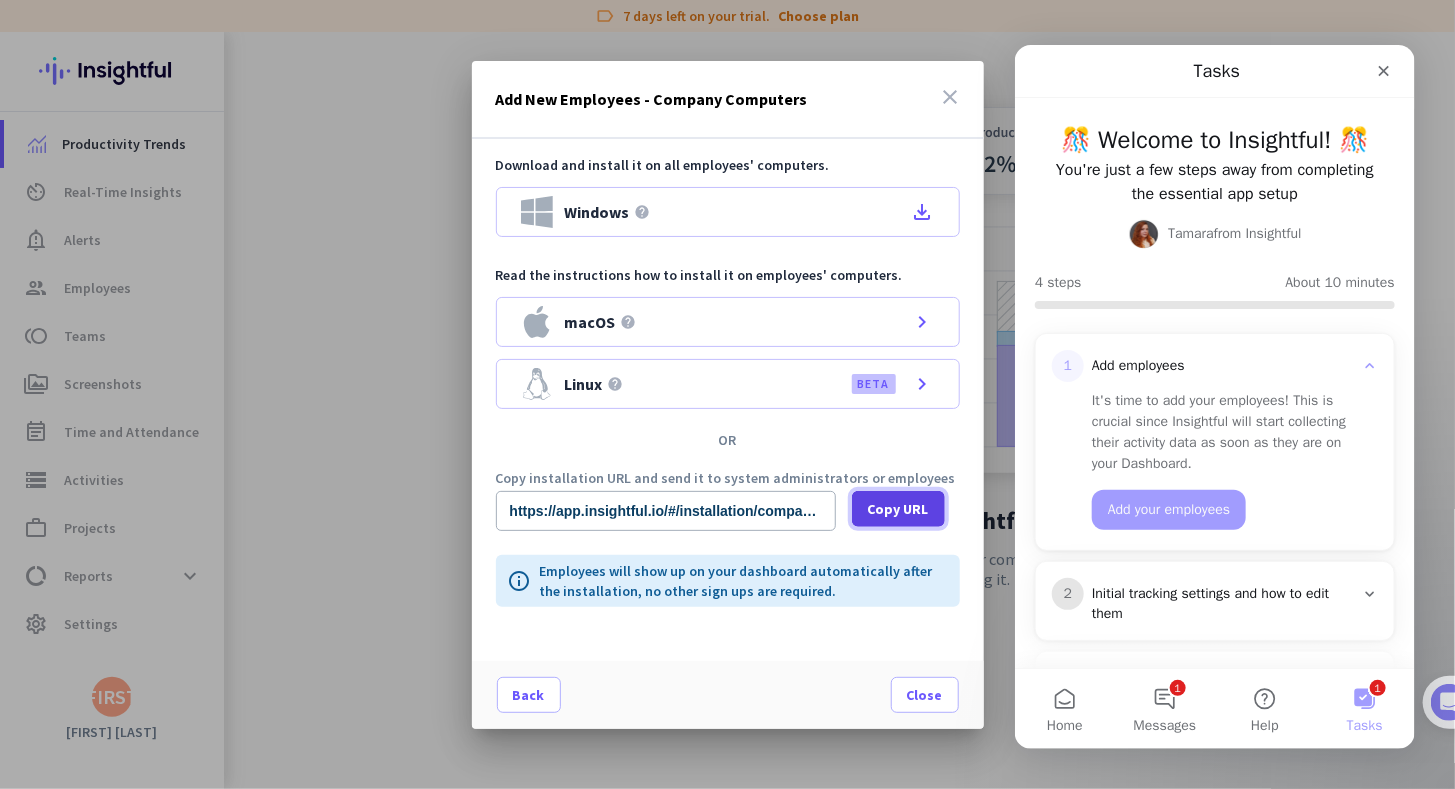click on "Copy URL" at bounding box center (898, 509) 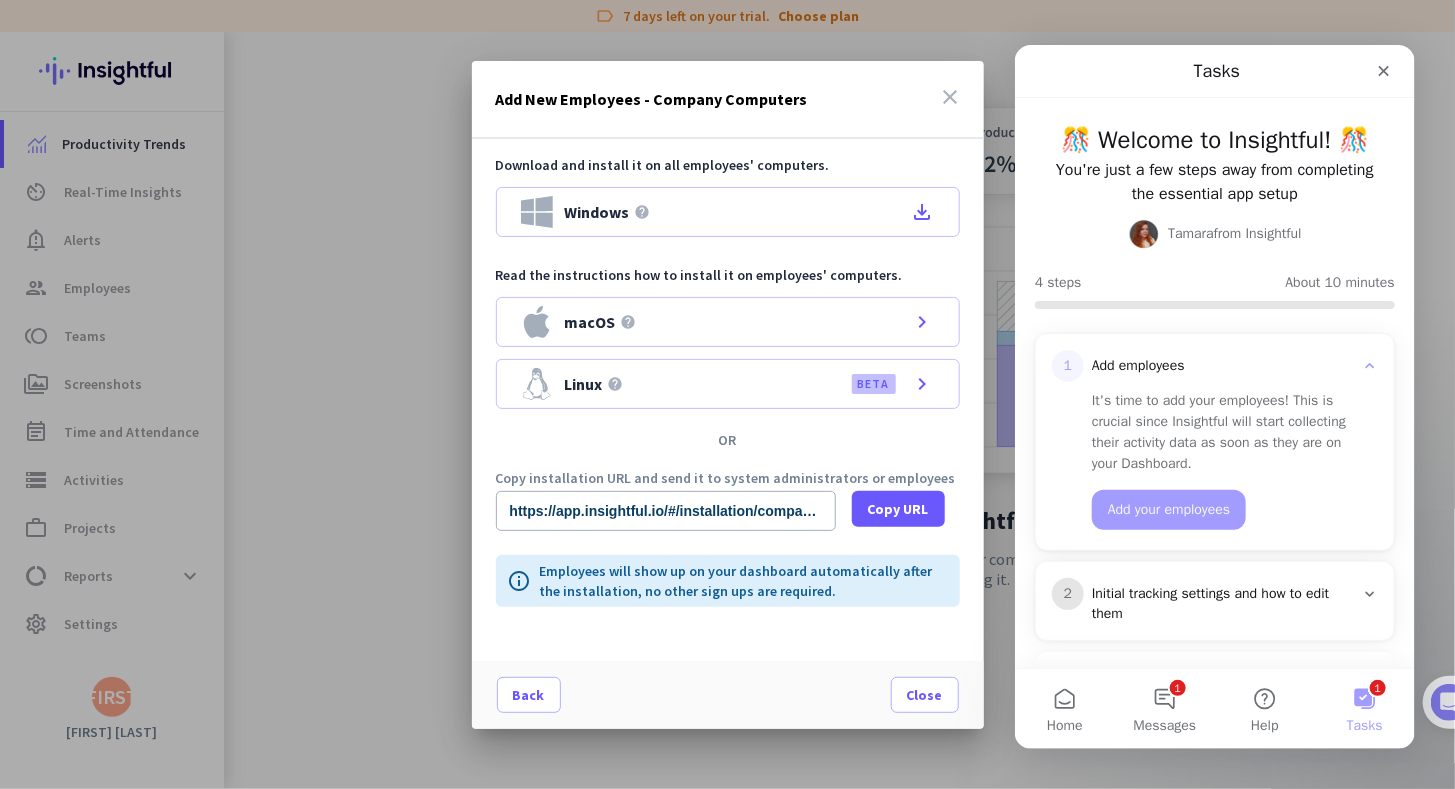 click at bounding box center (727, 394) 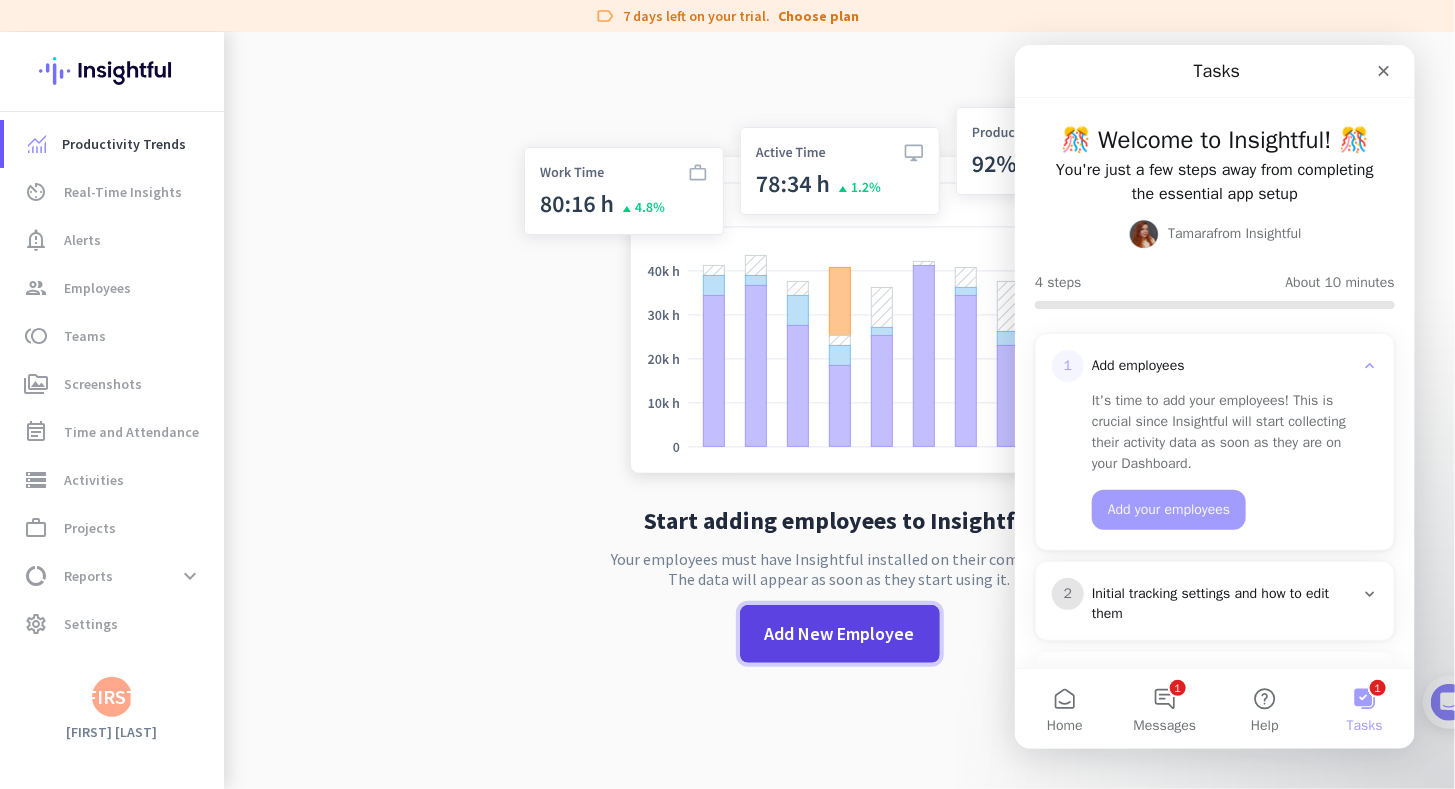 click on "Add New Employee" 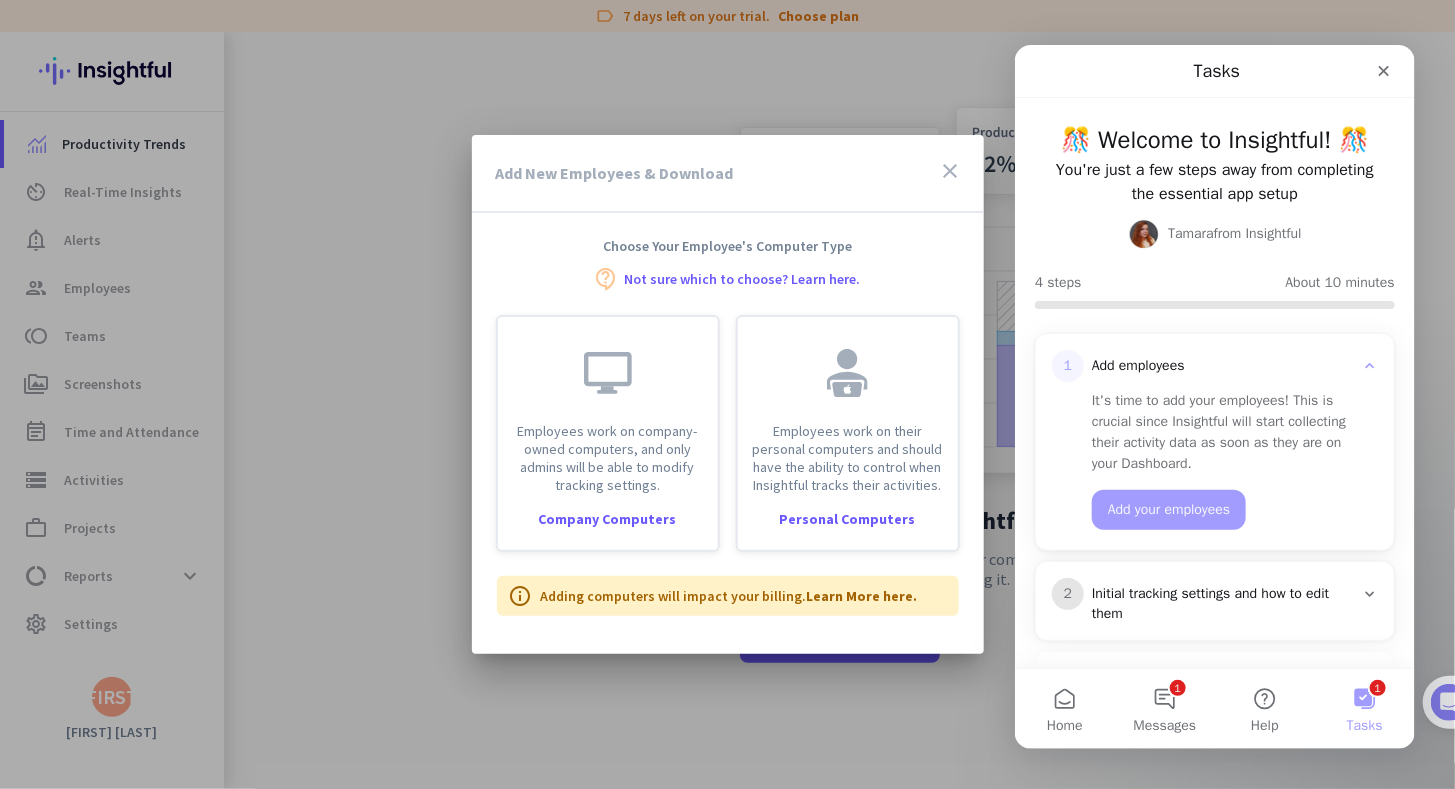click on "Employees work on company-owned computers, and only admins will be able to modify tracking settings.  Company Computers  Employees work on their personal computers and should have the ability to control when Insightful tracks their activities.  Personal Computers" at bounding box center [728, 433] 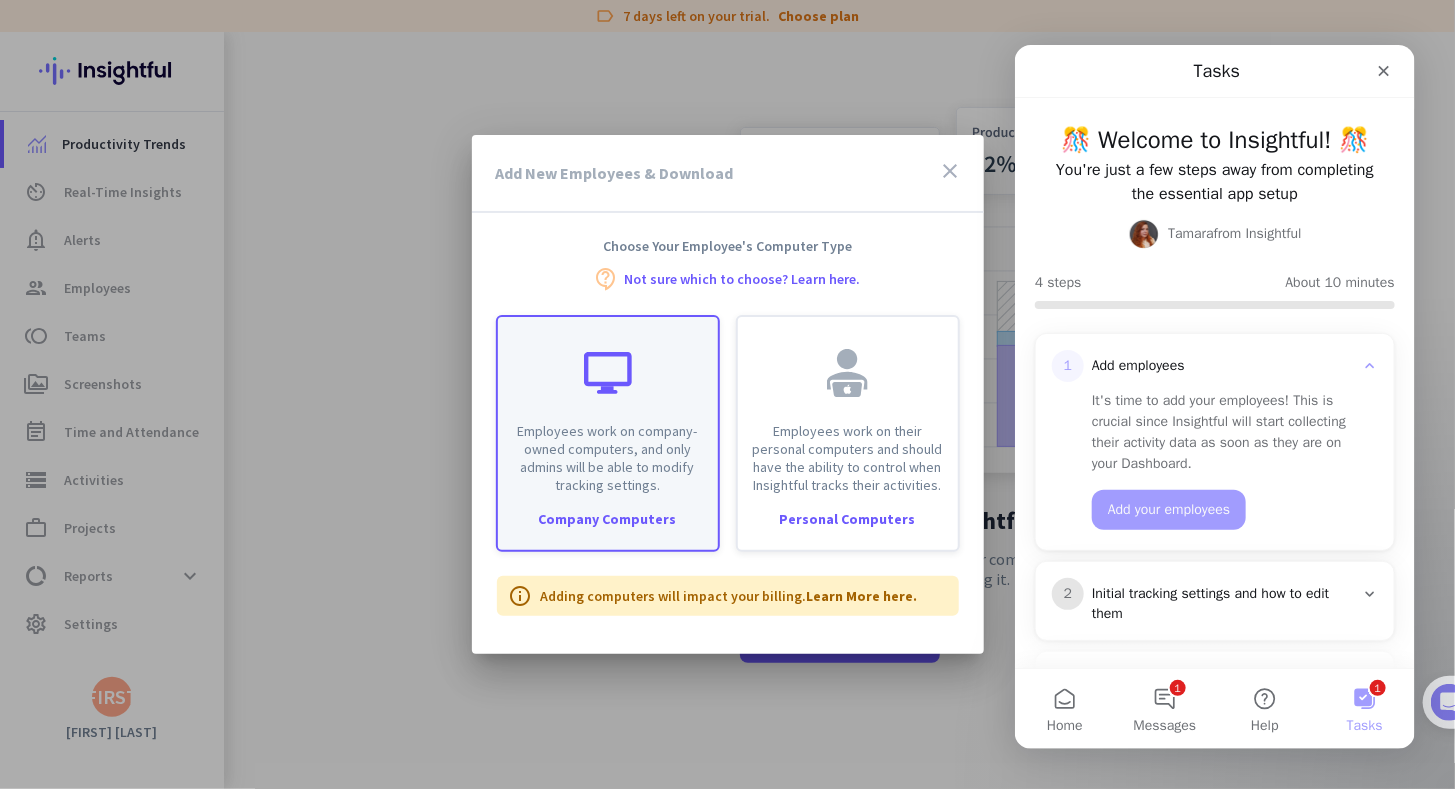 click on "Employees work on company-owned computers, and only admins will be able to modify tracking settings." at bounding box center [608, 405] 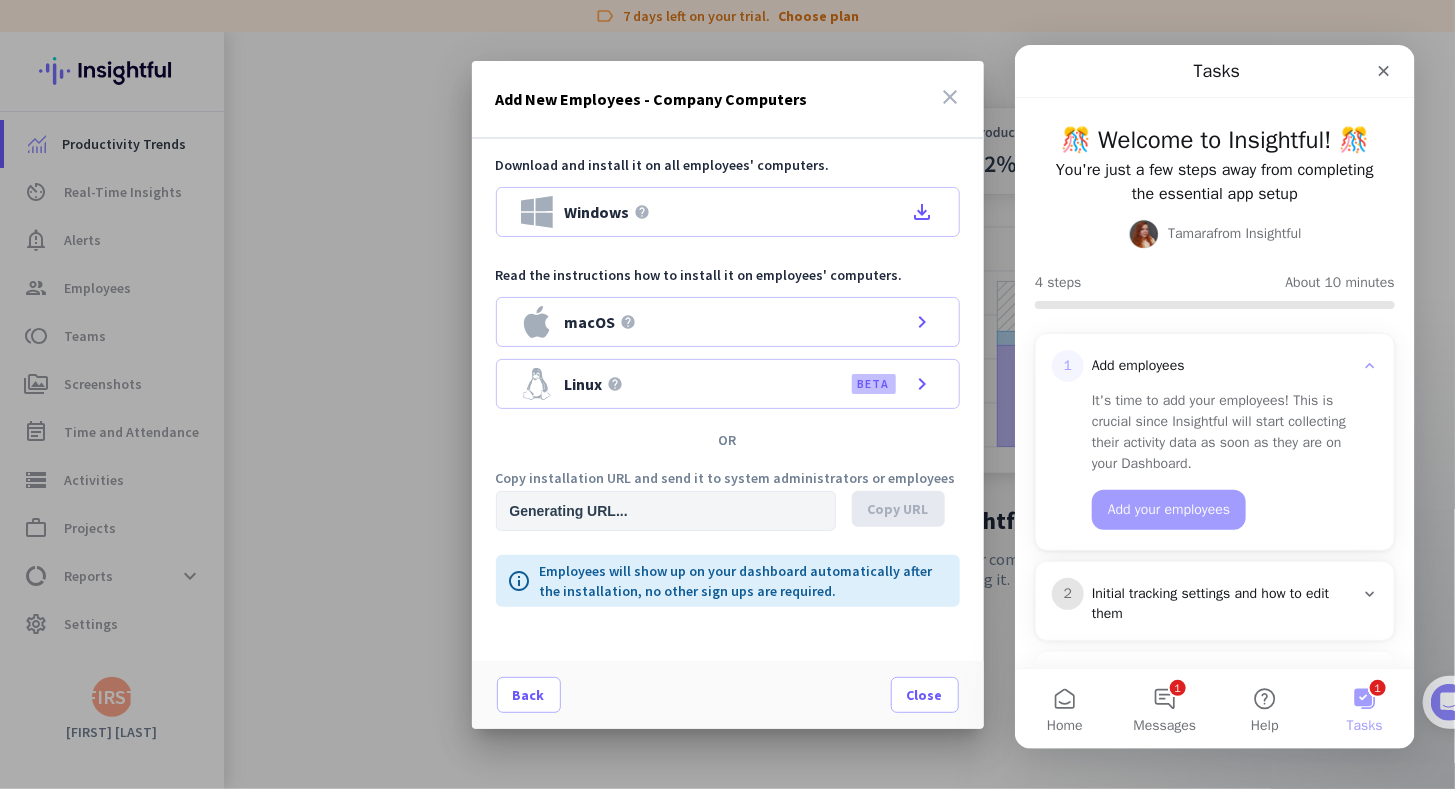 type on "https://app.insightful.io/#/installation/company?token=eyJhbGciOiJIUzI1NiIsInR5cCI6IkpXVCJ9.eyJvcmdhbml6YXRpb25JZCI6IndlNmFfajFvY3JsdjBmZyIsImlhdCI6MTc1NDM1MDA4OCwiZXhwIjoxNzU0NTIyODg4LCJhdWQiOlsiUFJPRCJdLCJpc3MiOiJQUk9EIn0.M0l1KwLU1gn0mUebQpqRmPmEcYjWDspgiHCiCZpgRT4&organizationId=we6a_j1ocrlv0fg" 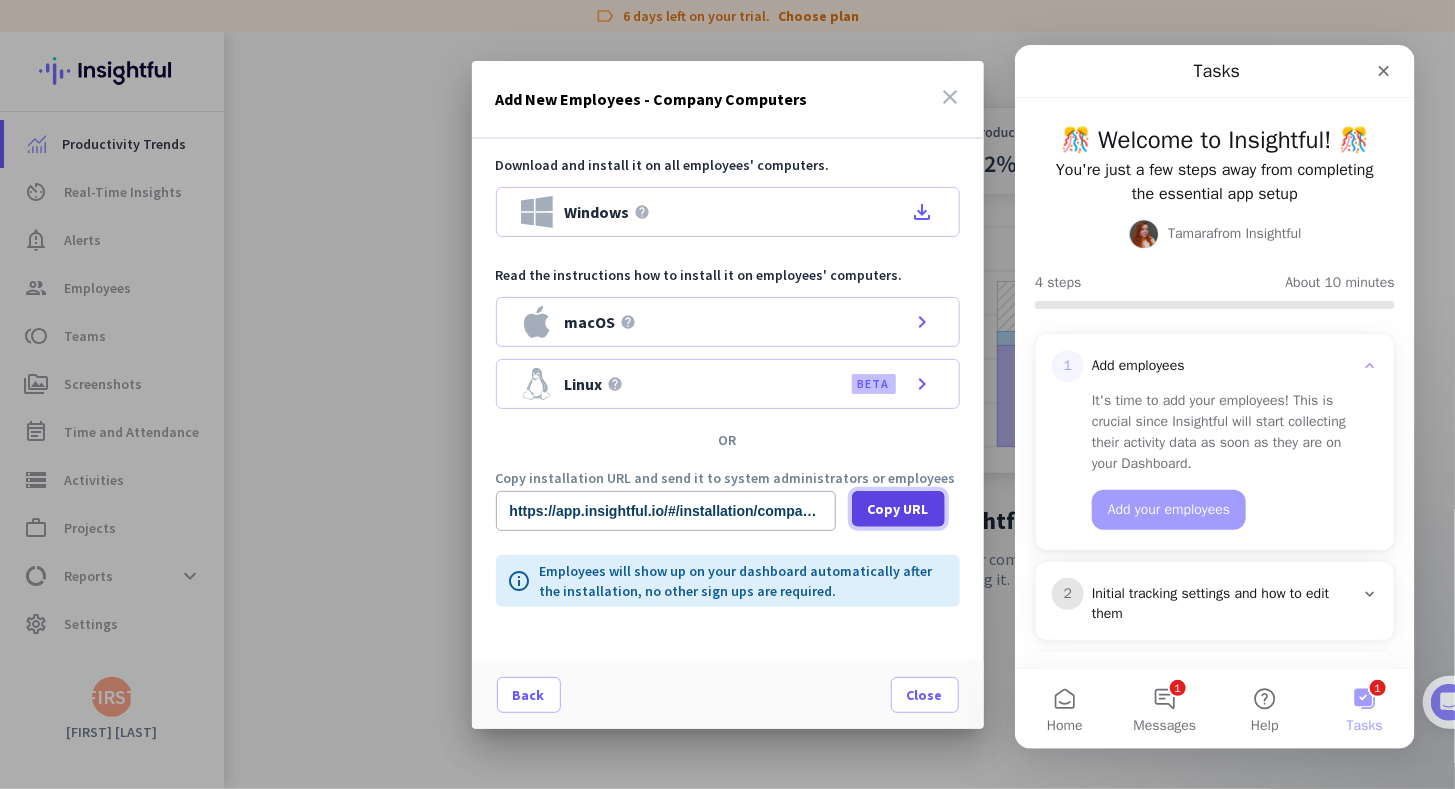 click on "Copy URL" at bounding box center [898, 509] 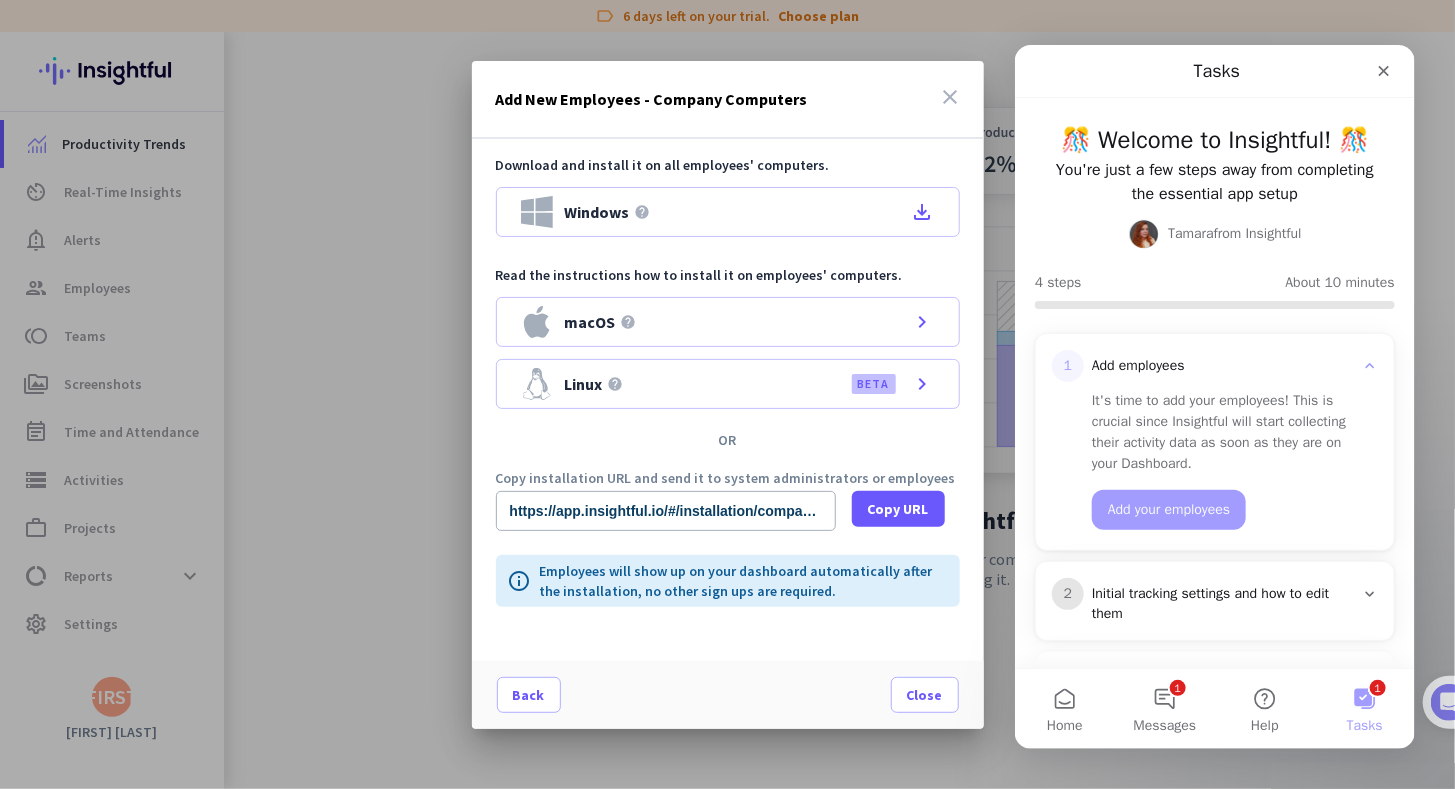 click at bounding box center (727, 394) 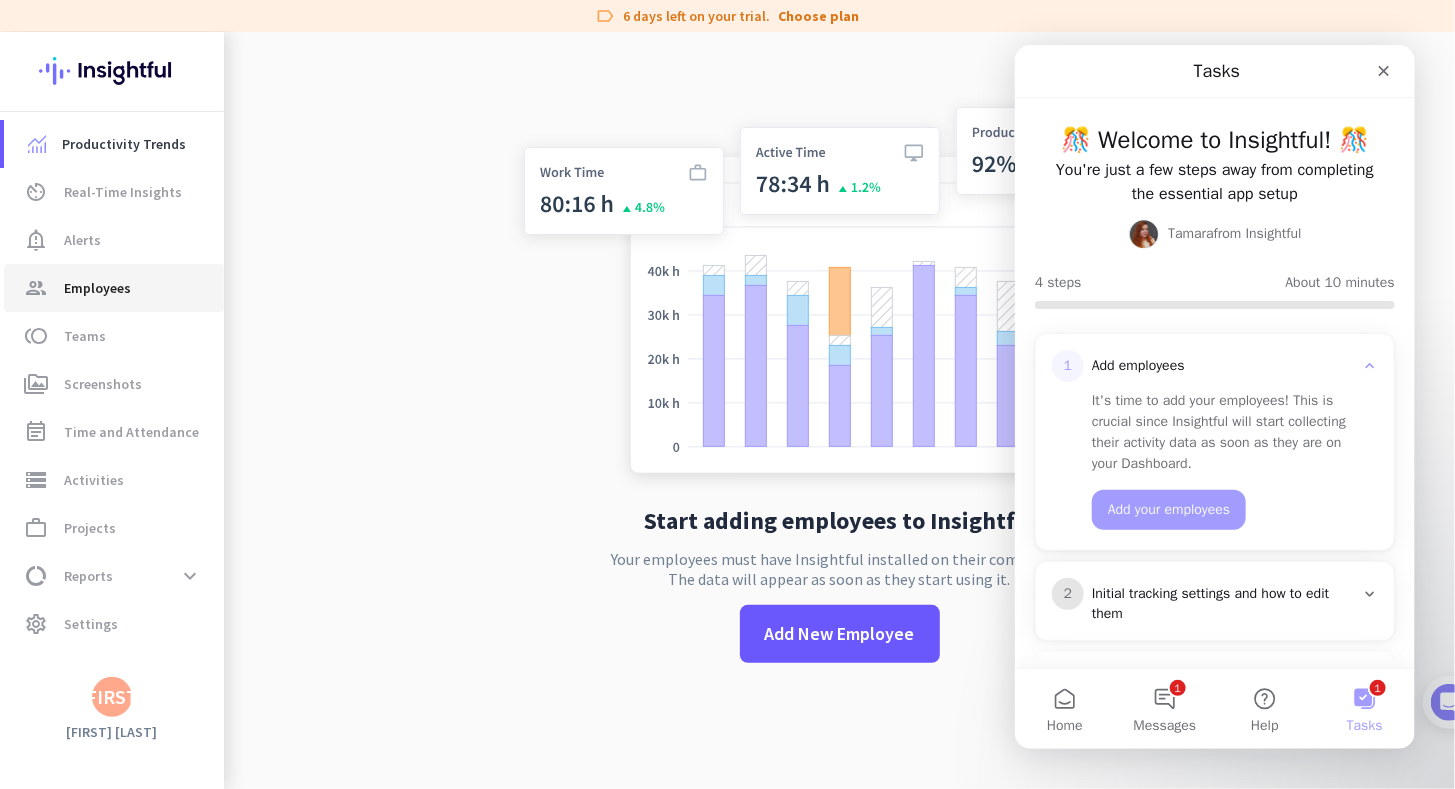 click on "Employees" 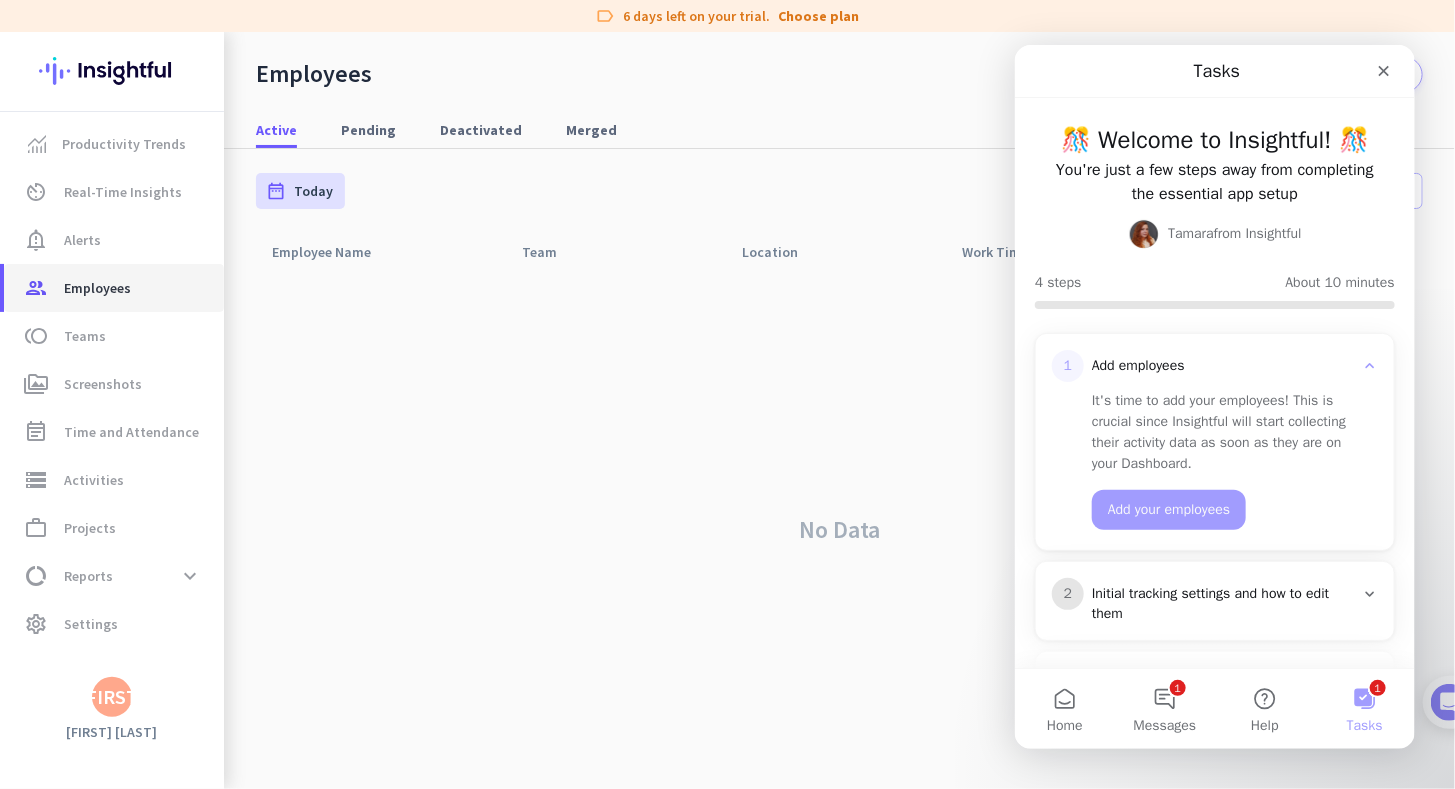 scroll, scrollTop: 0, scrollLeft: 0, axis: both 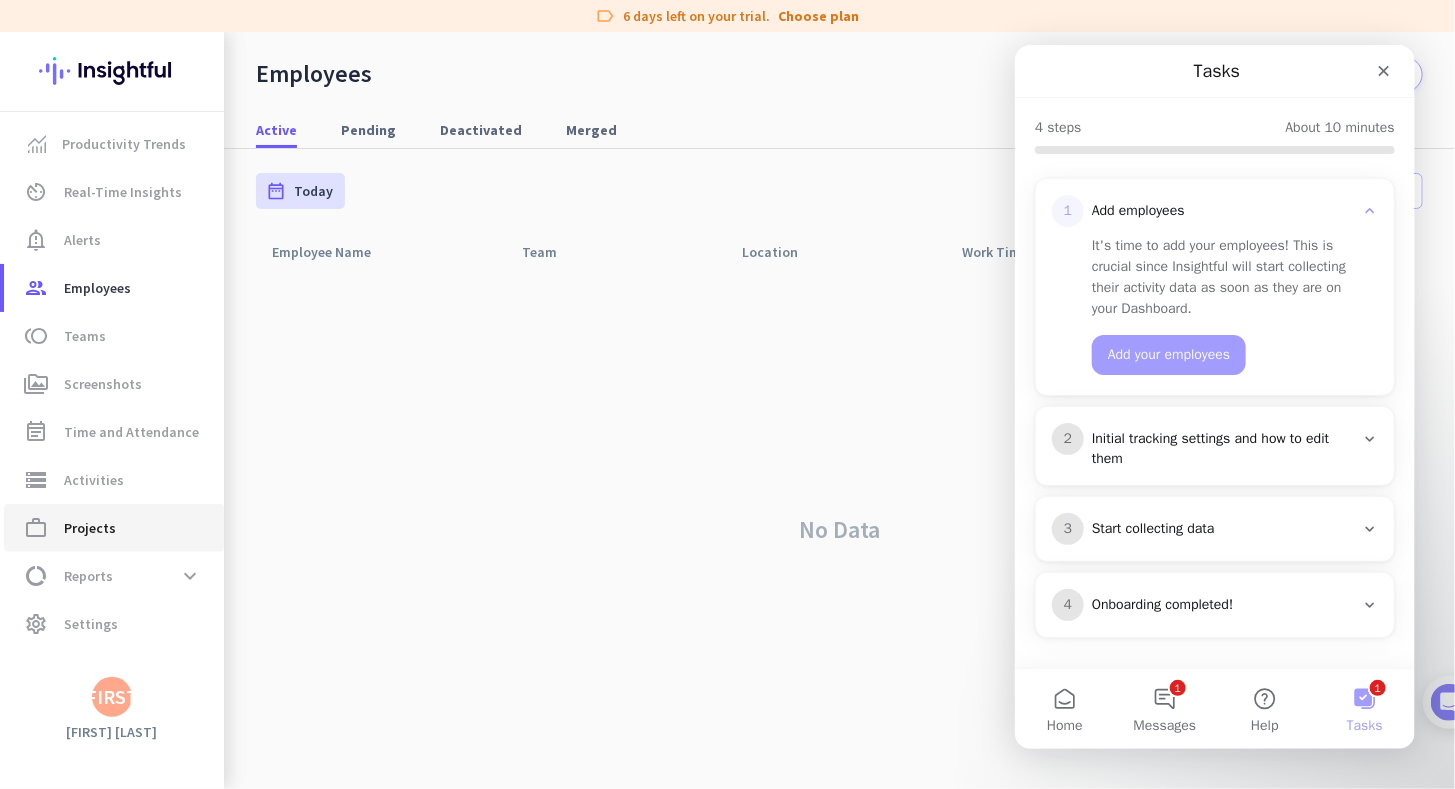 click on "work_outline  Projects" 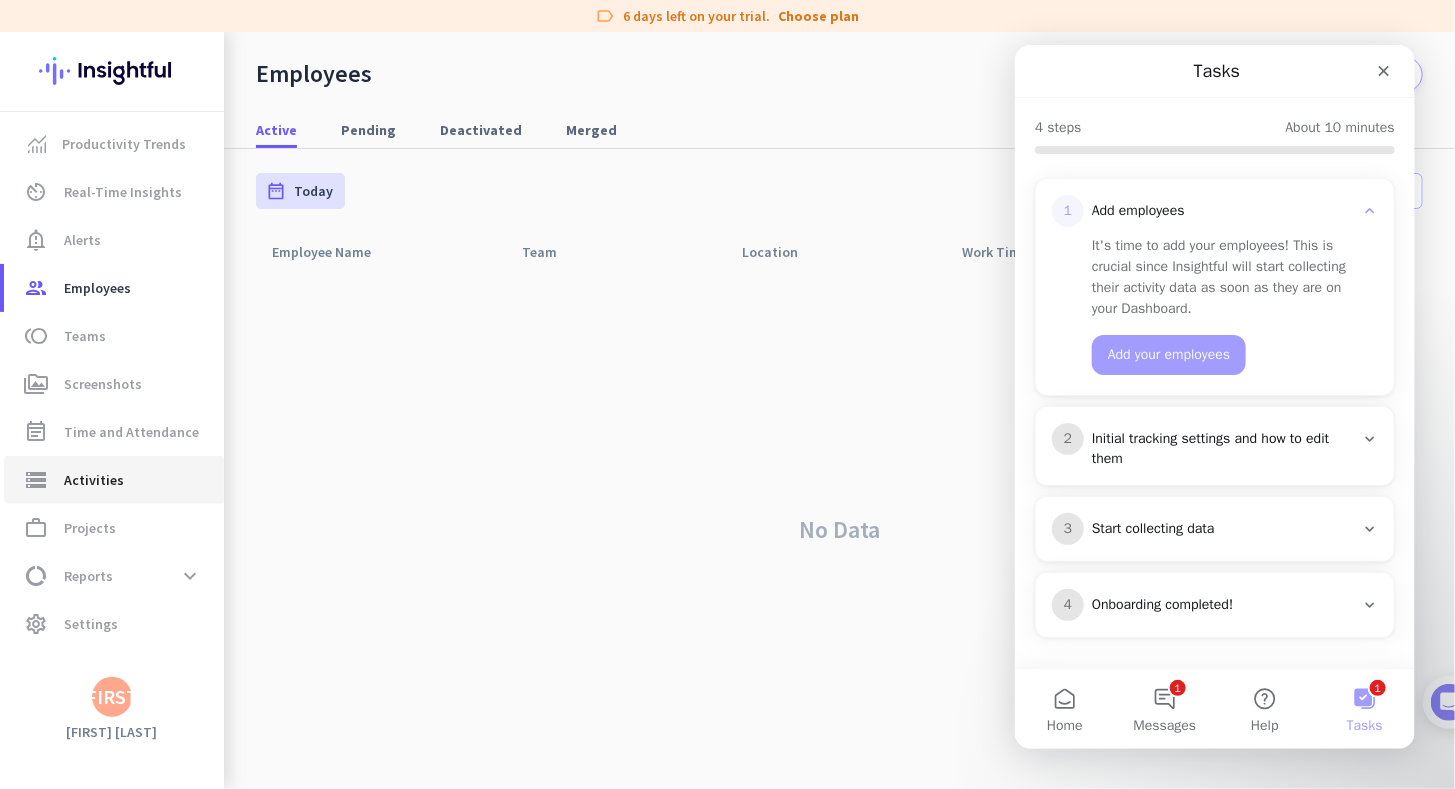 click on "storage  Activities" 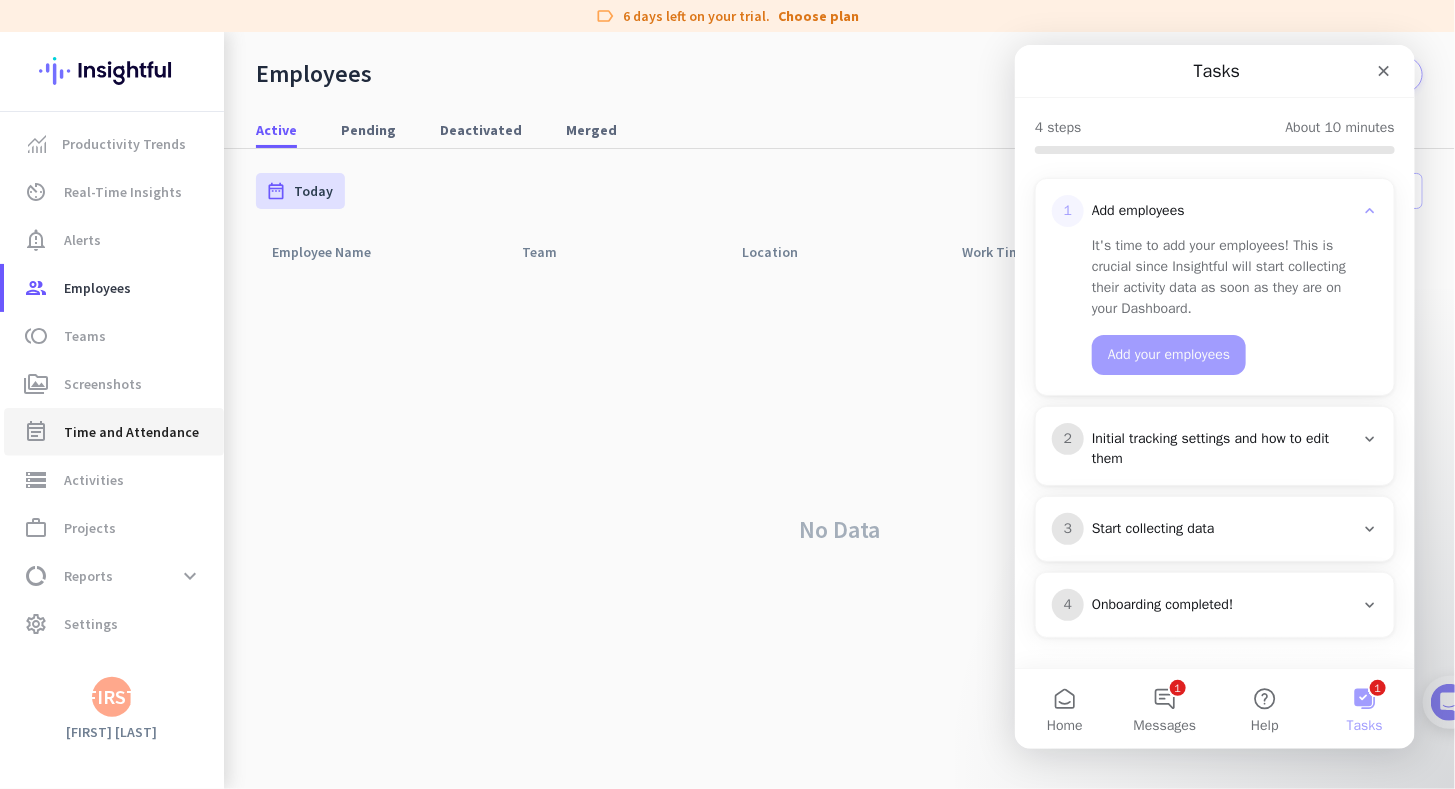 click on "Time and Attendance" 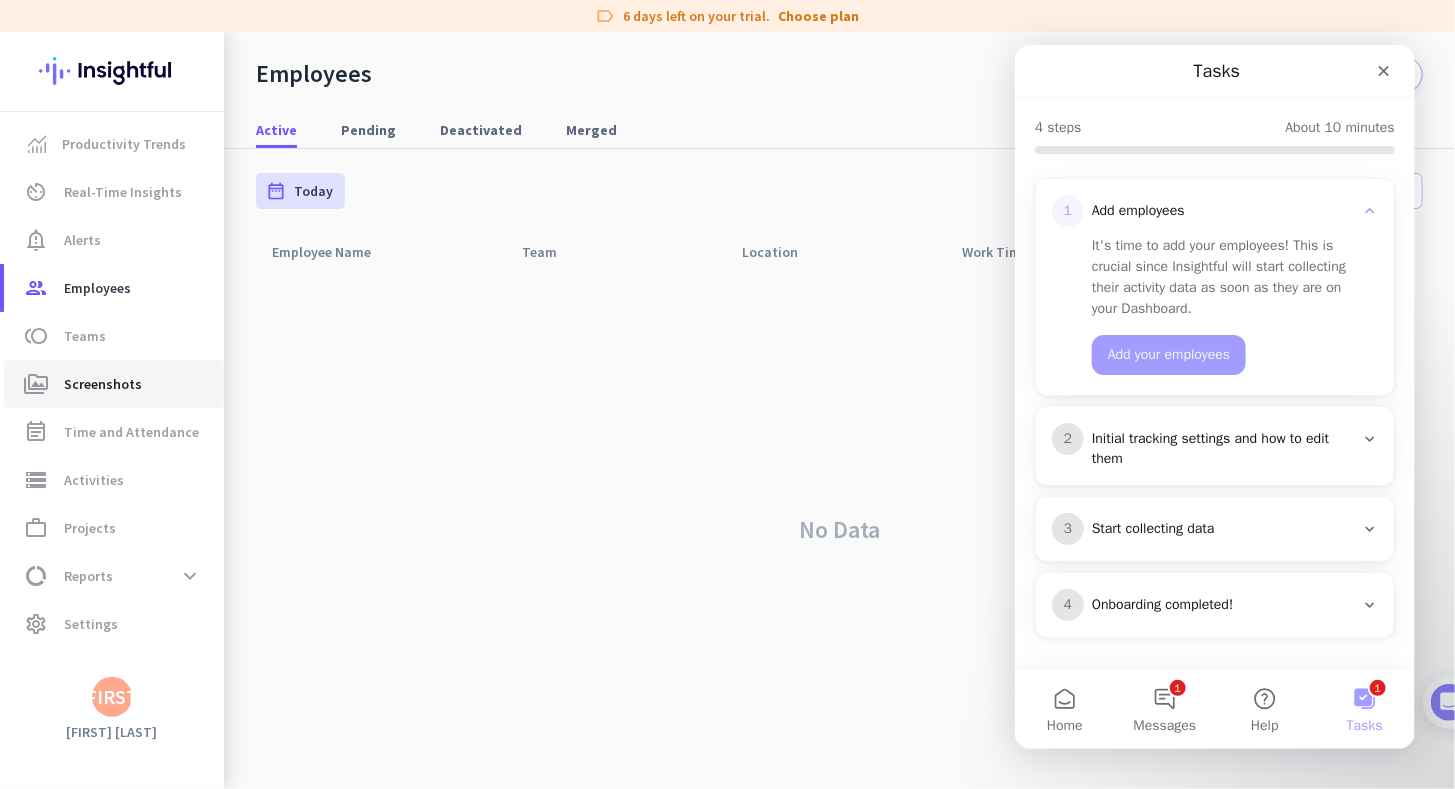 click on "Screenshots" 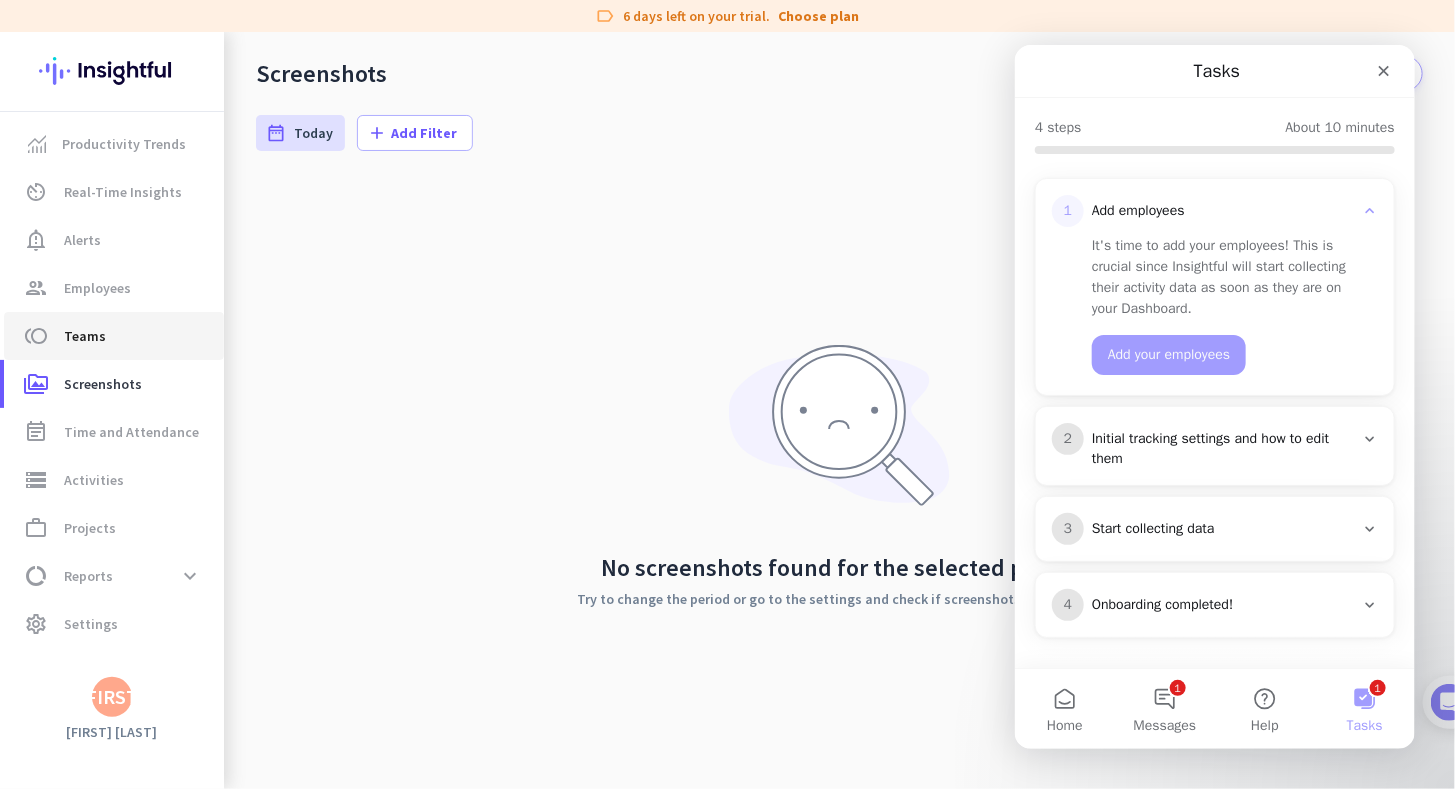 click on "toll  Teams" 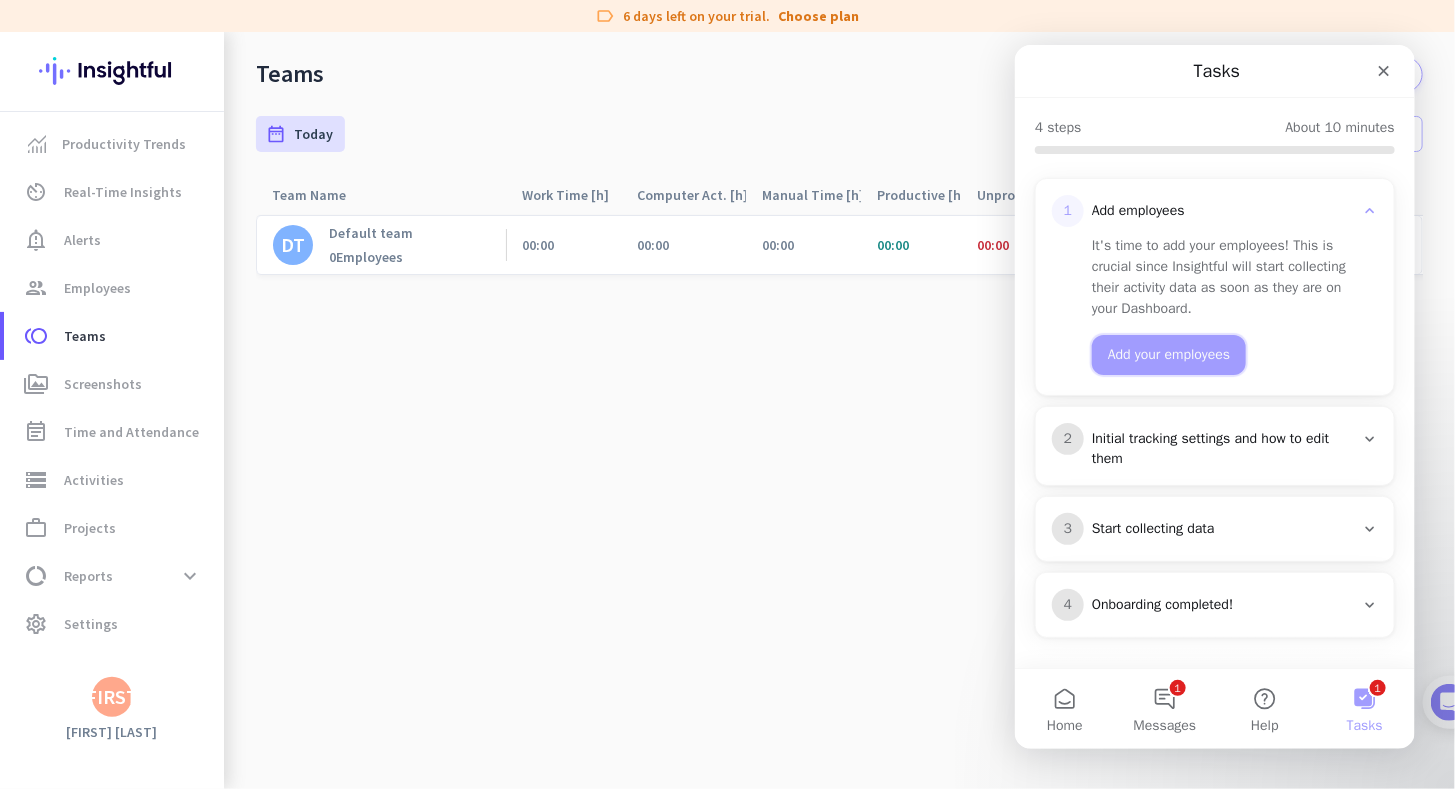 click on "Add your employees" at bounding box center [1168, 354] 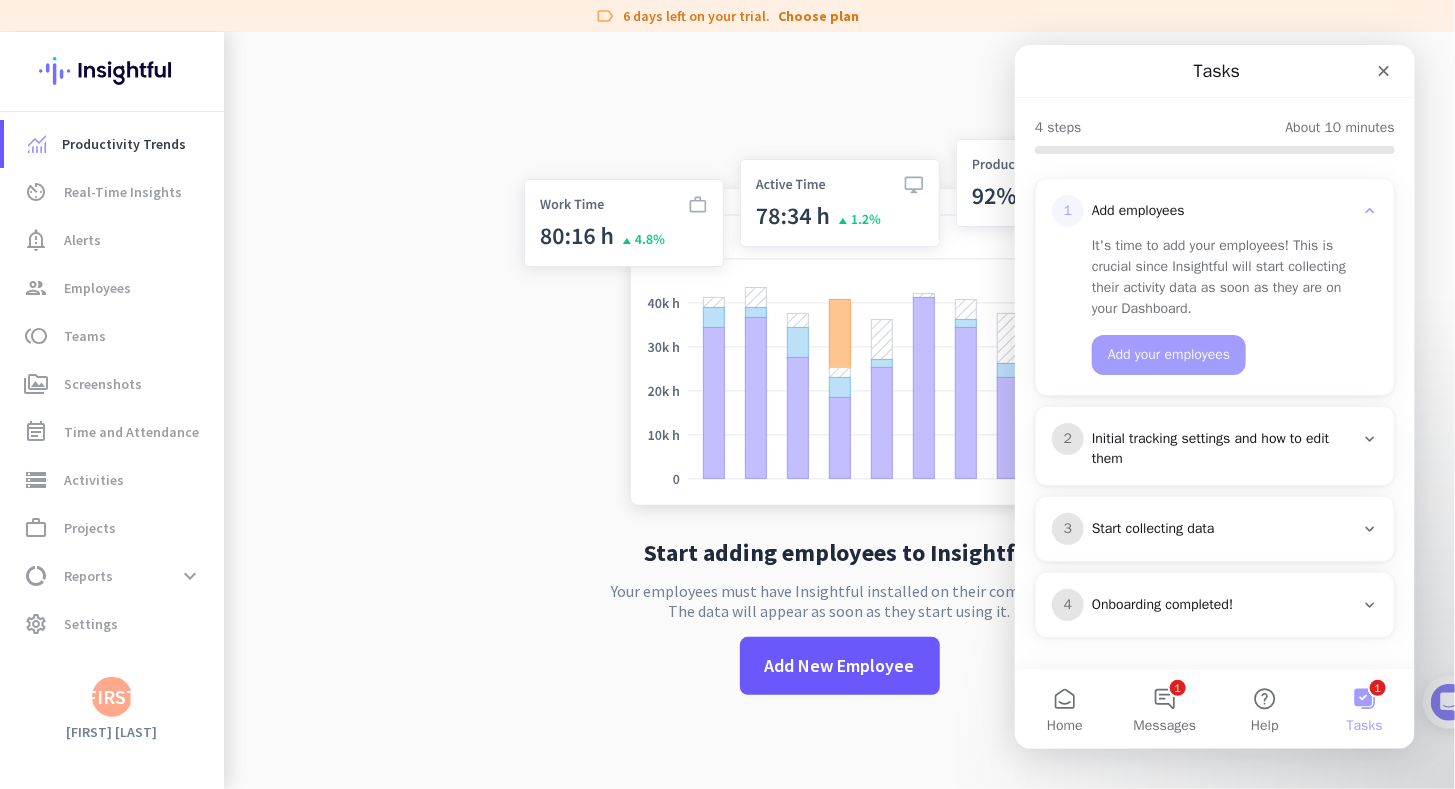 click on "Initial tracking settings and how to edit them" at bounding box center [1222, 448] 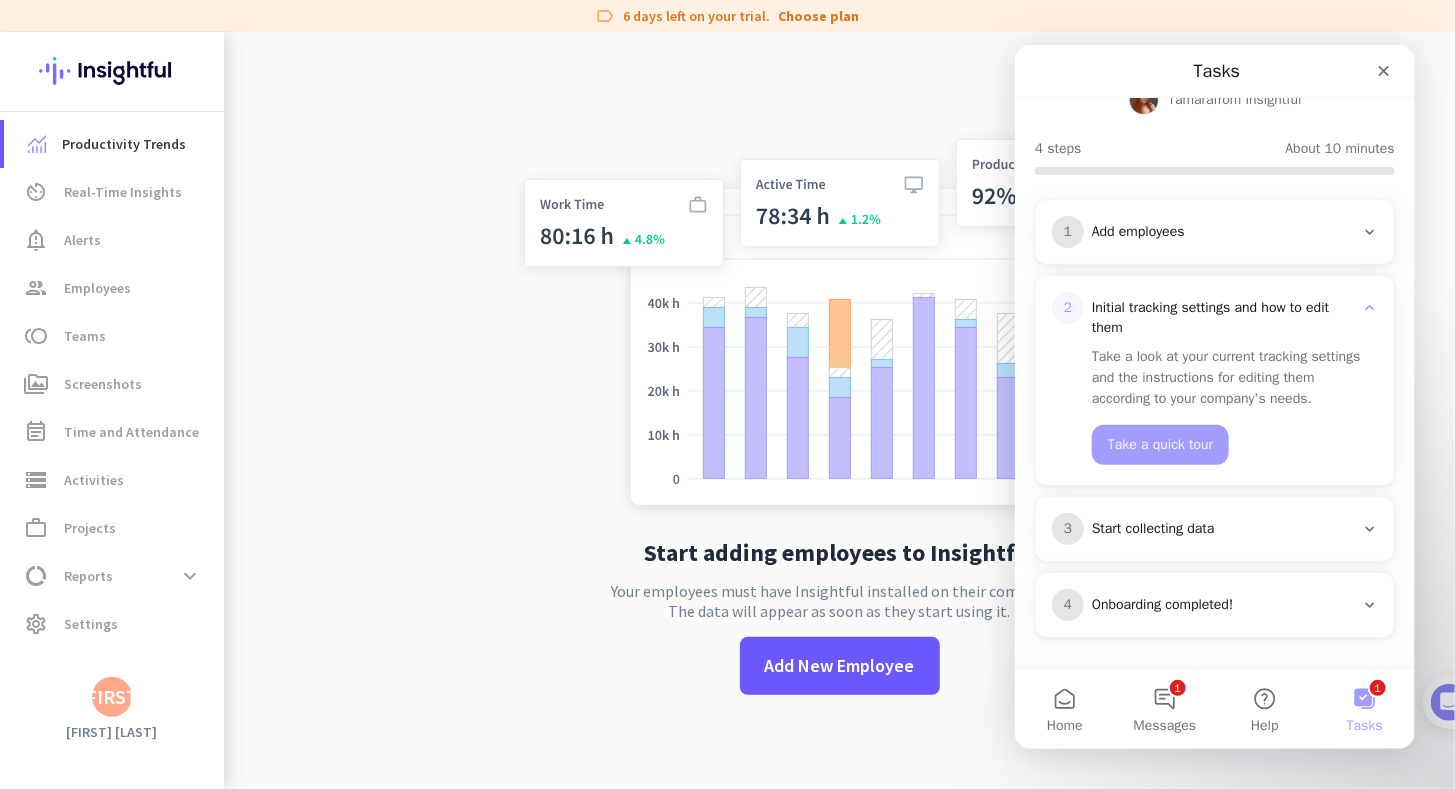 scroll, scrollTop: 165, scrollLeft: 0, axis: vertical 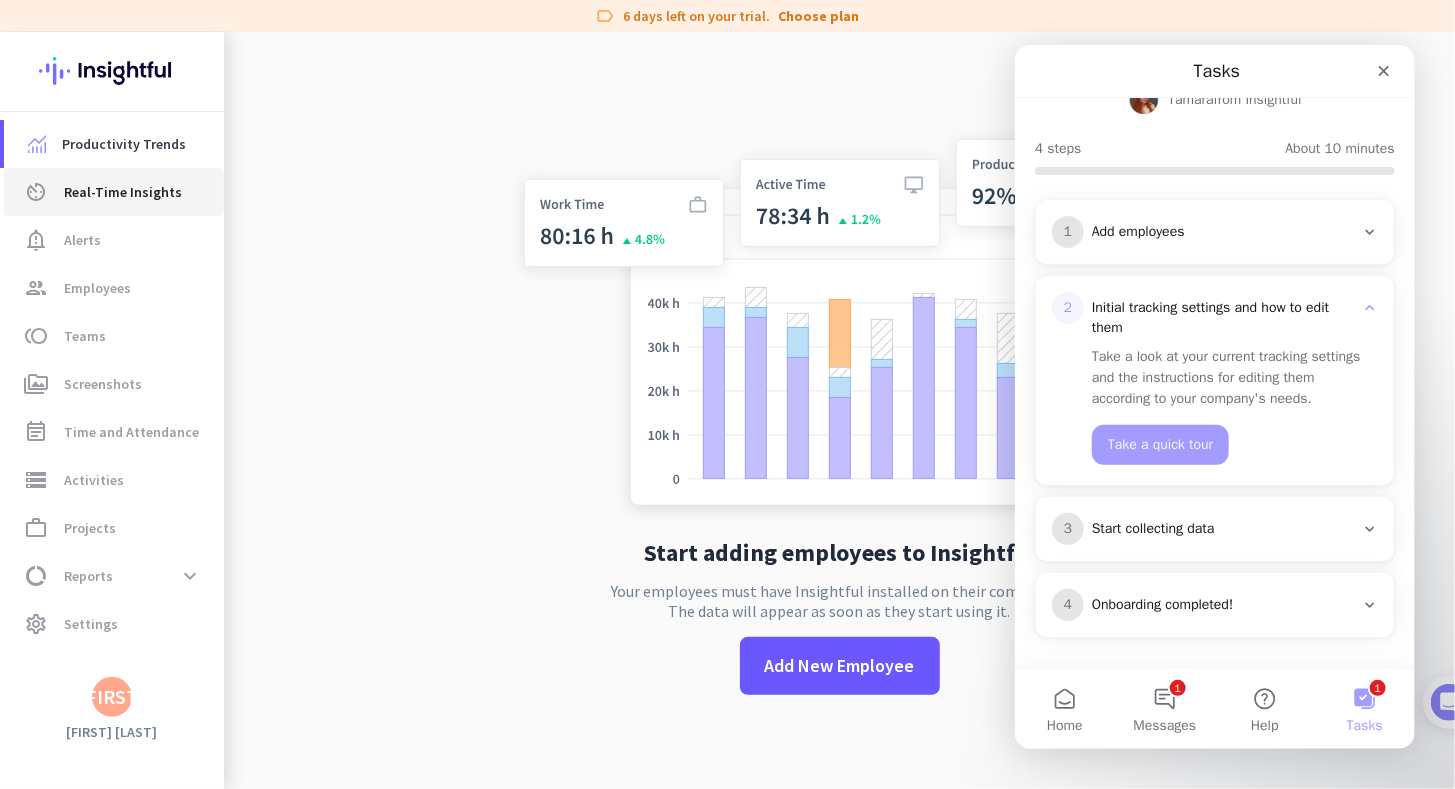 click on "Real-Time Insights" 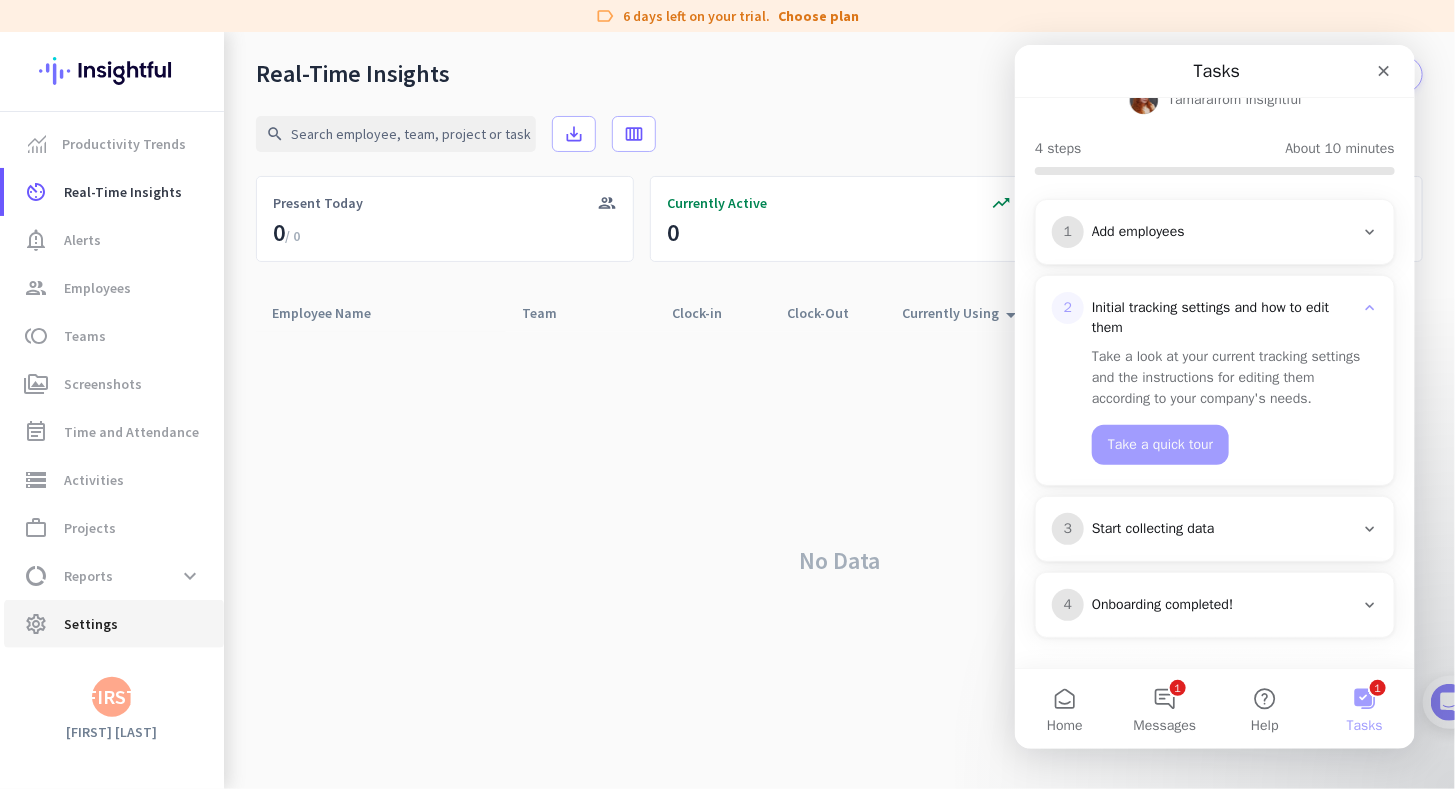 click on "settings  Settings" 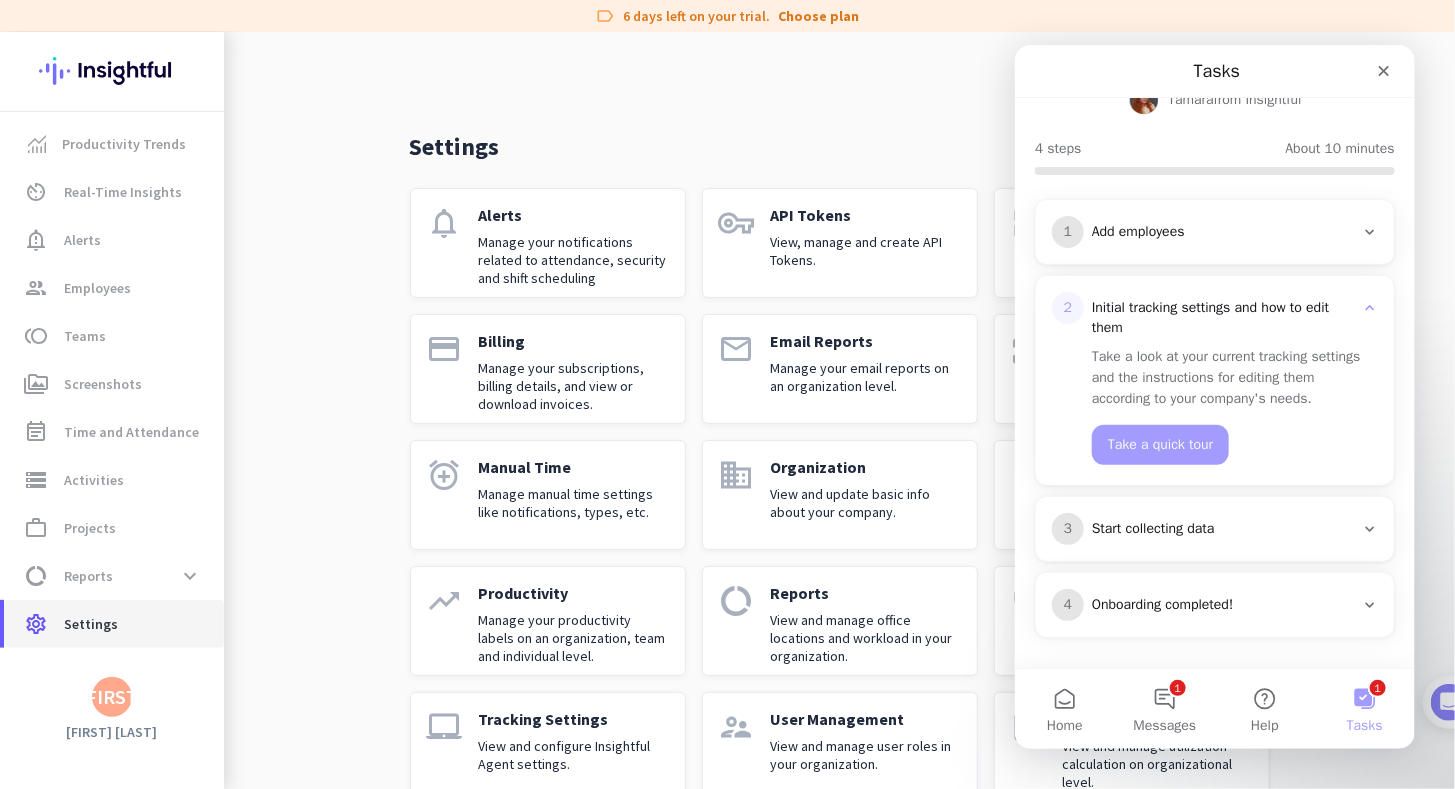 click on "Settings" 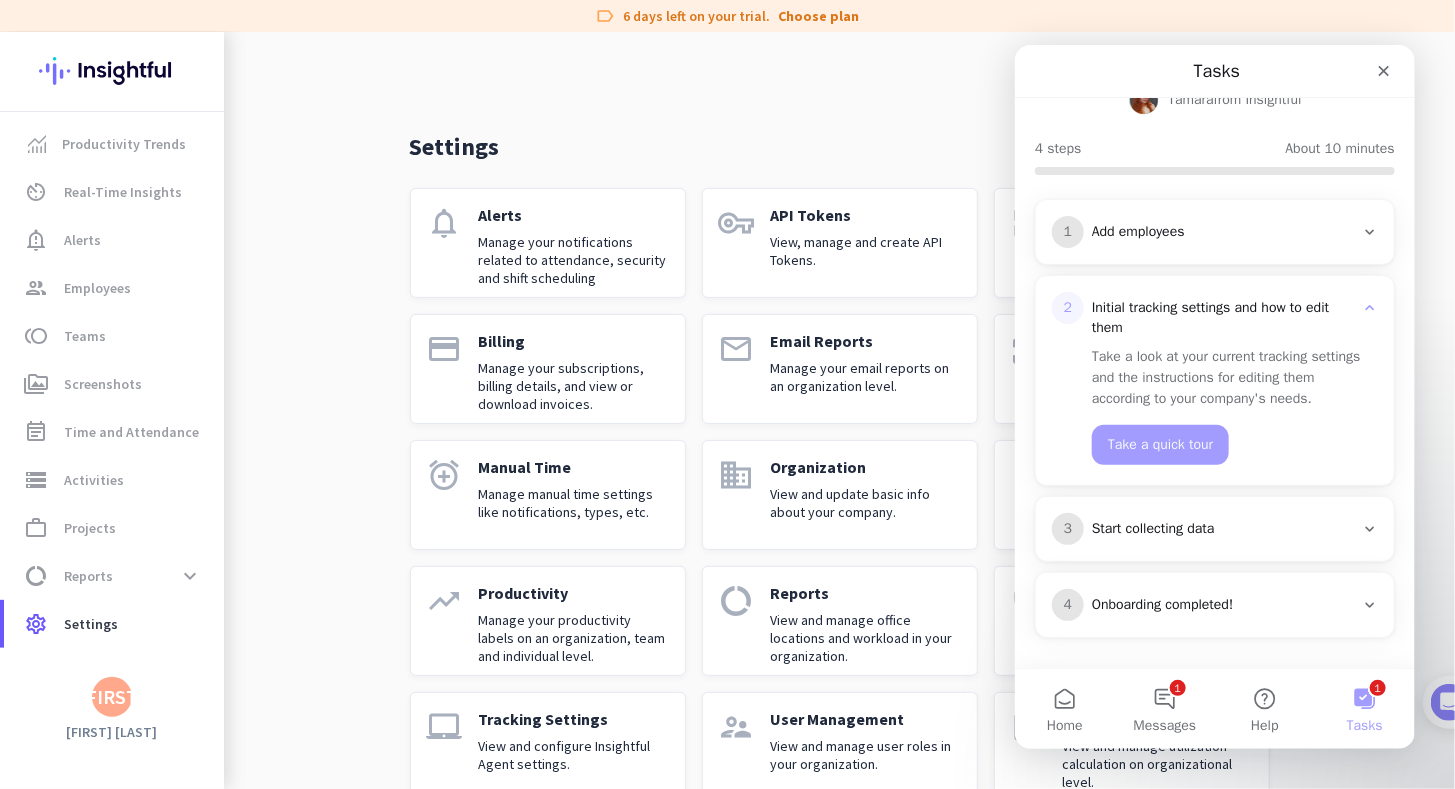 click on "Productivity Manage your productivity labels on an organization, team and individual level." 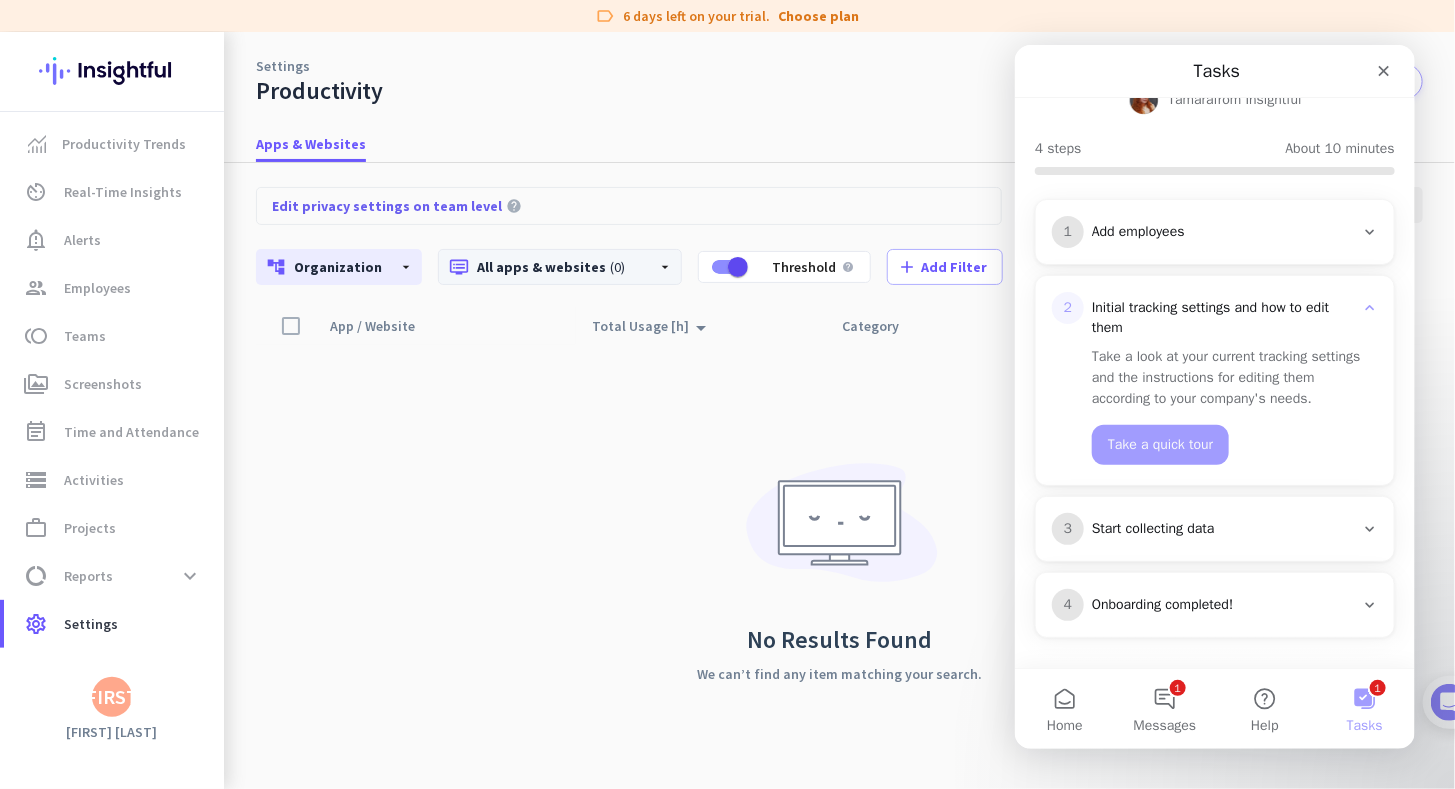 click on "arrow_drop_down" 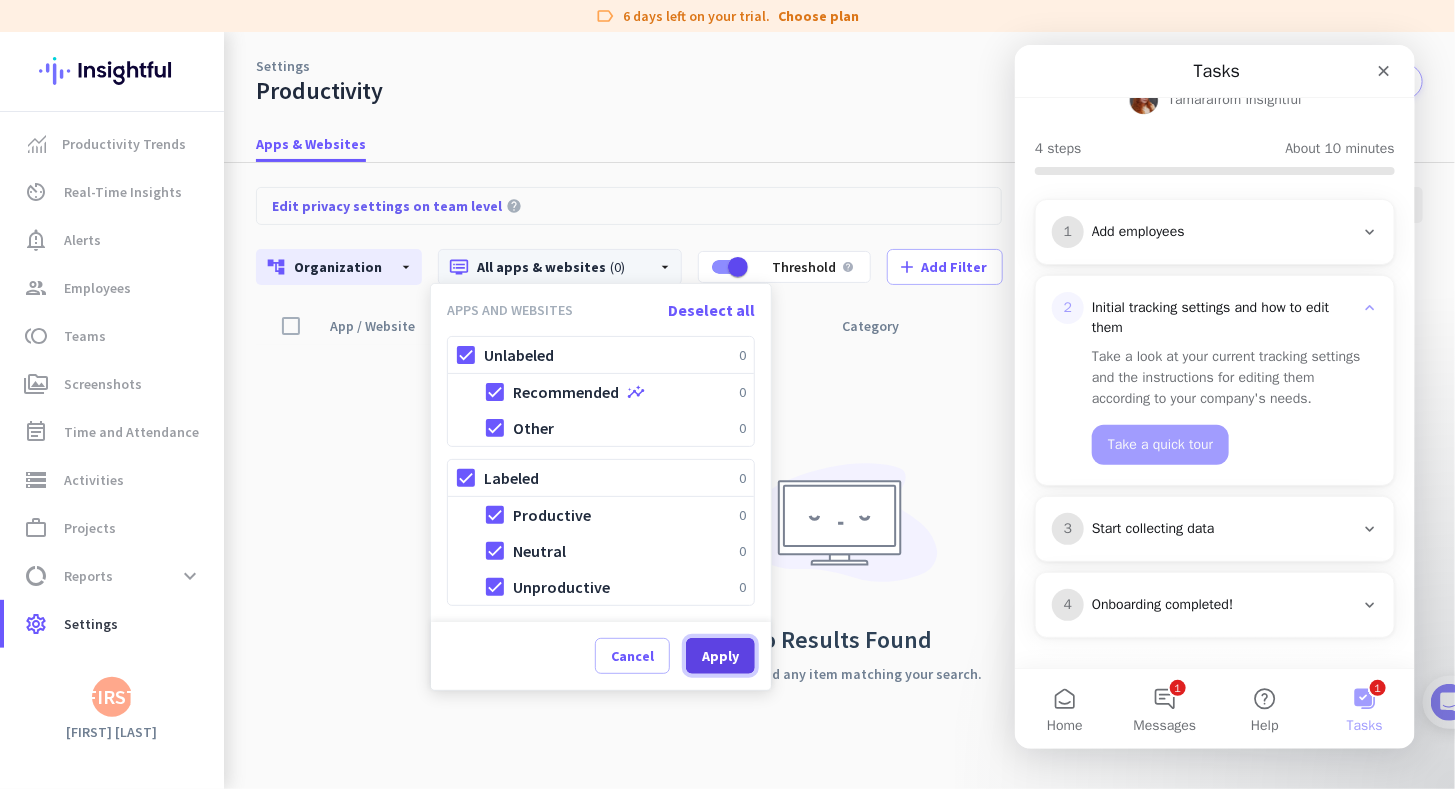 click on "Apply" at bounding box center [720, 656] 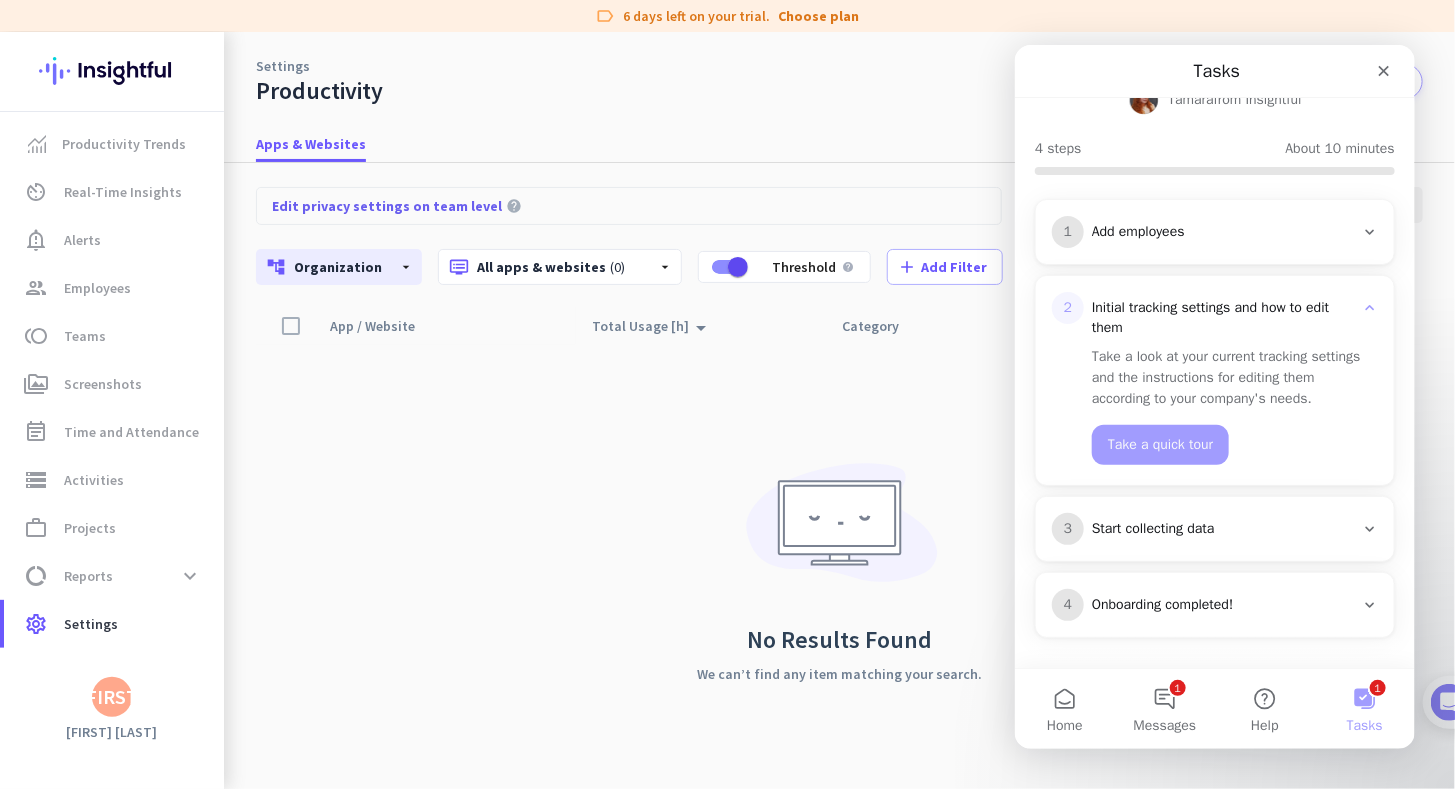click 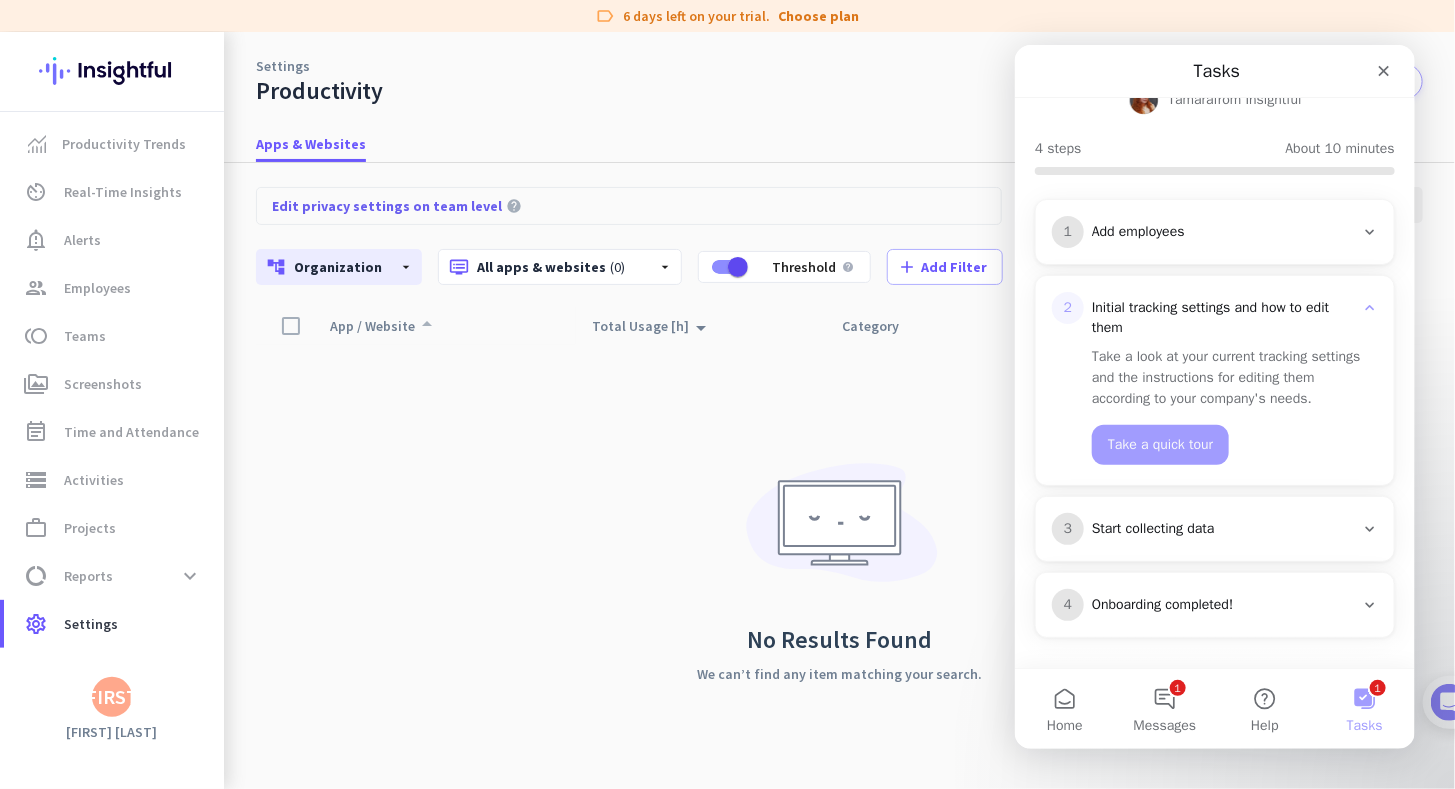 click on "App / Website arrow_drop_up" 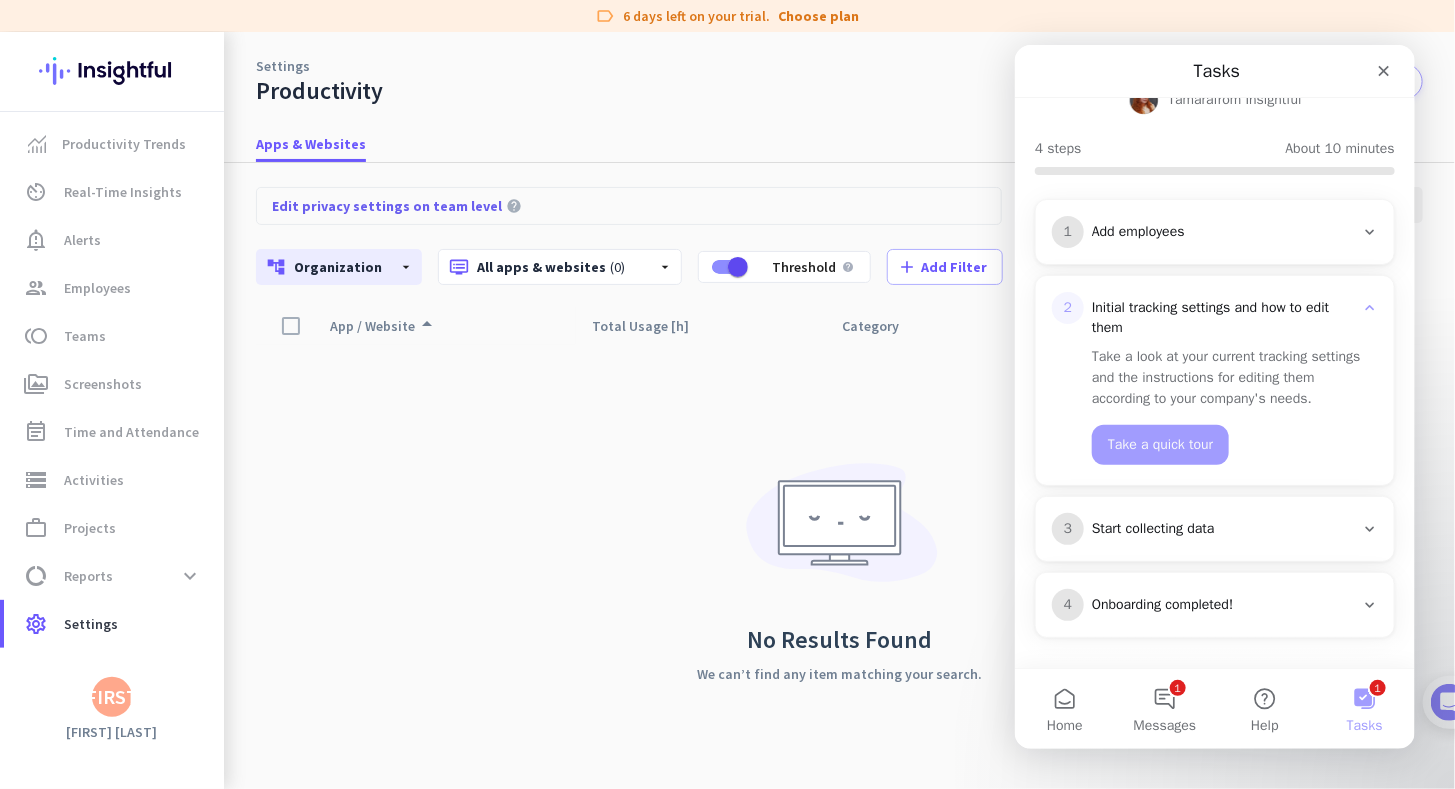 click 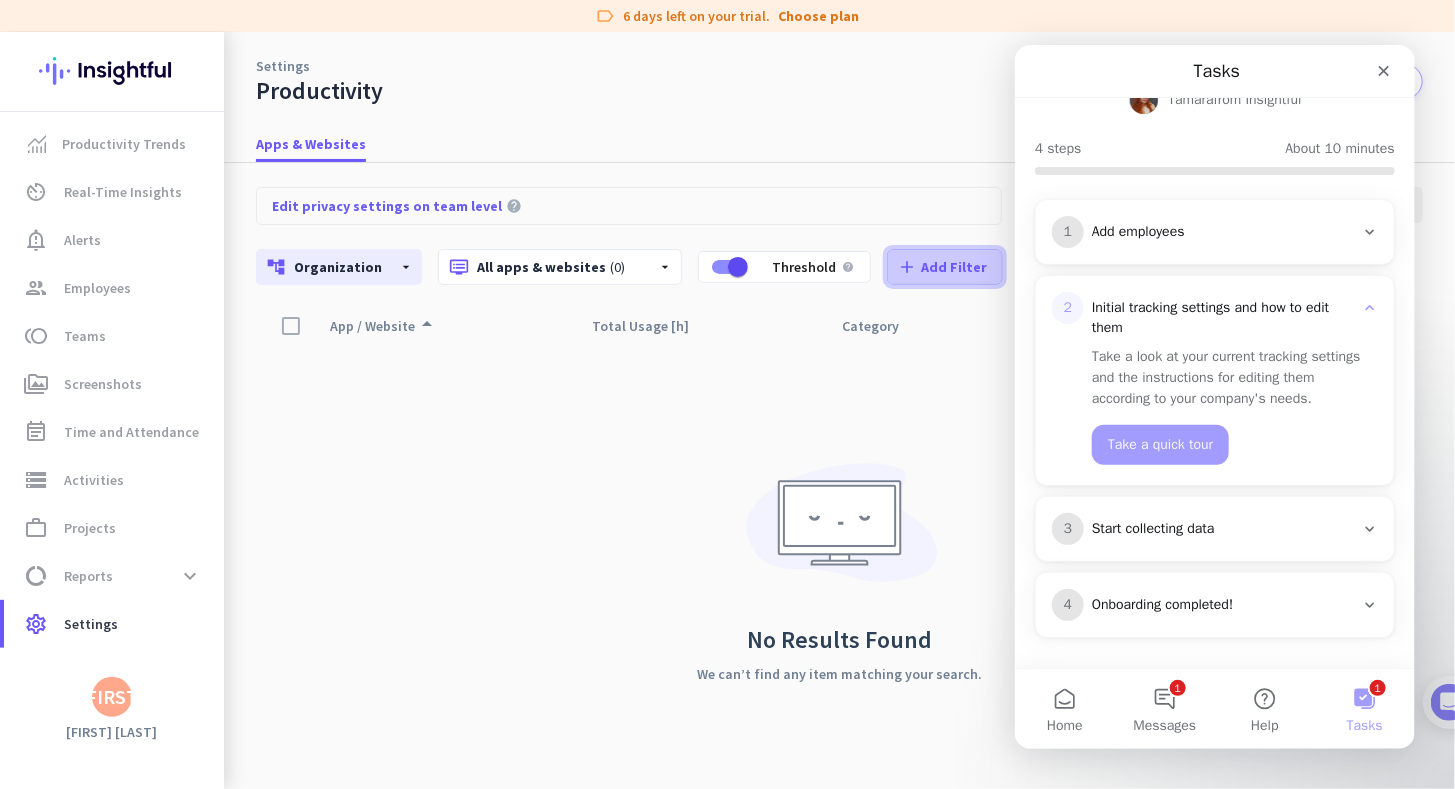 click on "Add Filter" 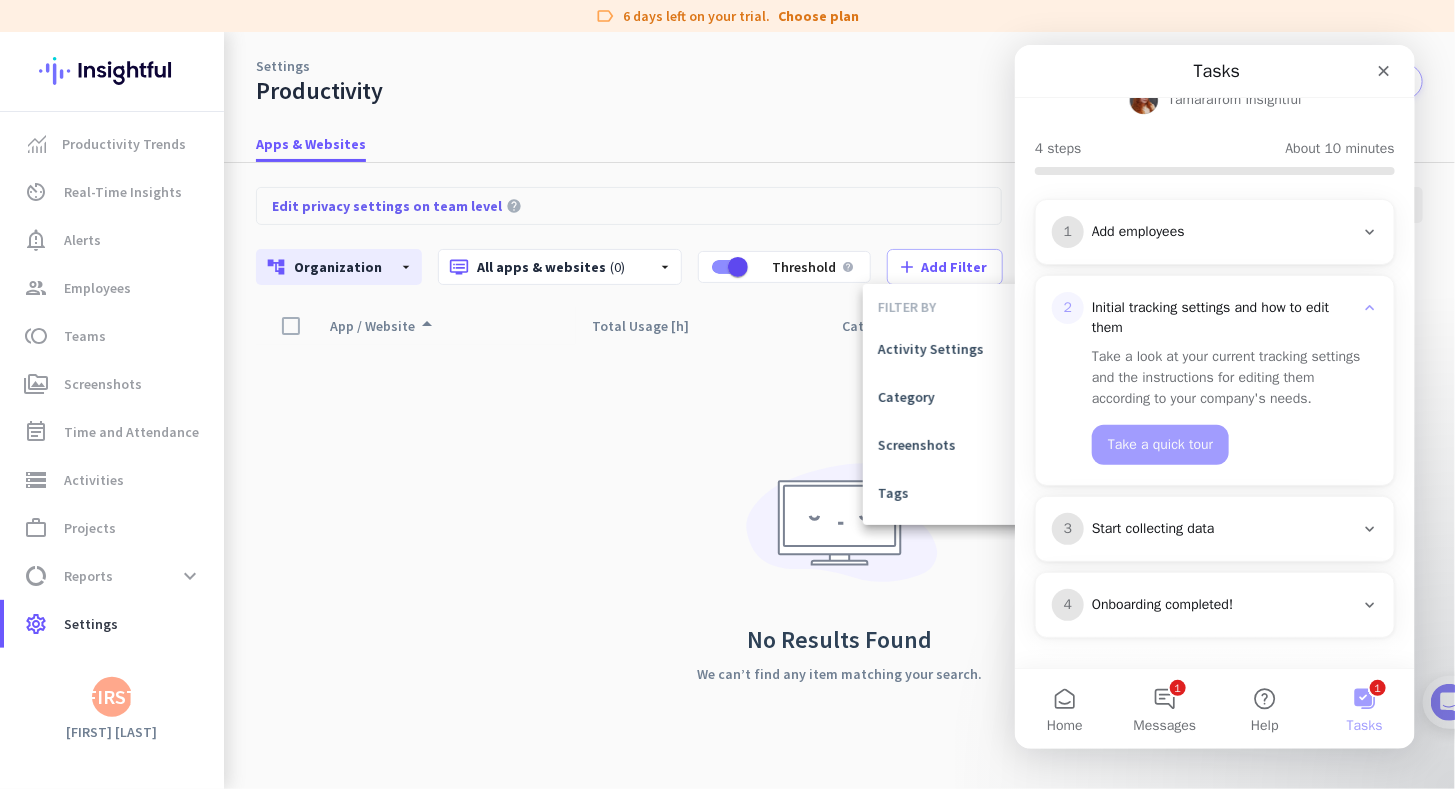 click at bounding box center [727, 394] 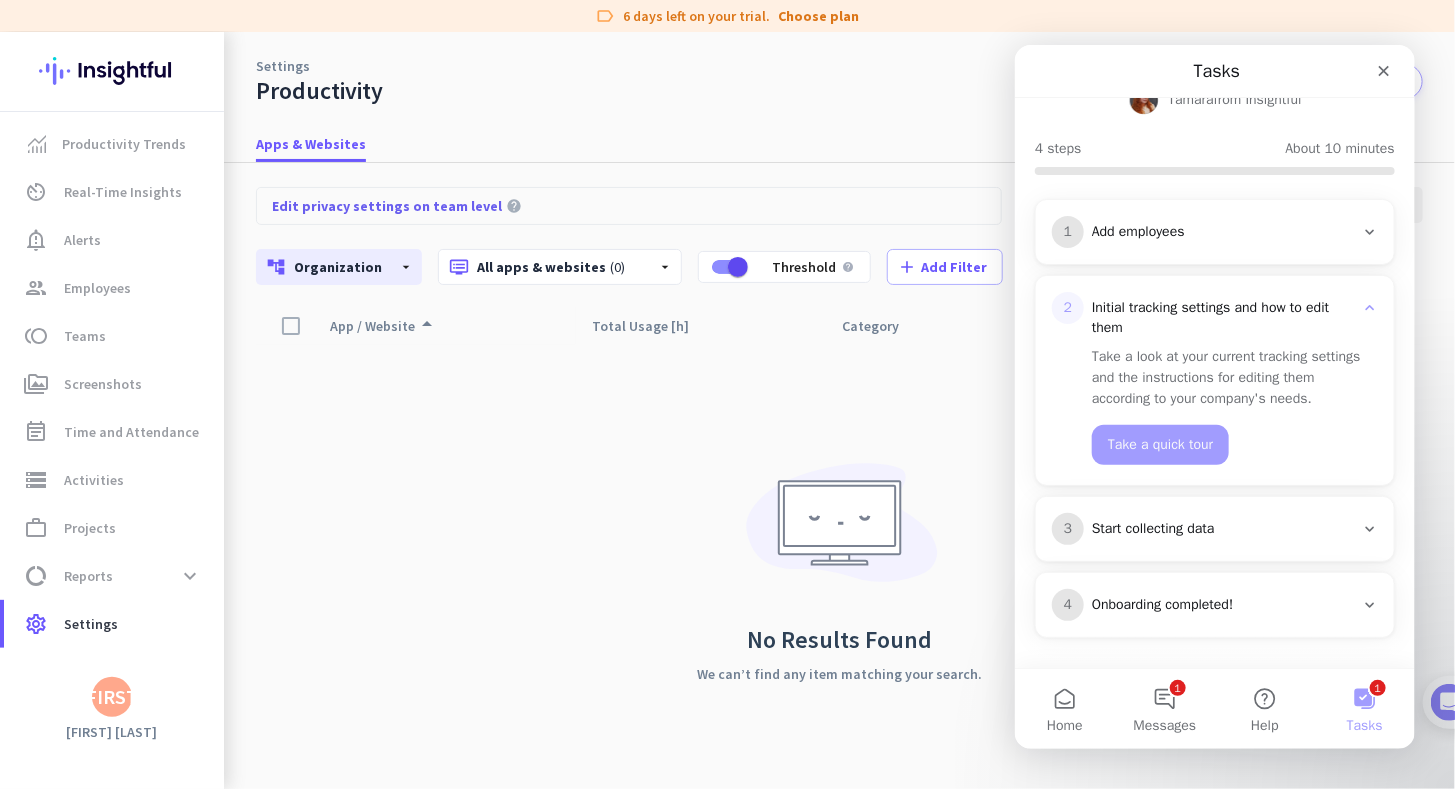 click on "No Results Found We can’t find any item matching your search." 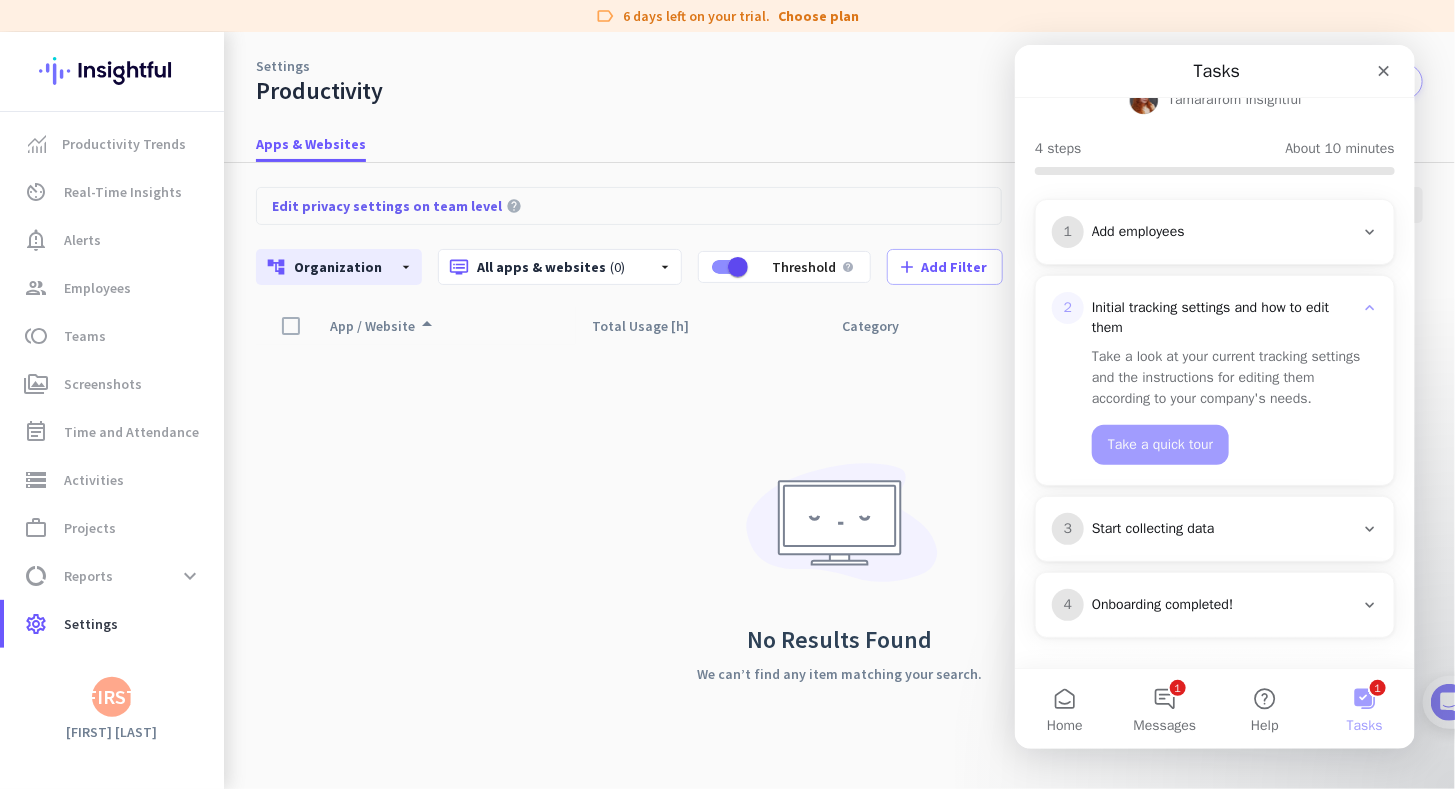 click on "App / Website arrow_drop_up  Total Usage [h]  arrow_drop_up  Category  Last Label Update arrow_drop_up Label arrow_drop_up No Results Found We can’t find any item matching your search." 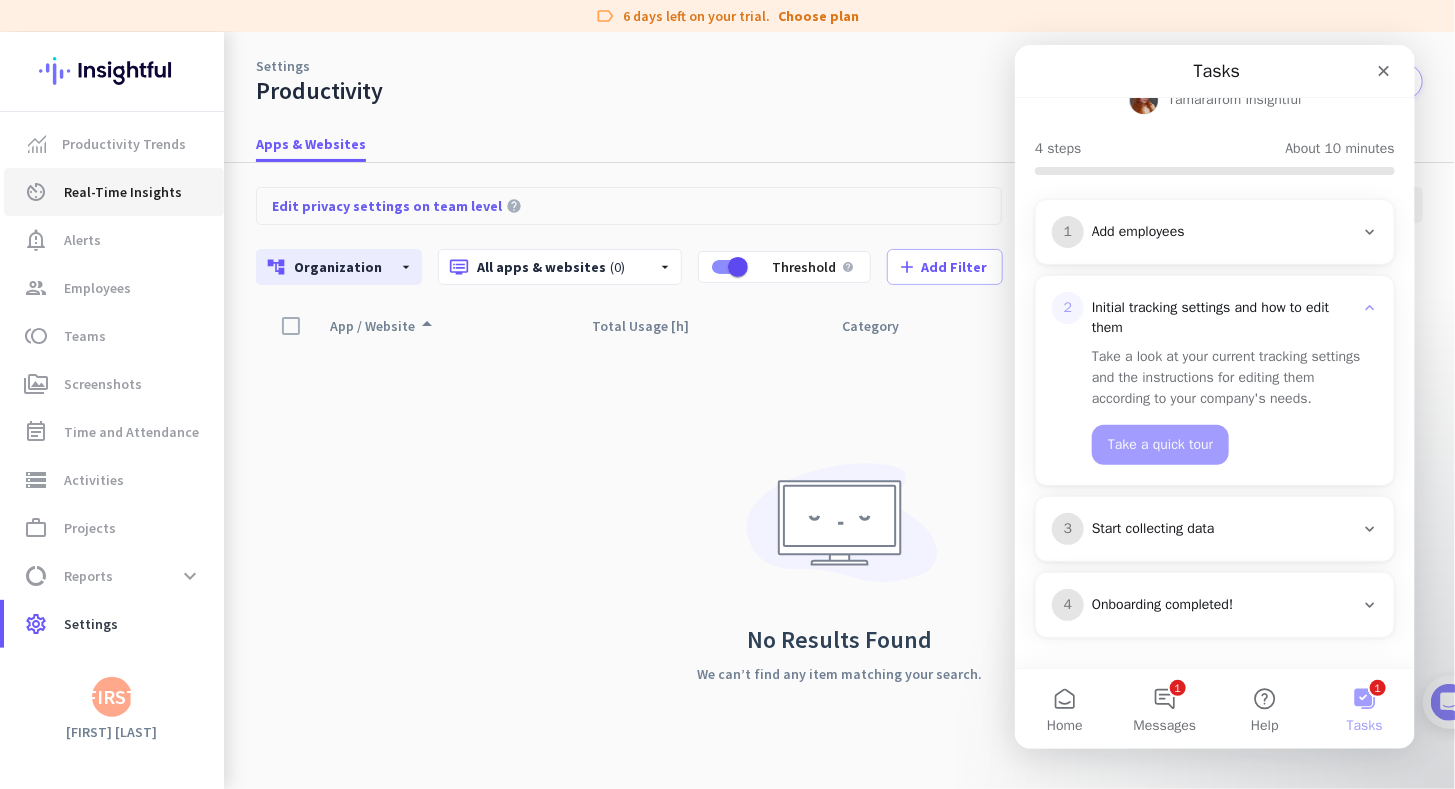 click on "Real-Time Insights" 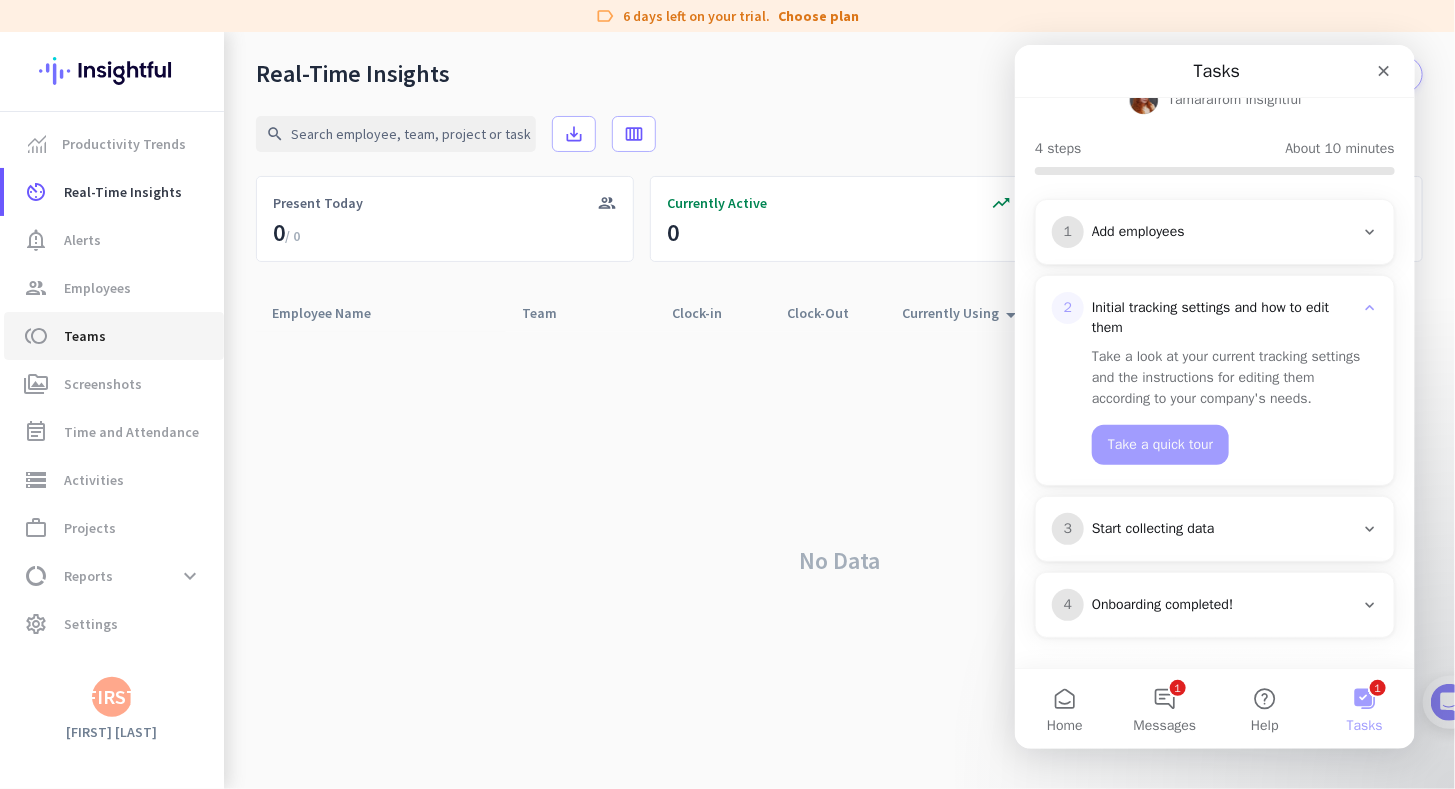 click on "toll  Teams" 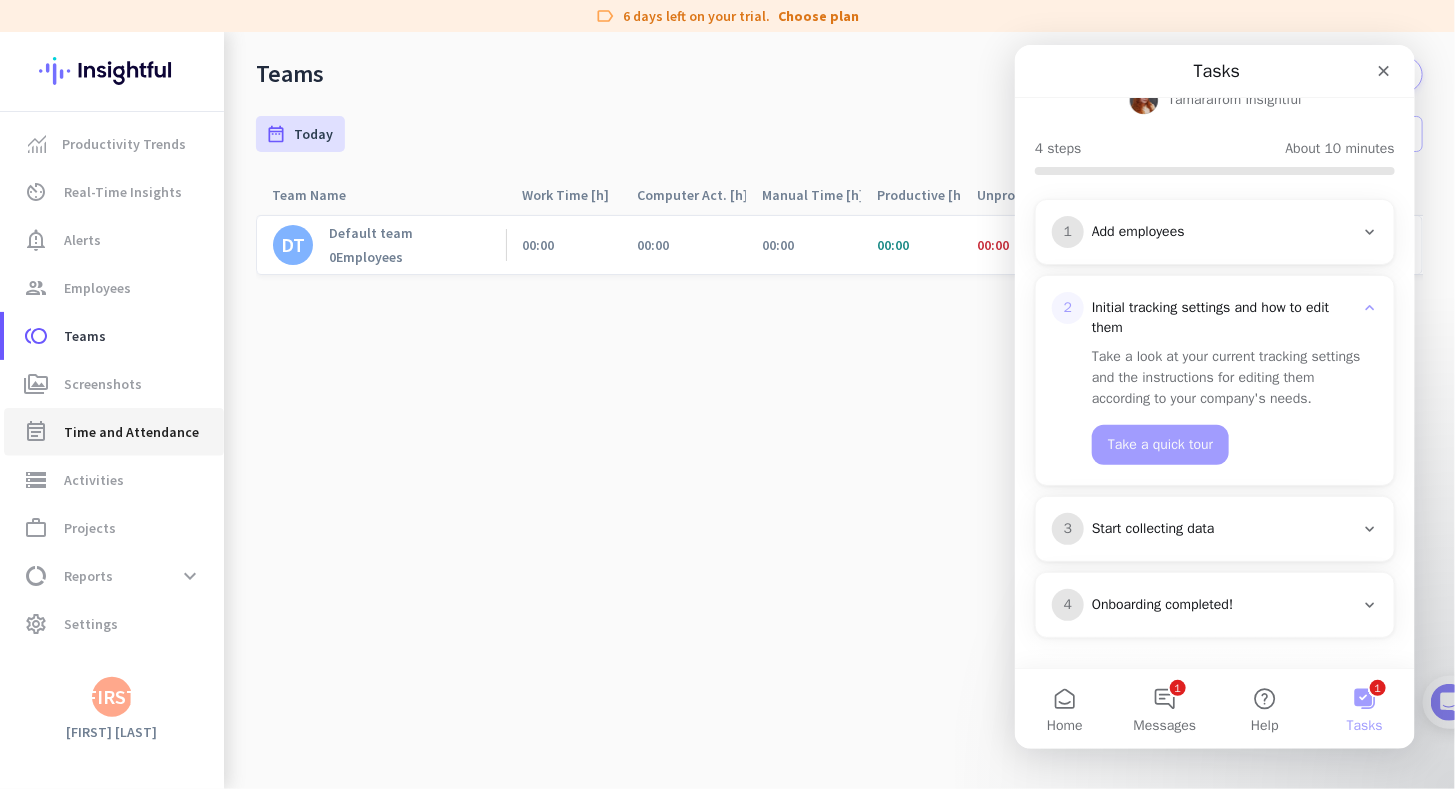 click on "Time and Attendance" 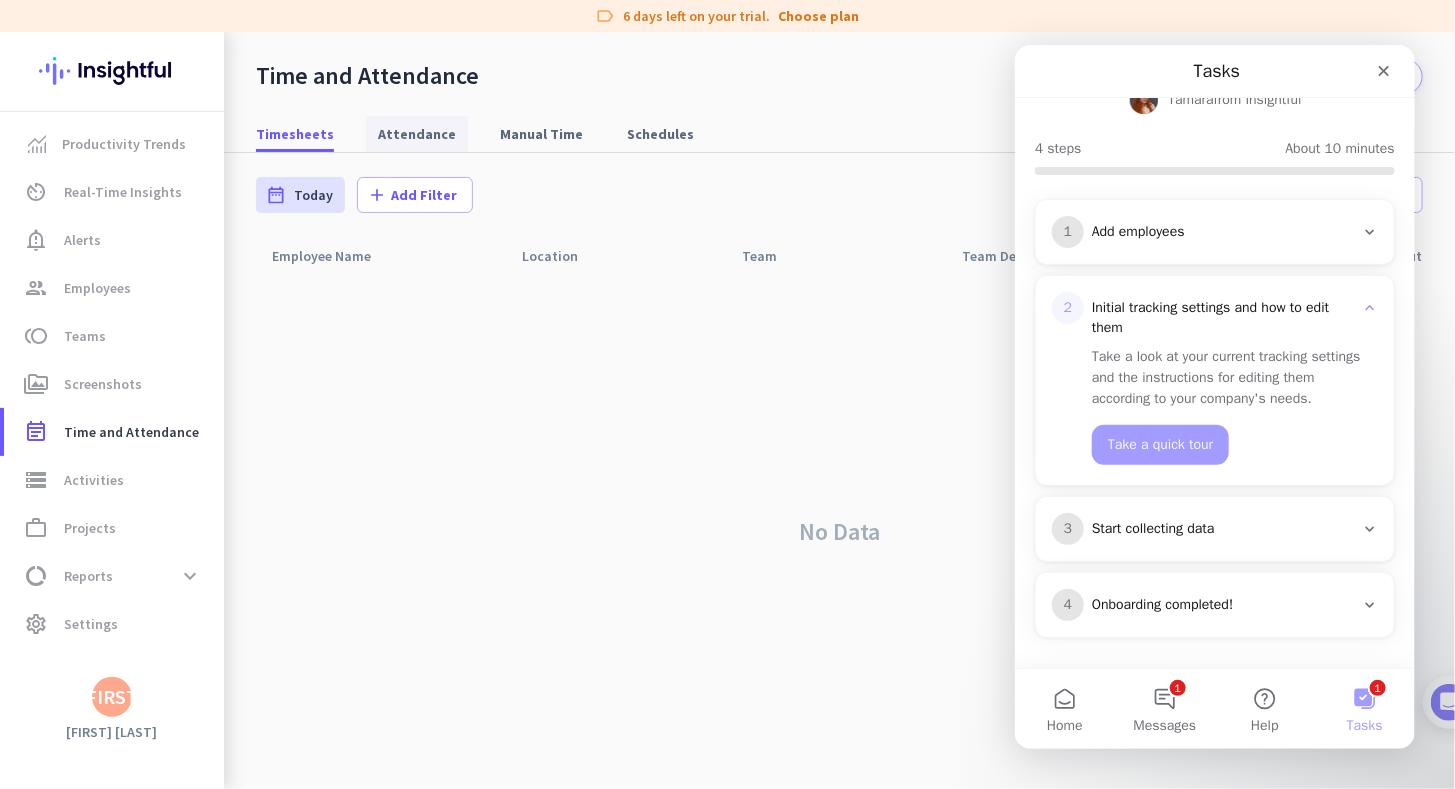 click on "Attendance" at bounding box center [417, 134] 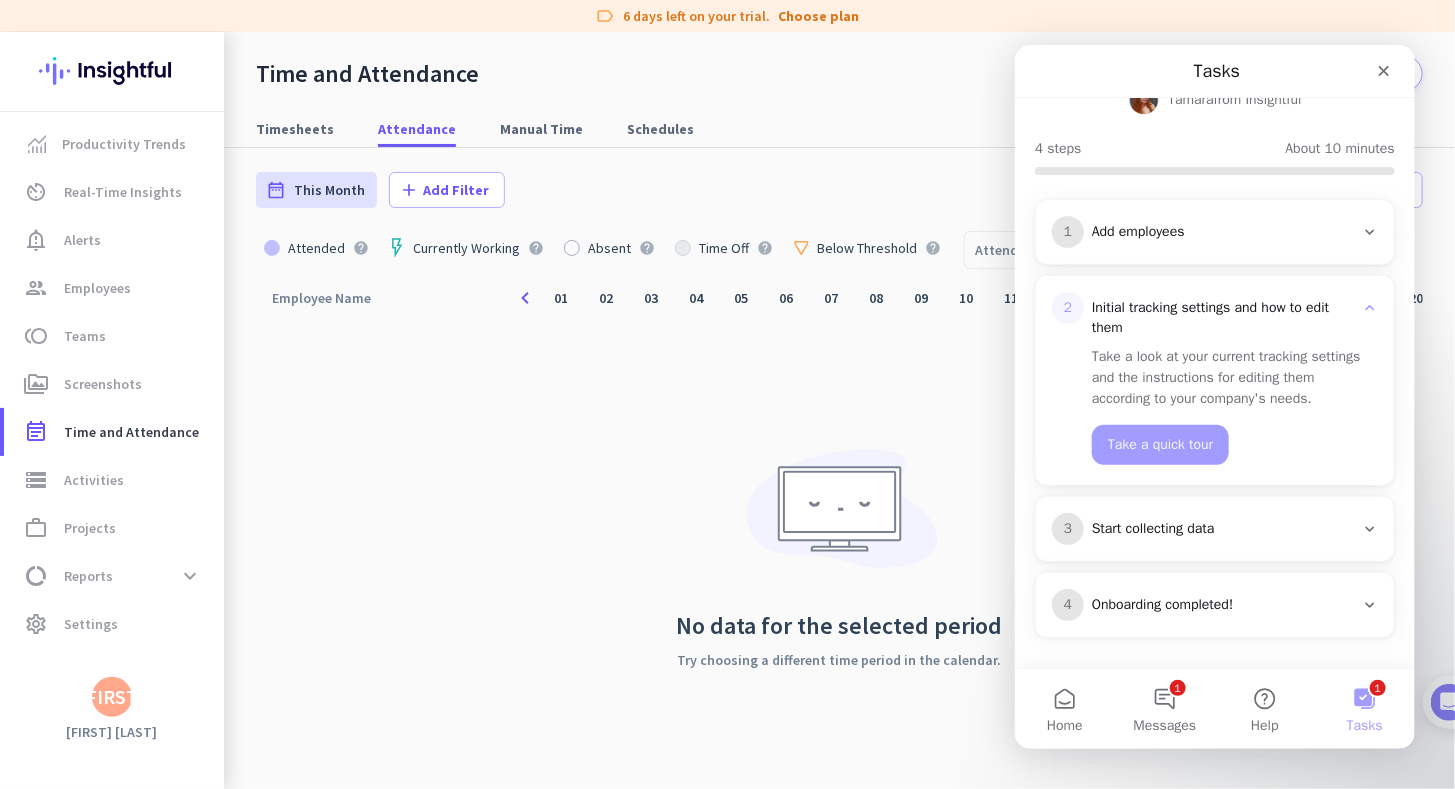 click on "Timesheets" at bounding box center [295, 129] 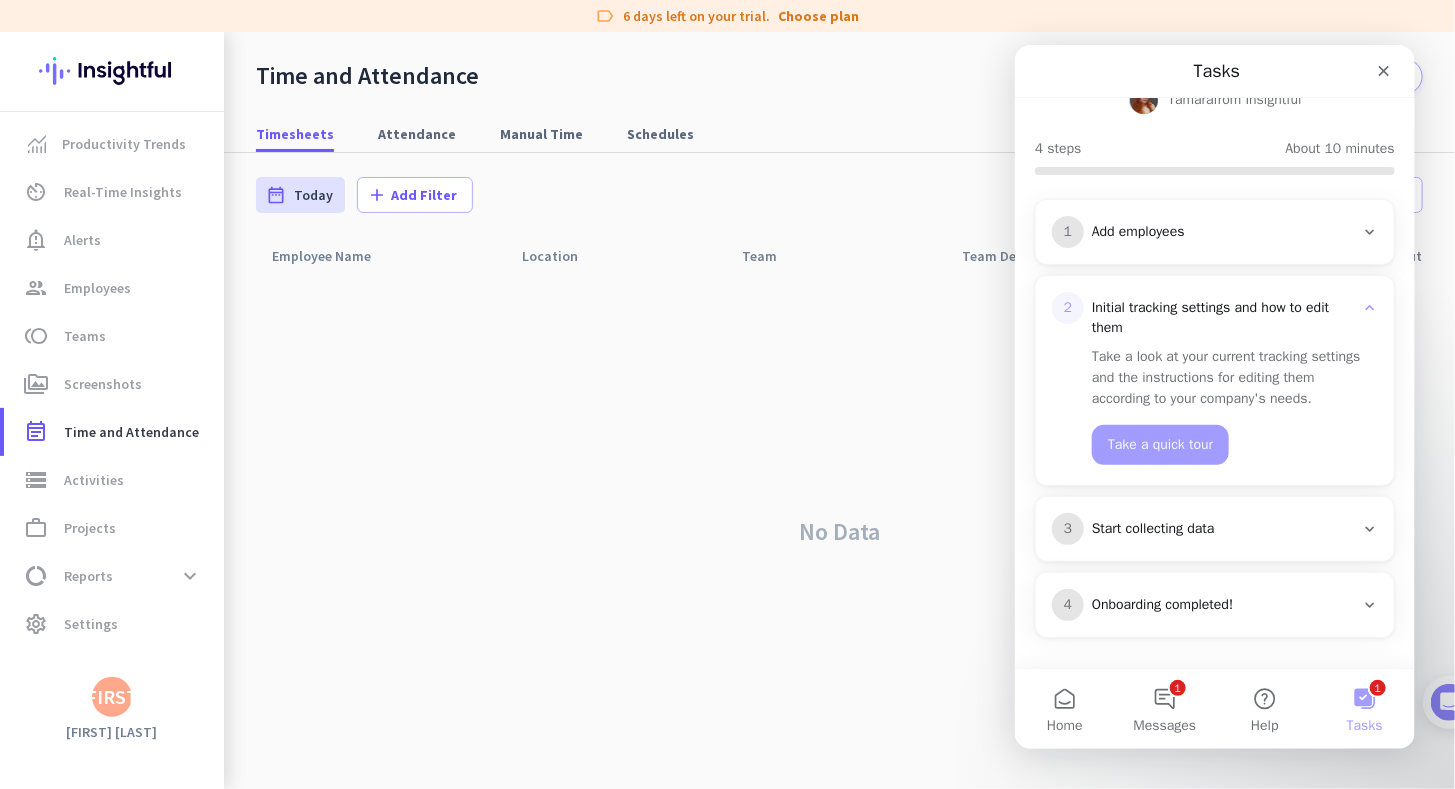click on "Start collecting data" at bounding box center [1222, 528] 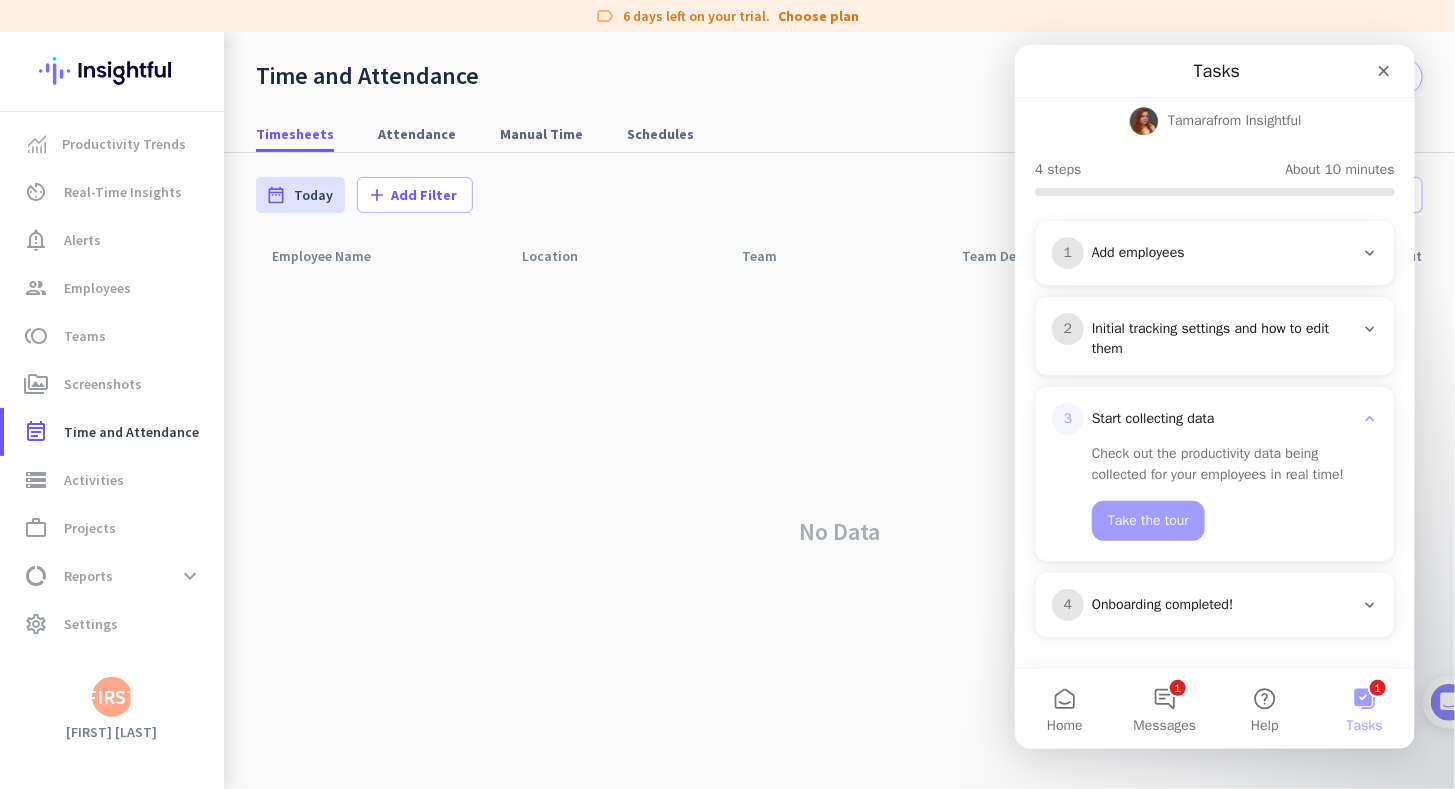 scroll, scrollTop: 144, scrollLeft: 0, axis: vertical 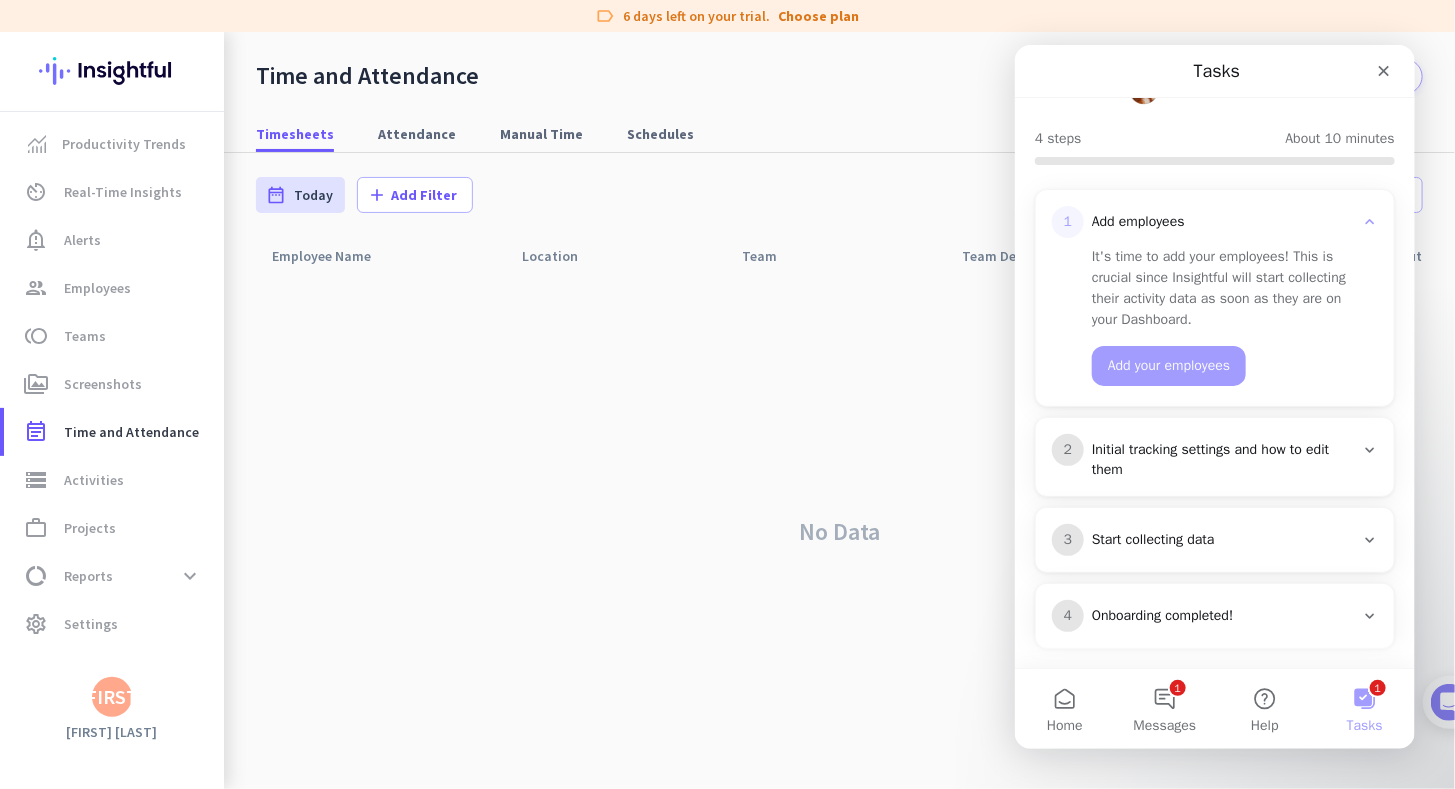 click on "No Data" 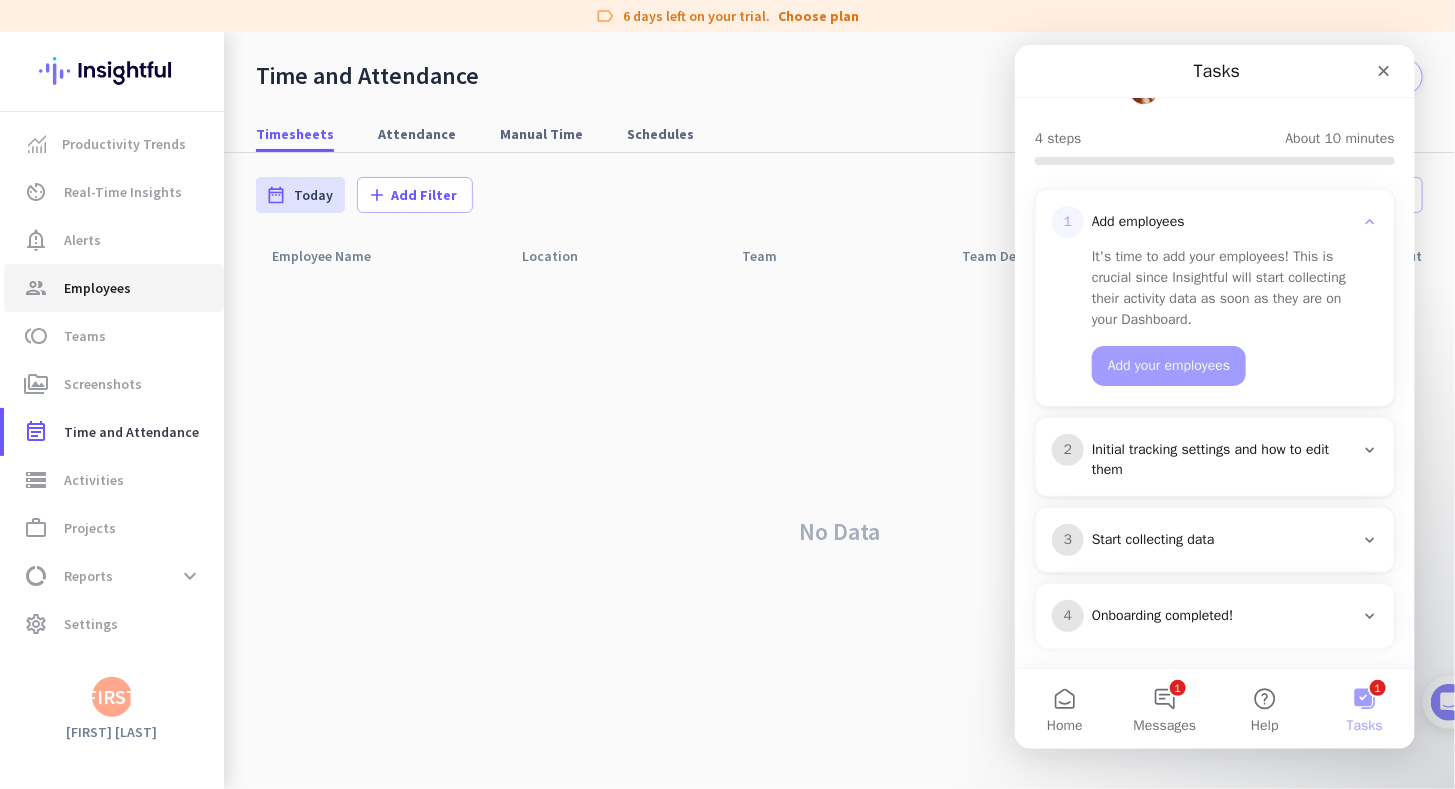 click on "group  Employees" 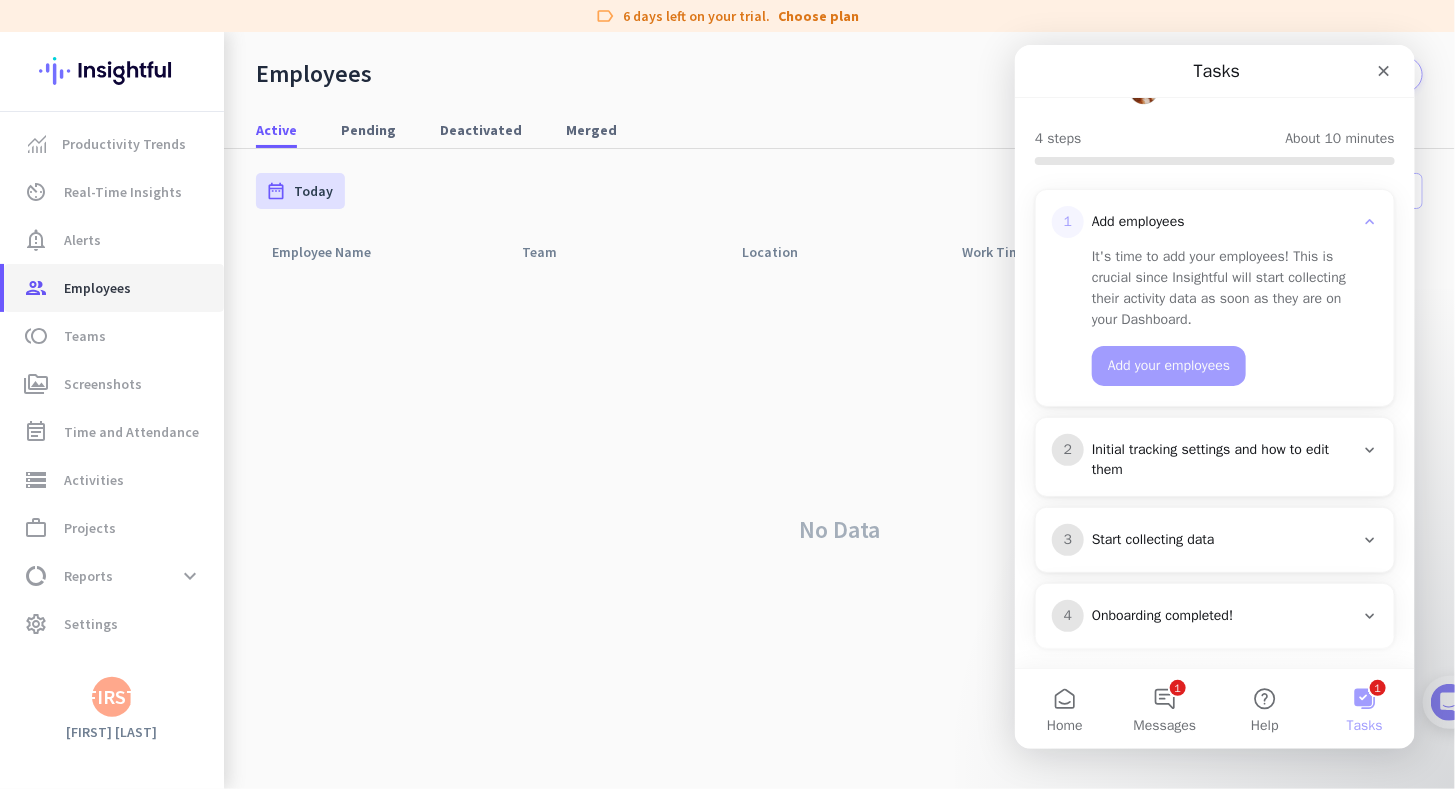 click on "group  Employees" 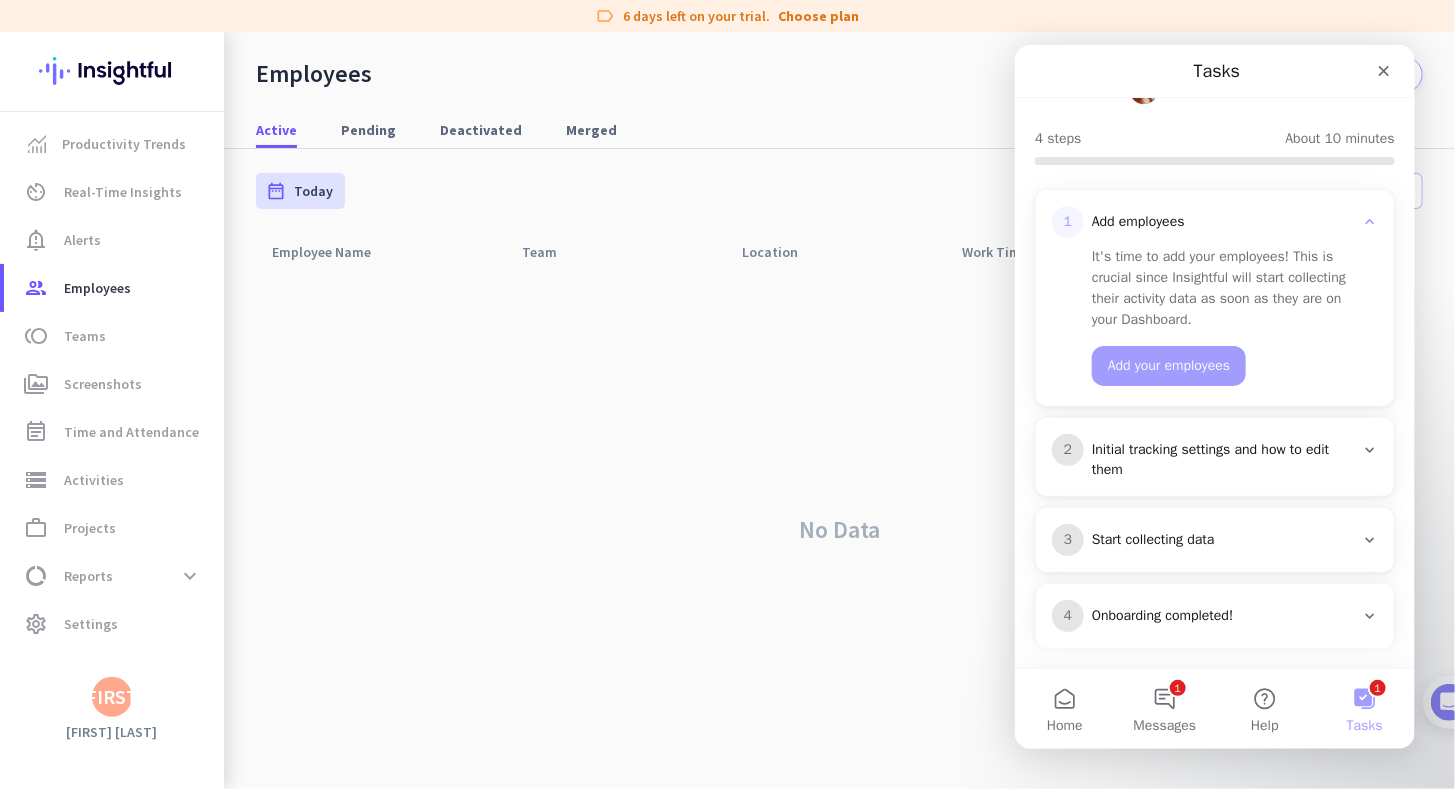 click on "No Data" 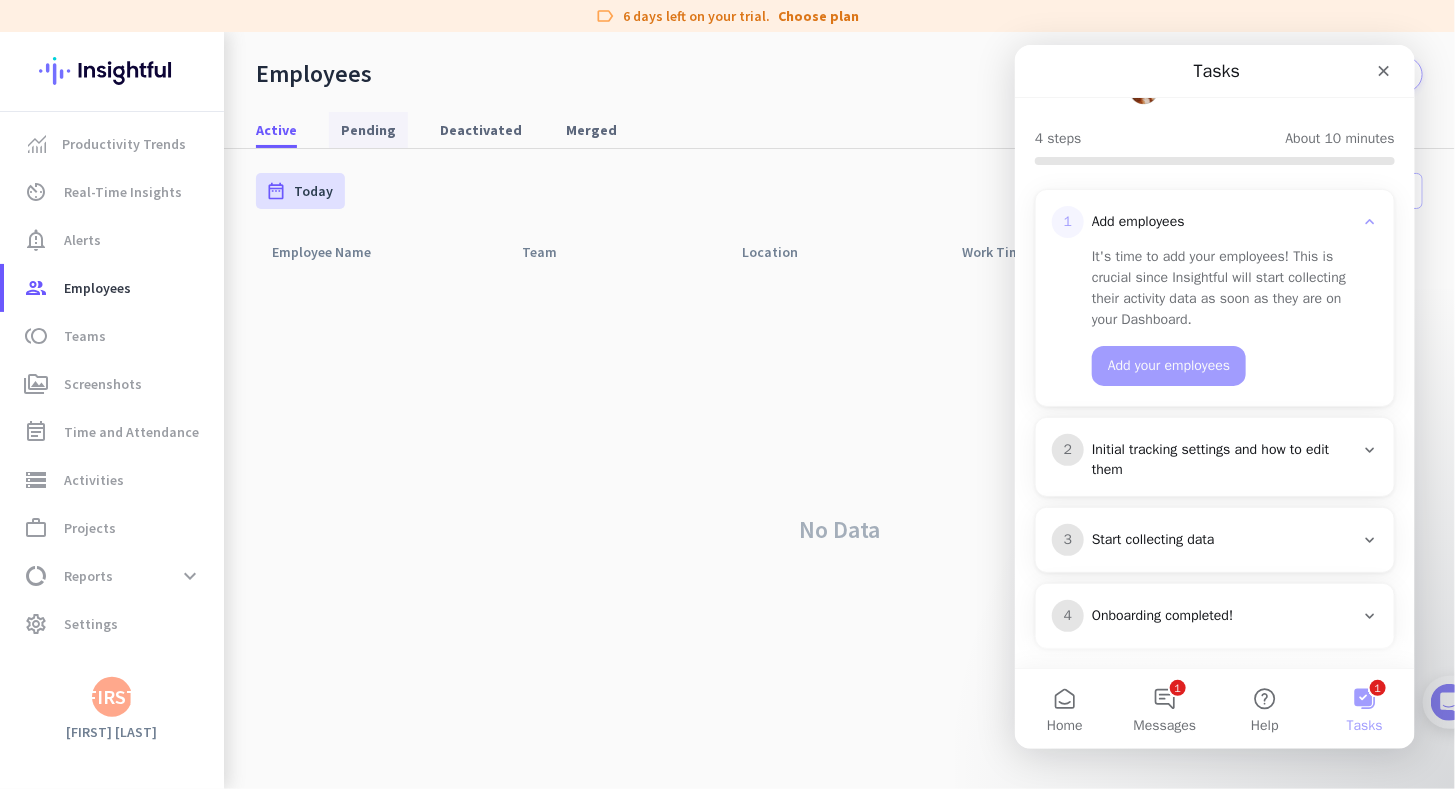 click on "Pending" at bounding box center [368, 130] 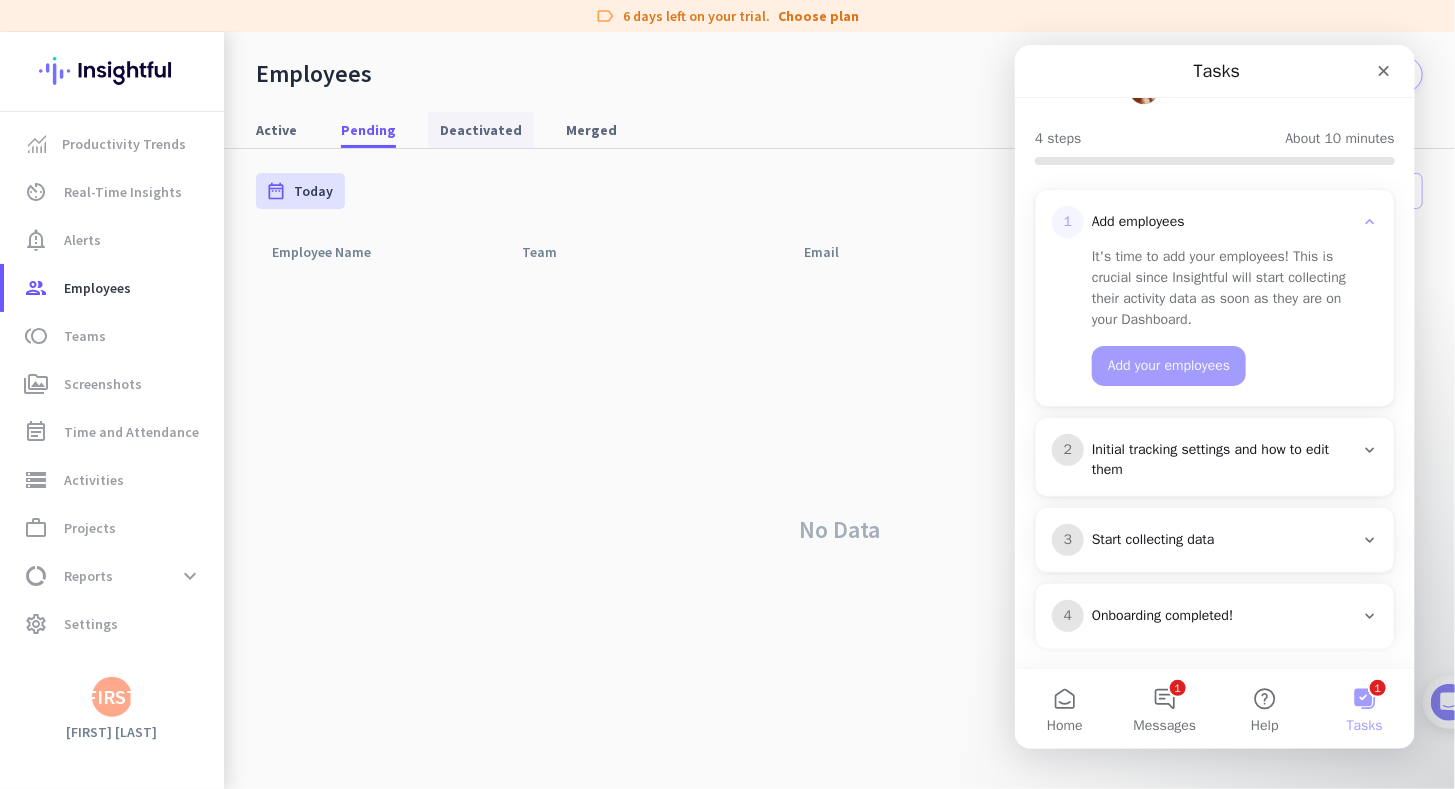 click on "Deactivated" at bounding box center (481, 130) 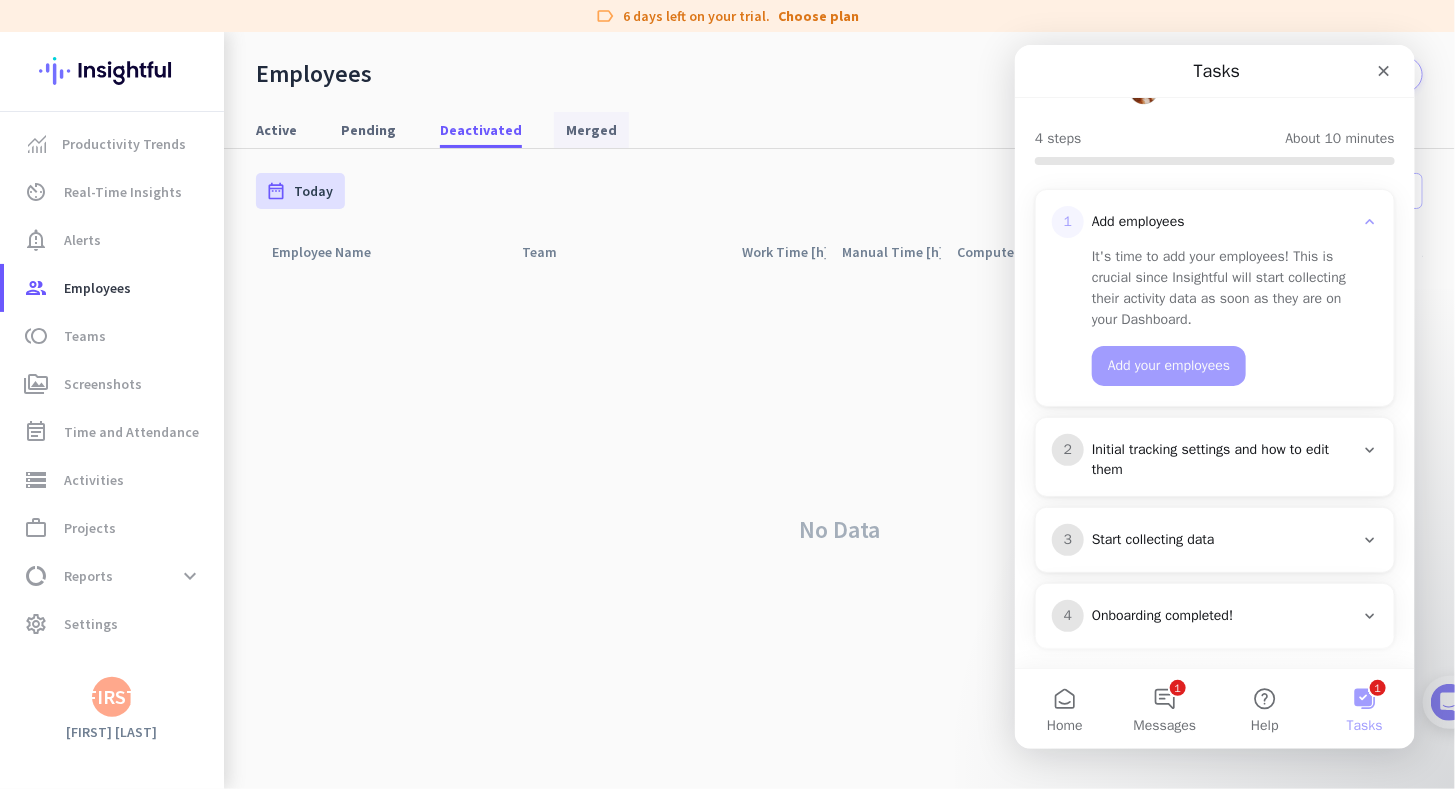 click on "Merged" at bounding box center [591, 130] 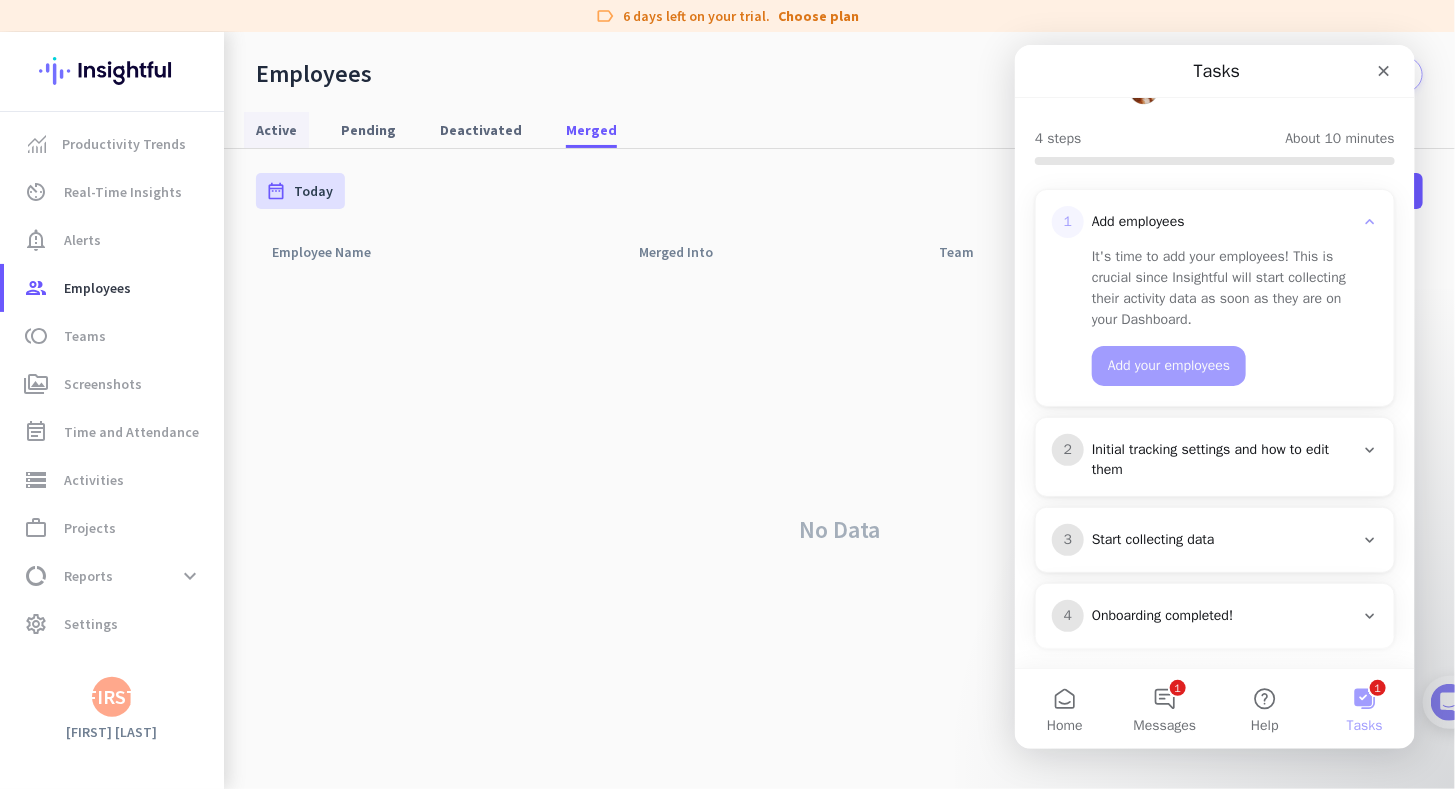 click on "Active" at bounding box center (276, 130) 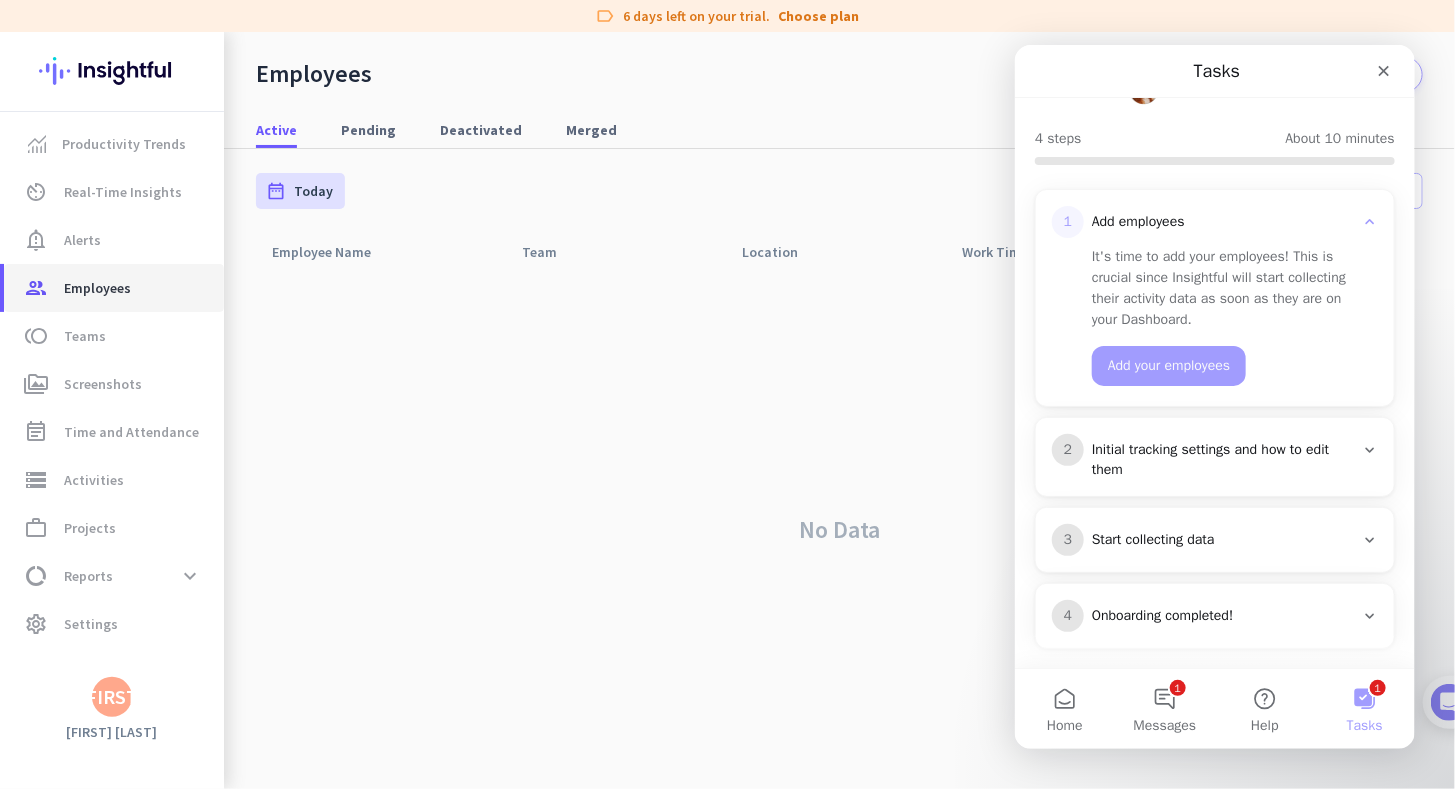 click on "Employees" 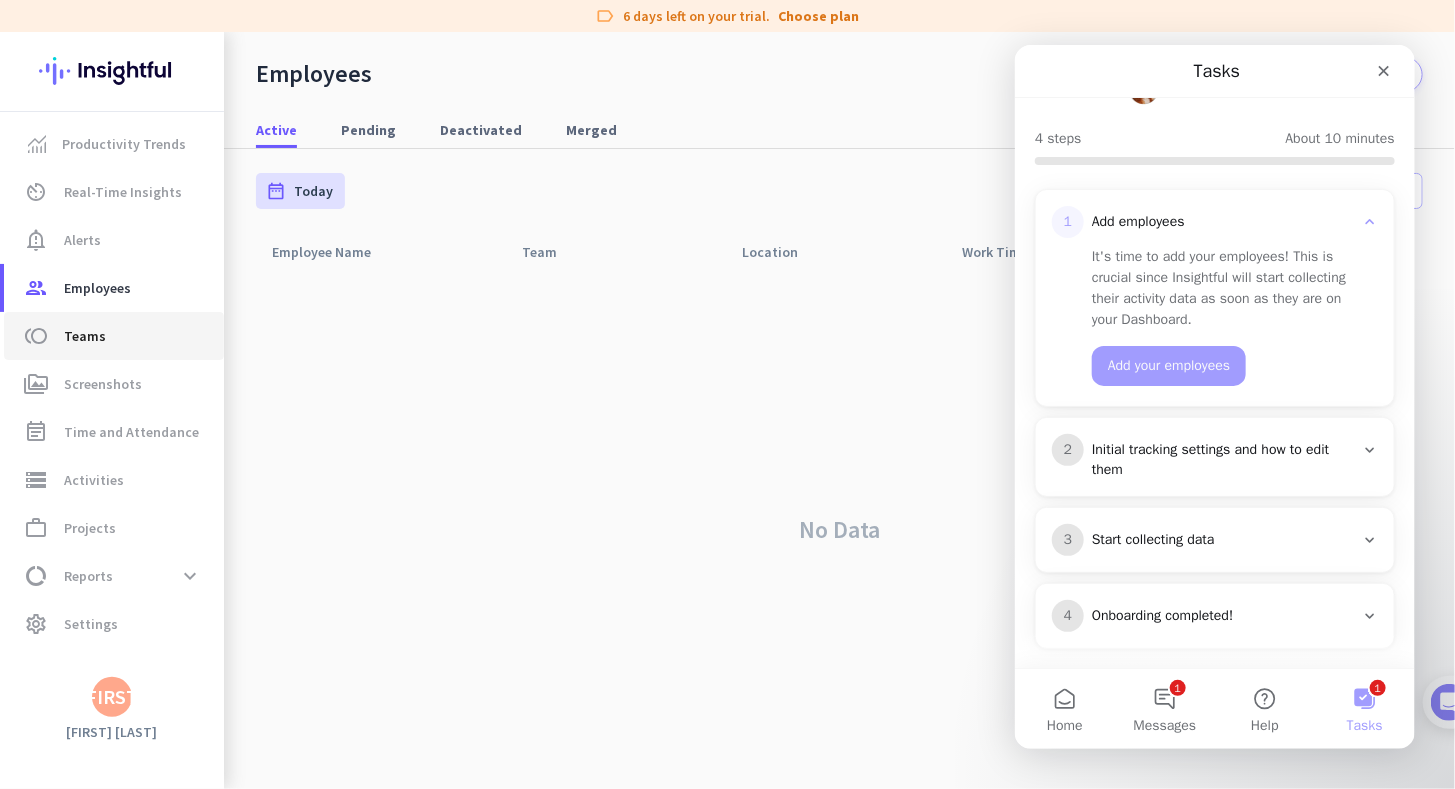 click on "toll  Teams" 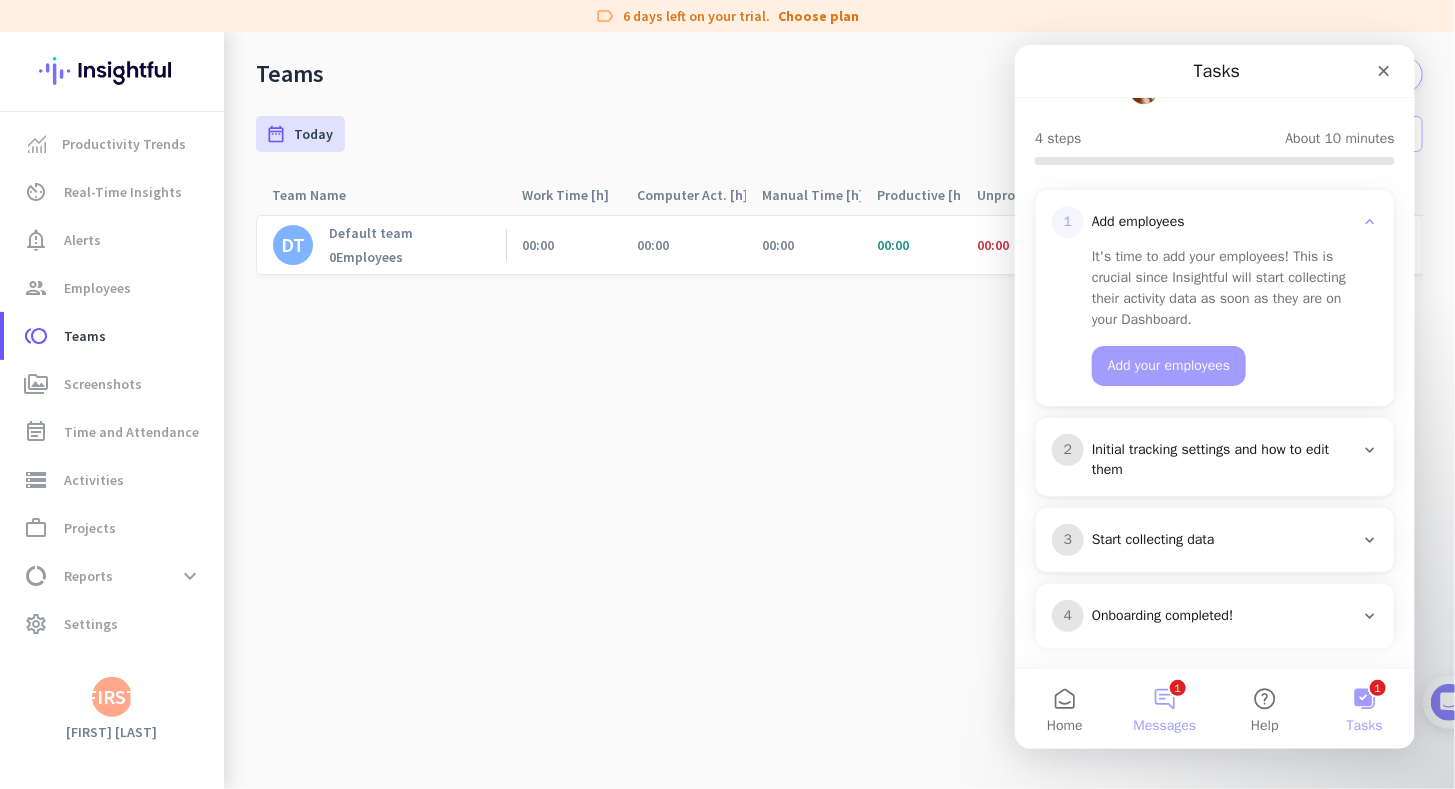 click on "1 Messages" at bounding box center [1164, 708] 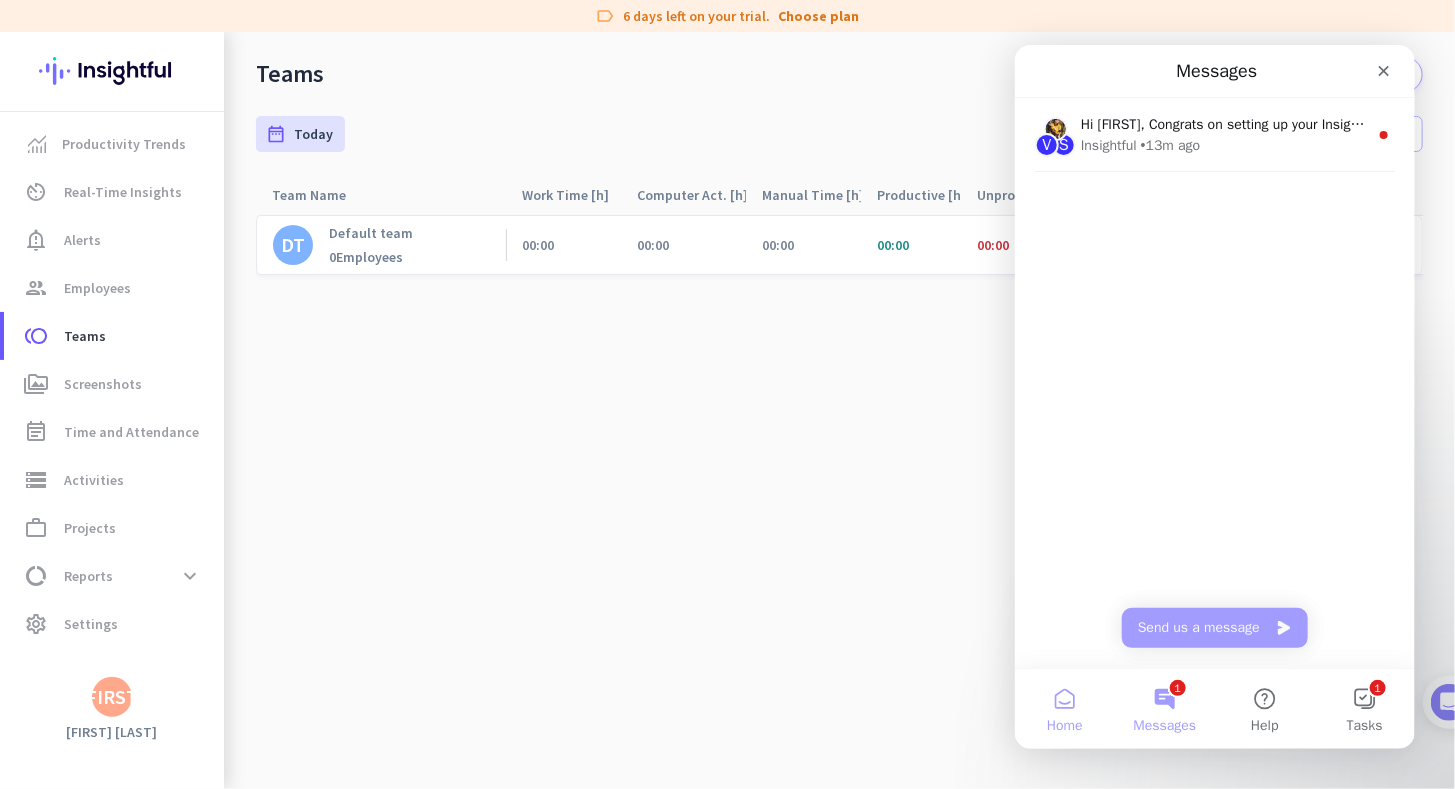 click on "Home" at bounding box center [1064, 708] 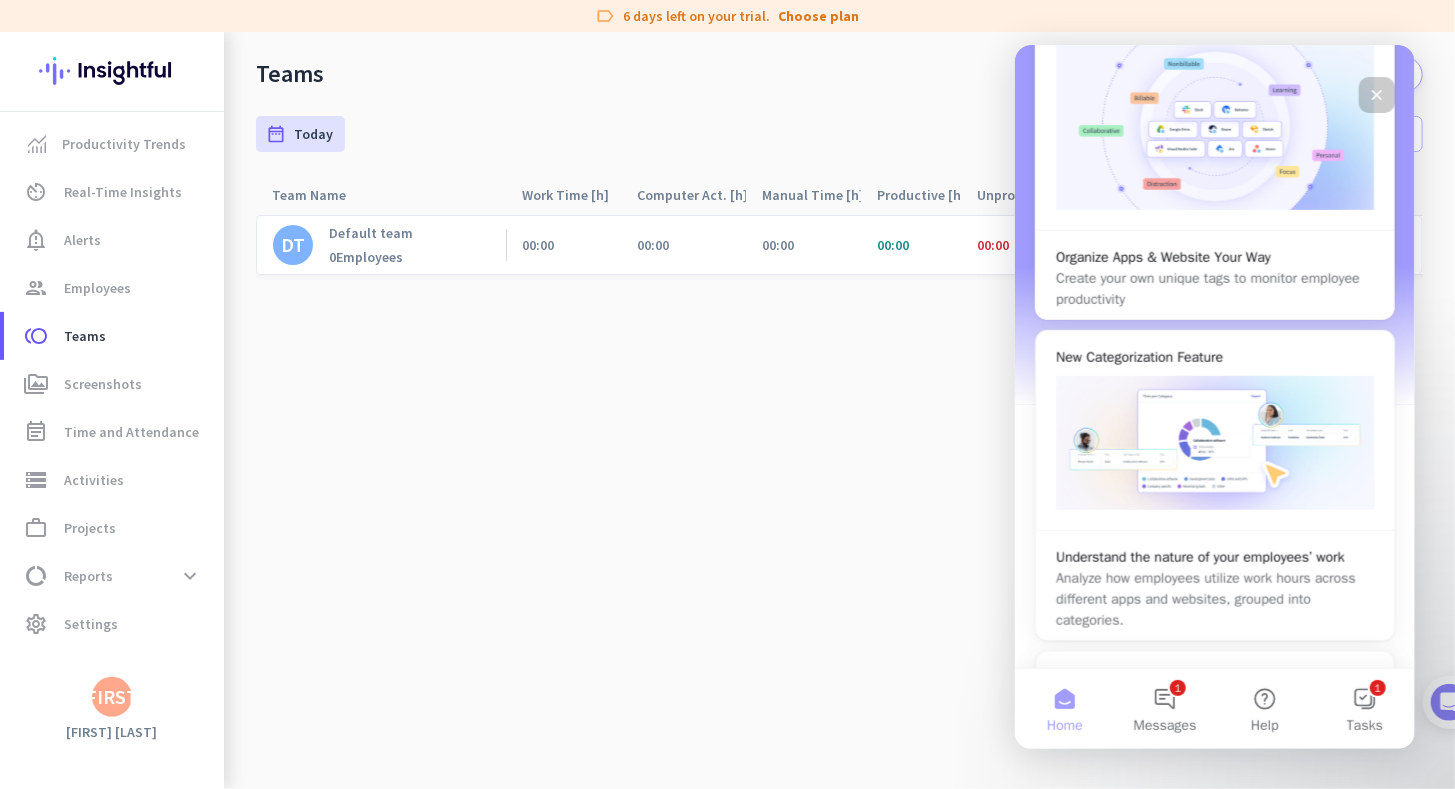 scroll, scrollTop: 862, scrollLeft: 0, axis: vertical 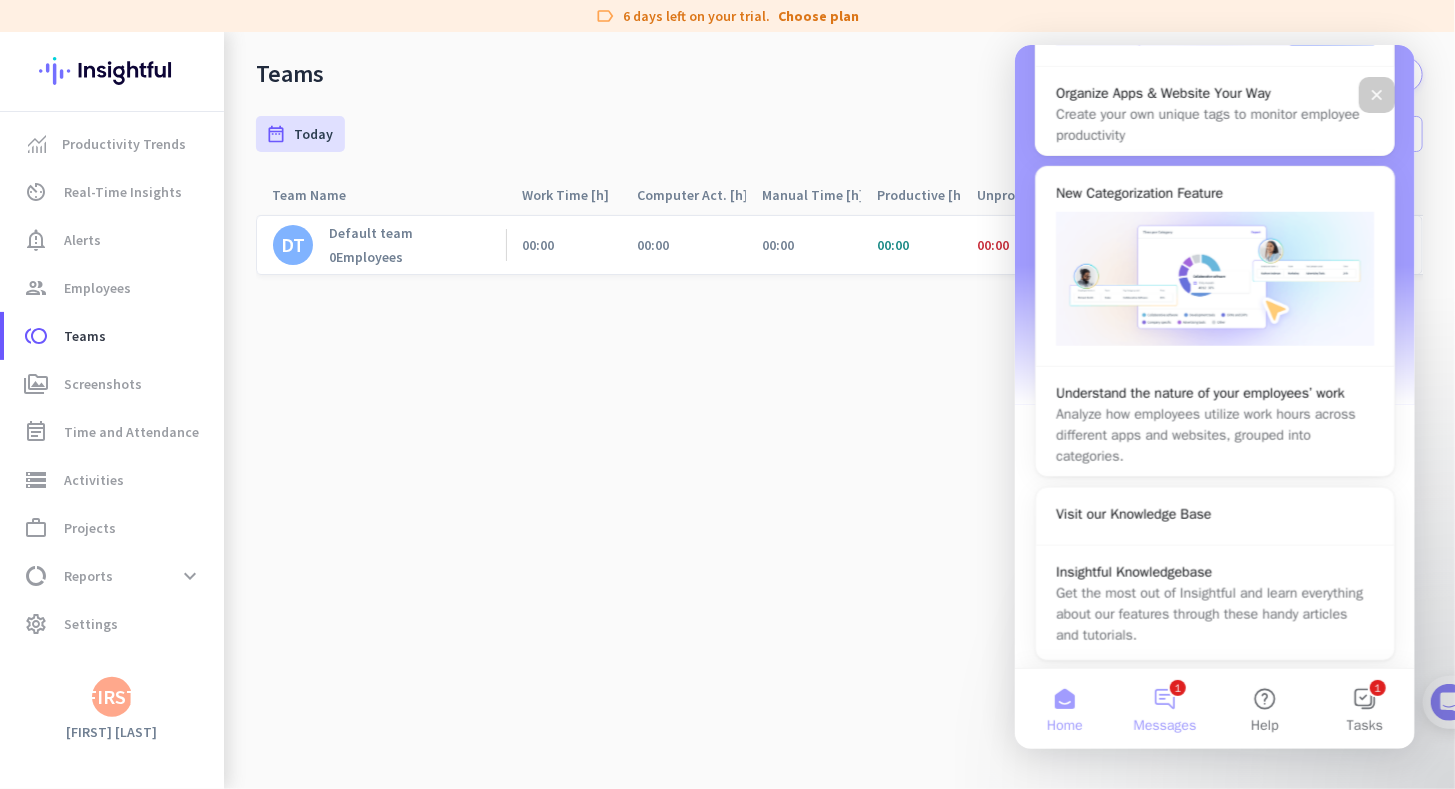 click on "1 Messages" at bounding box center [1164, 708] 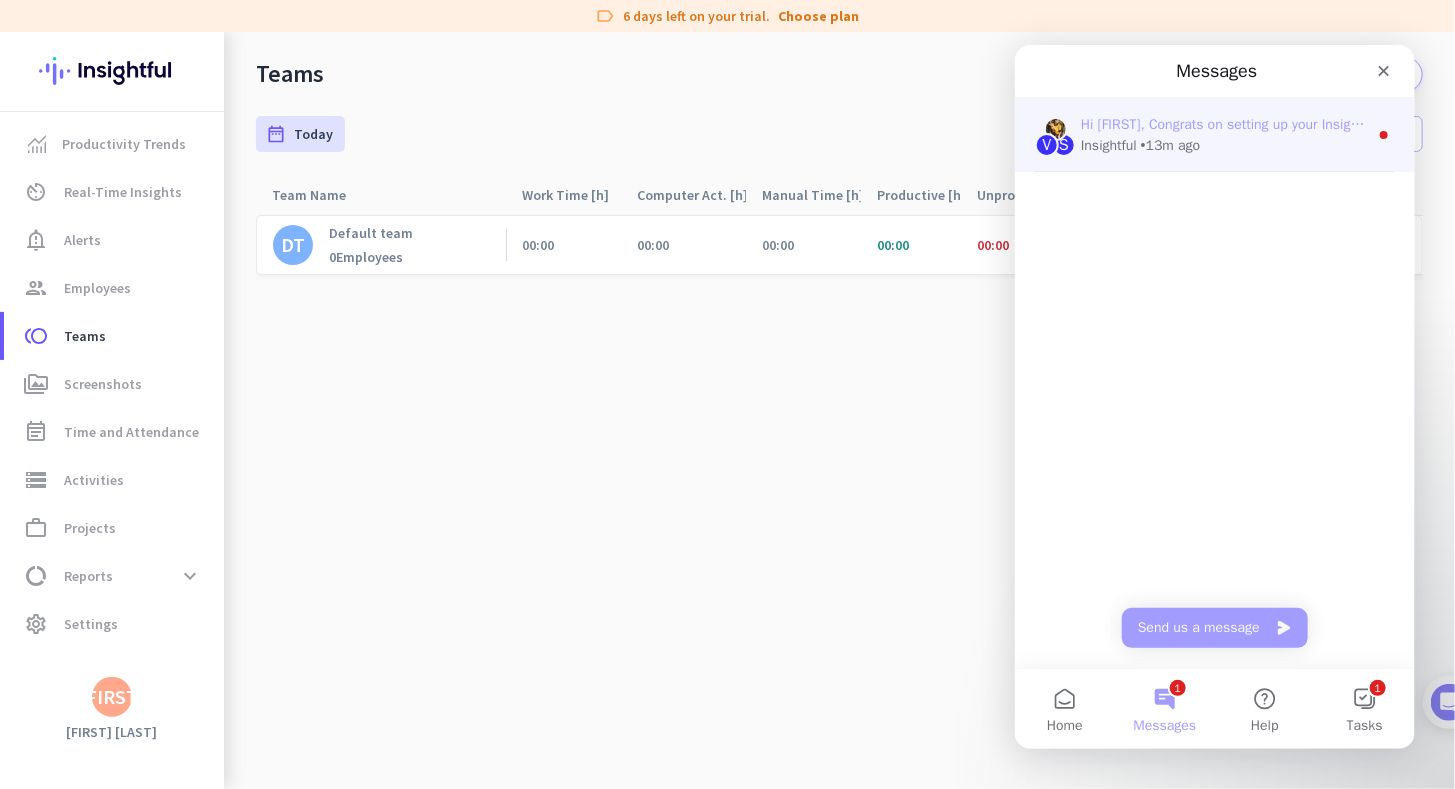 click on "[ORG] •  13m ago" at bounding box center (1223, 144) 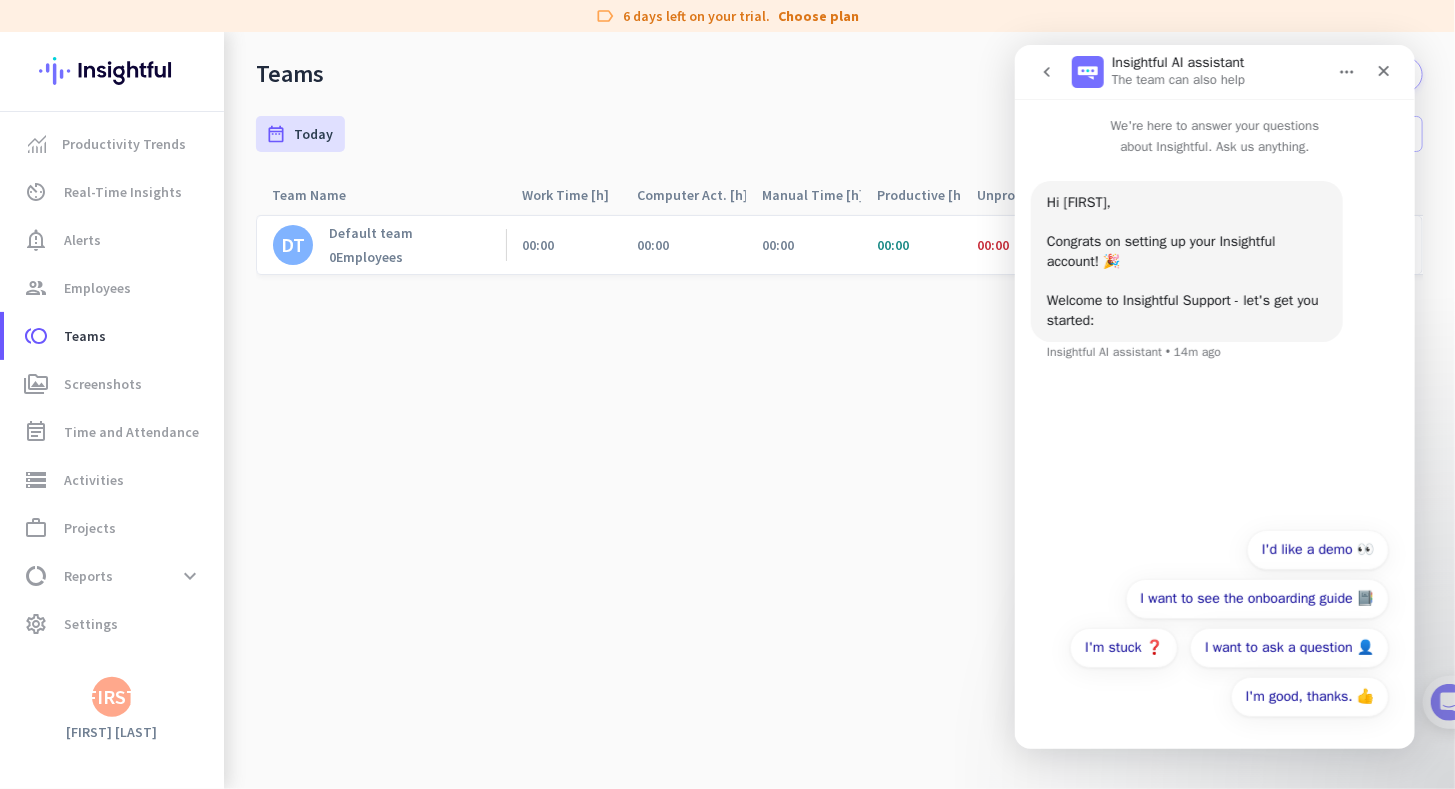 click on "DT   Default team  0  Employees   00:00   00:00   00:00   00:00   00:00   00:00   00:00   00:00   0%  more_vert" 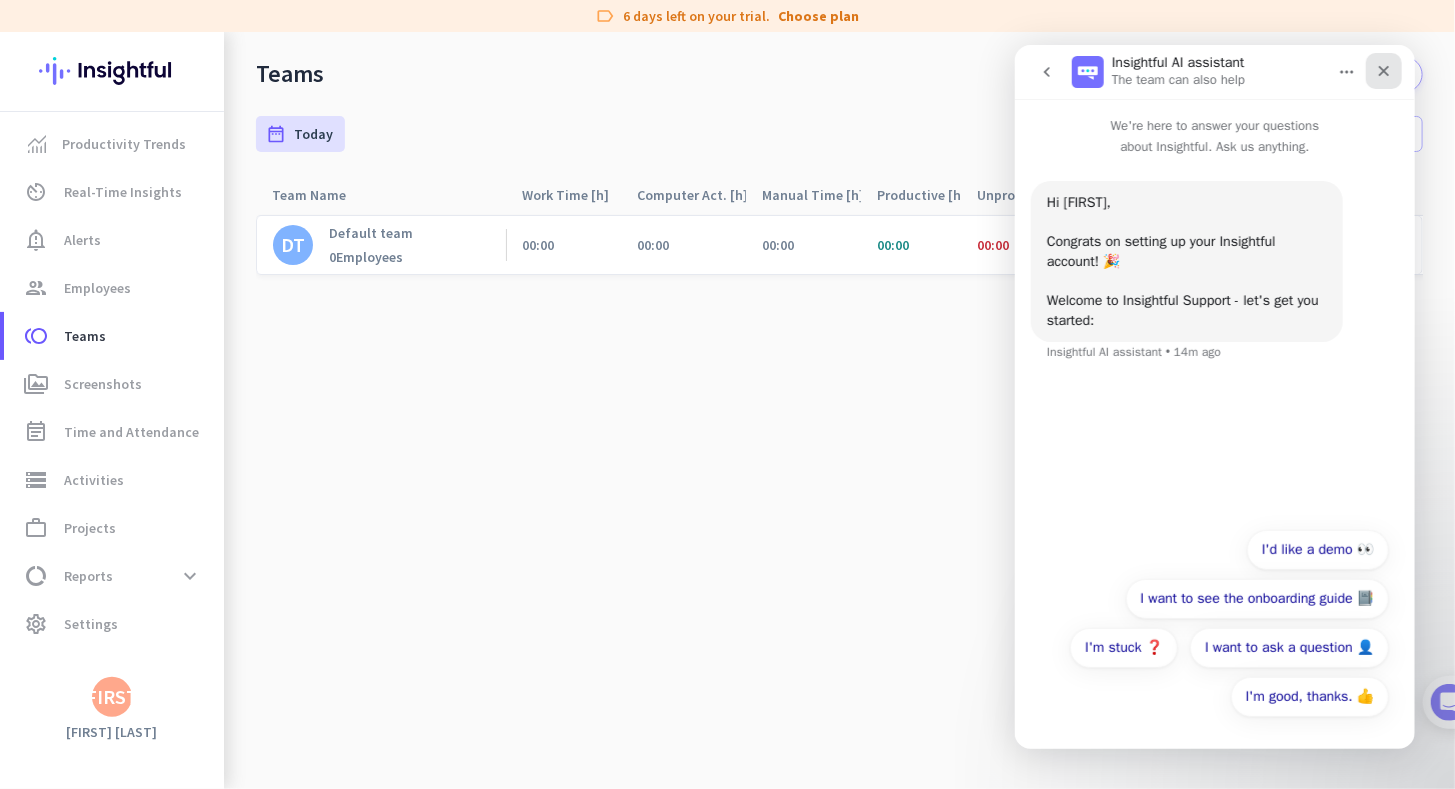 click 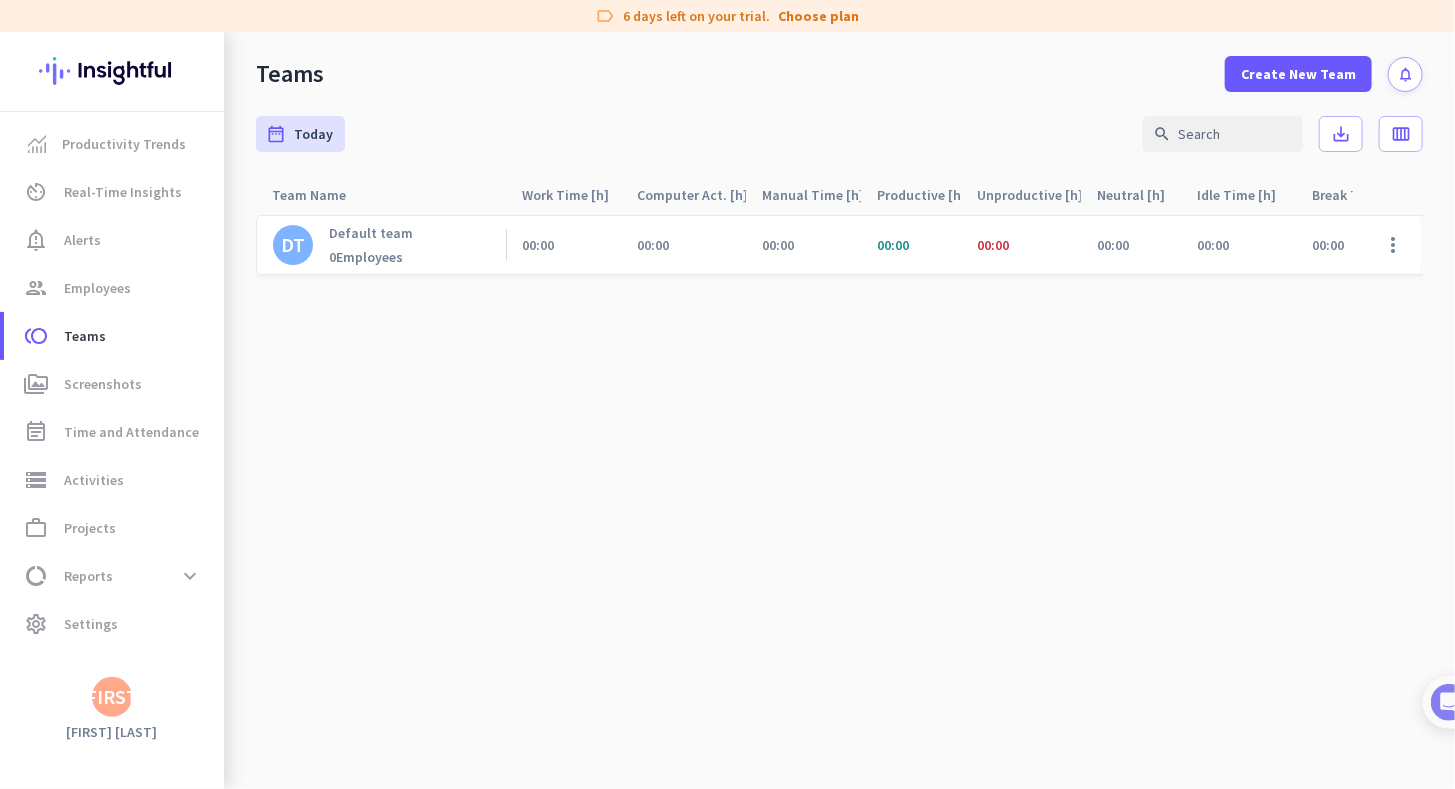 scroll, scrollTop: 0, scrollLeft: 0, axis: both 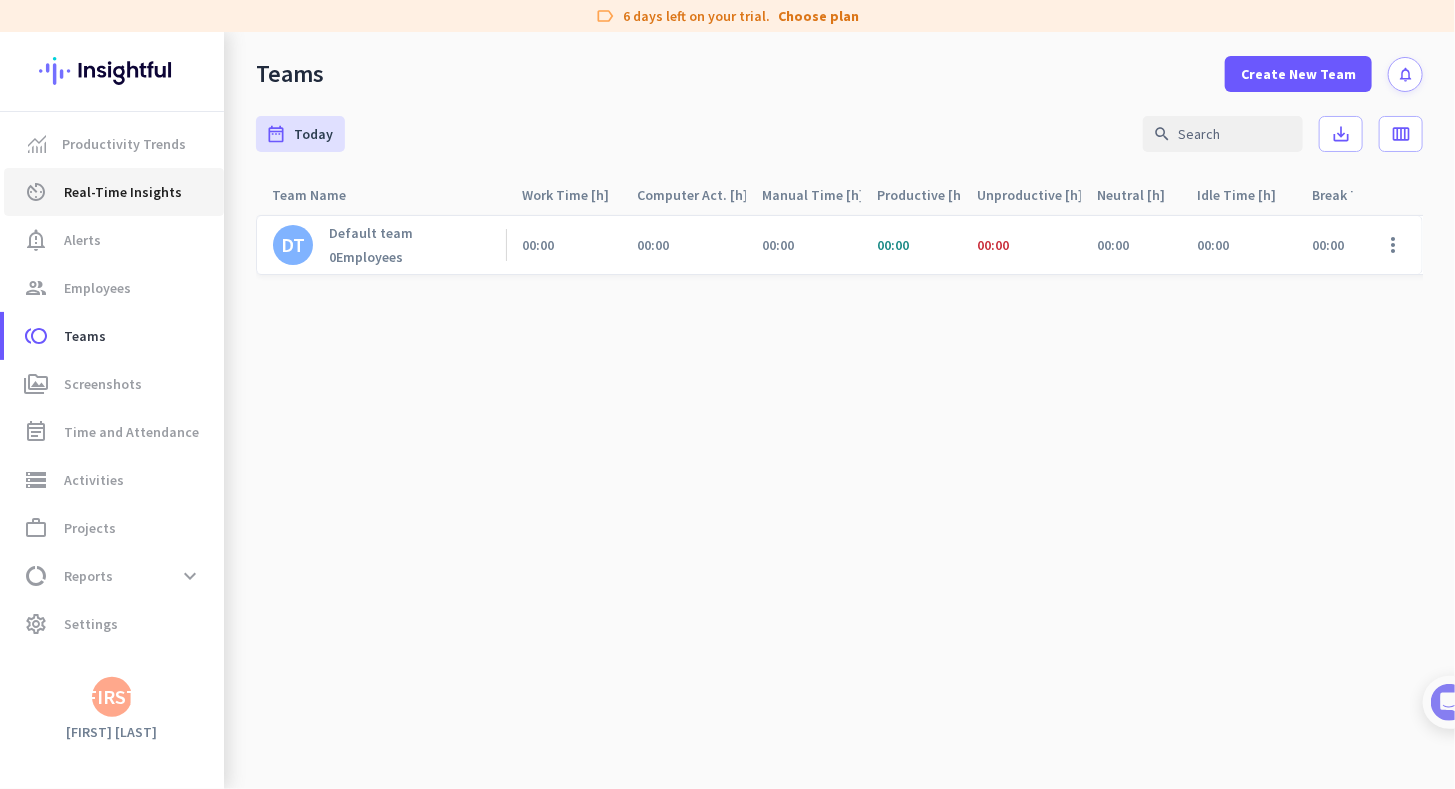 click on "Real-Time Insights" 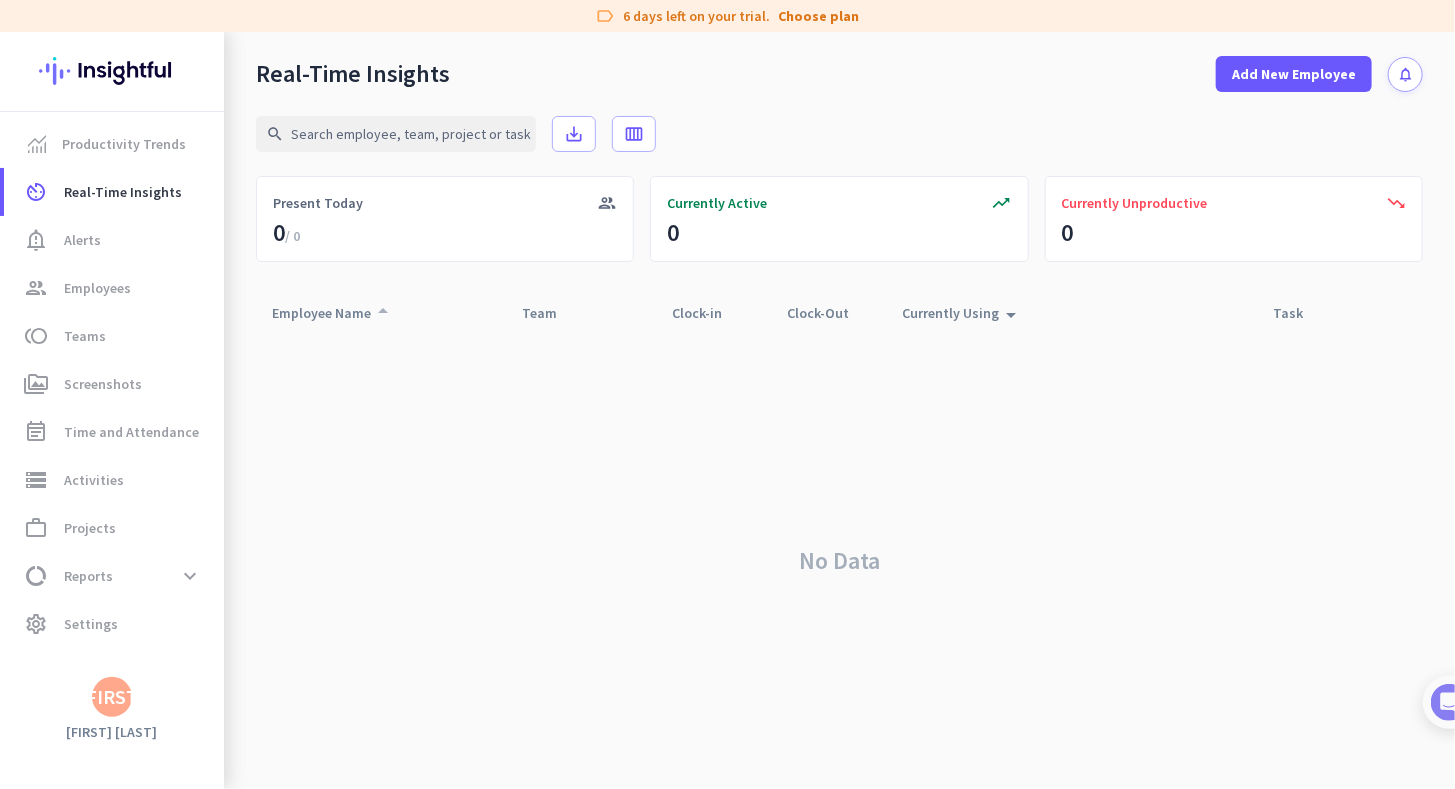 click on "Employee Name  arrow_drop_up" 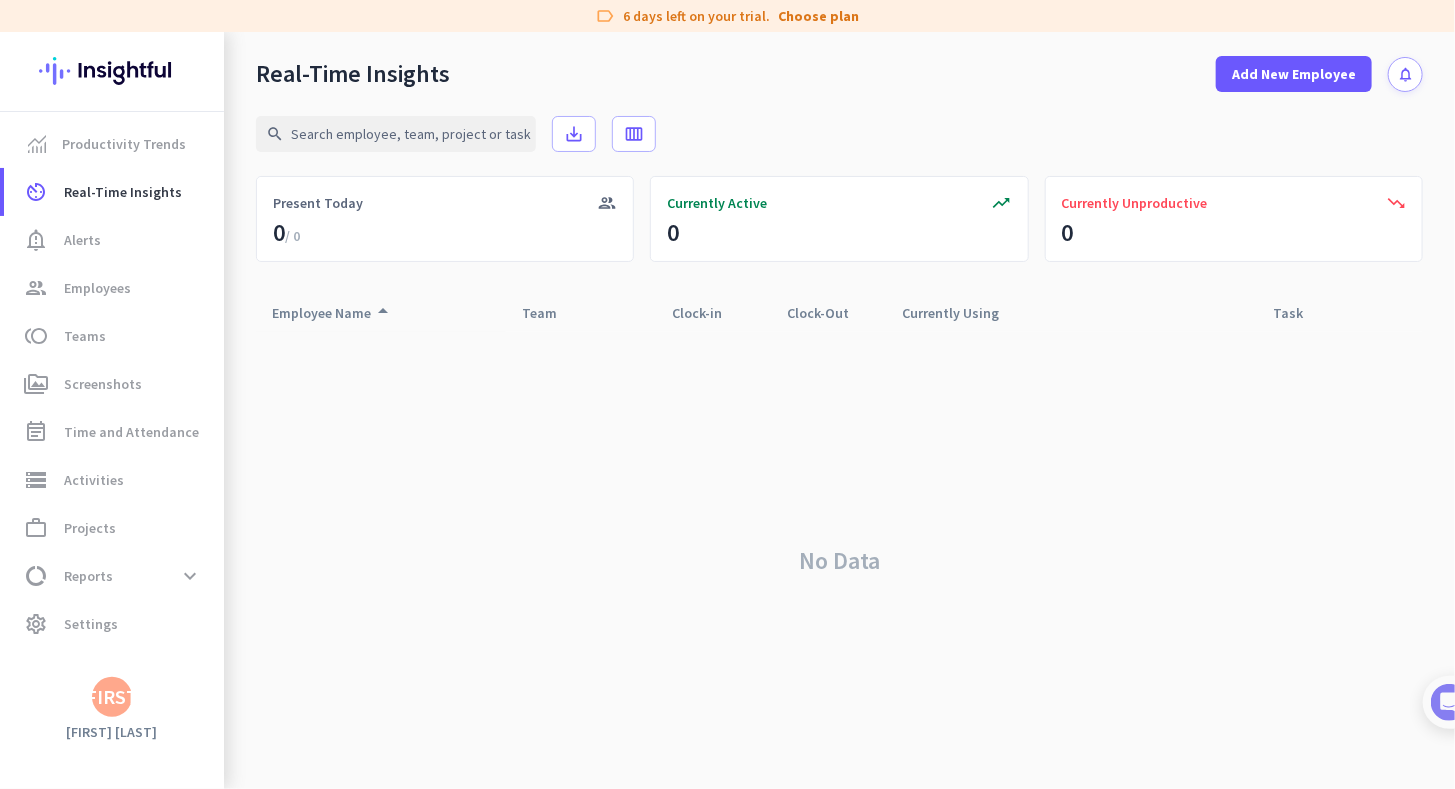 click on "group" 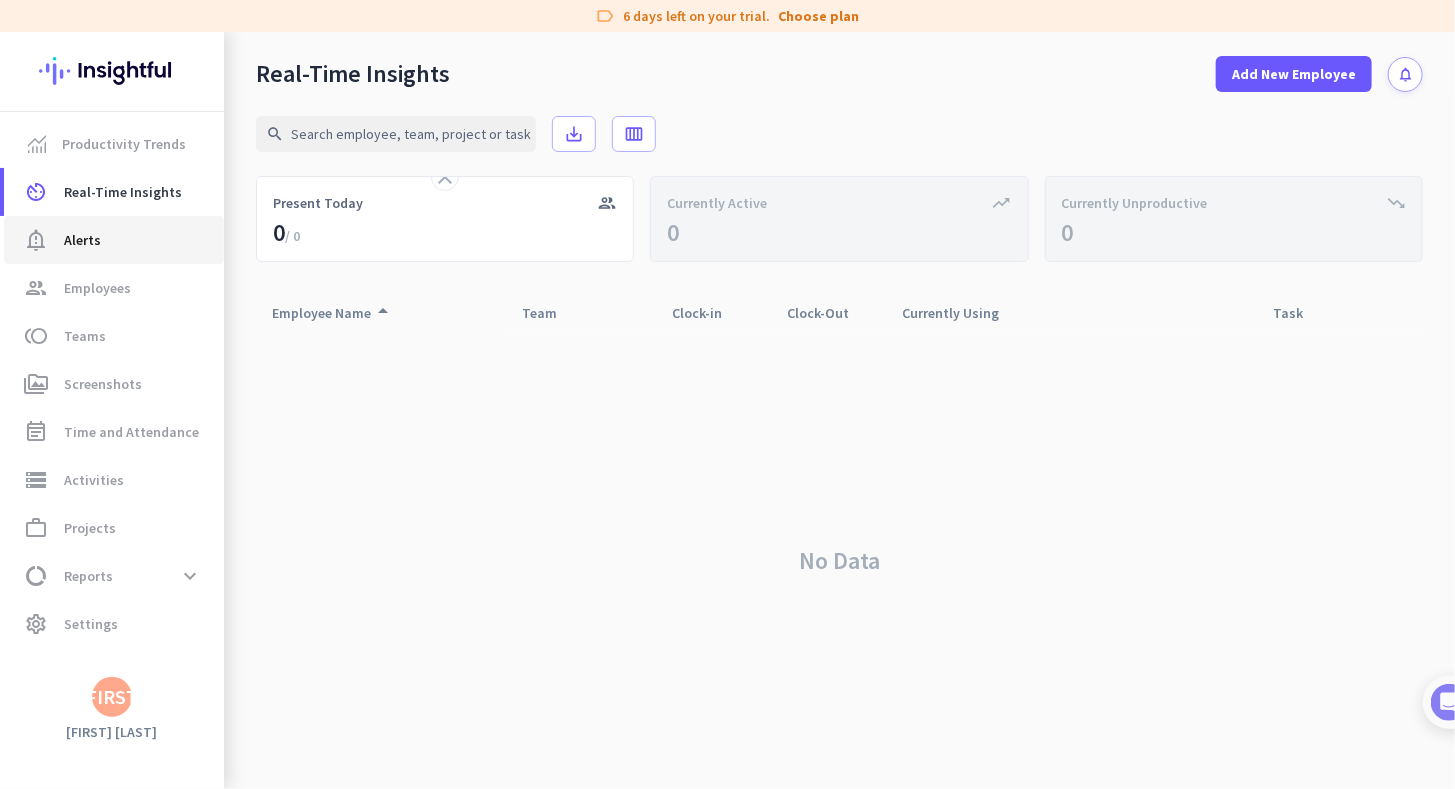 click on "notification_important  Alerts" 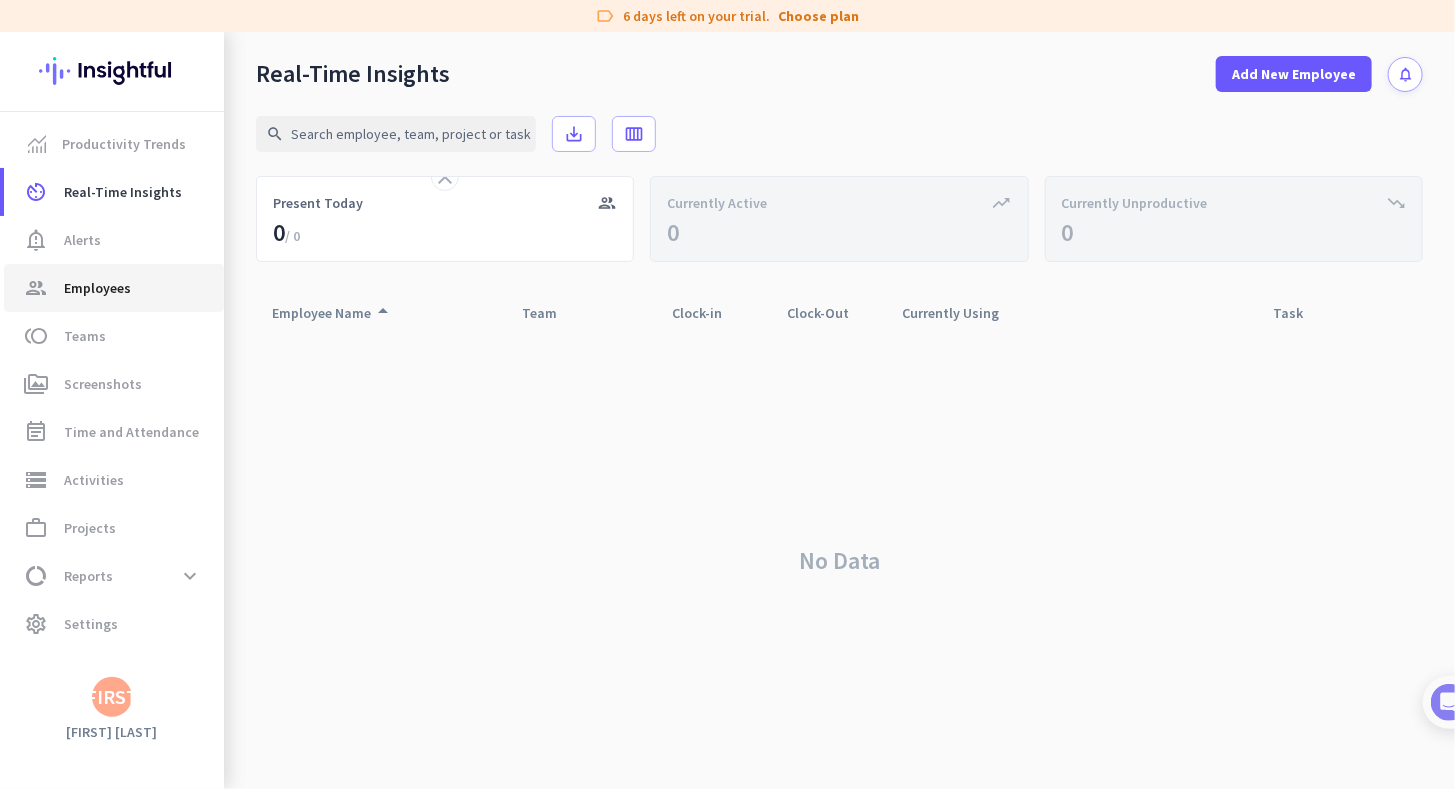 click on "Employees" 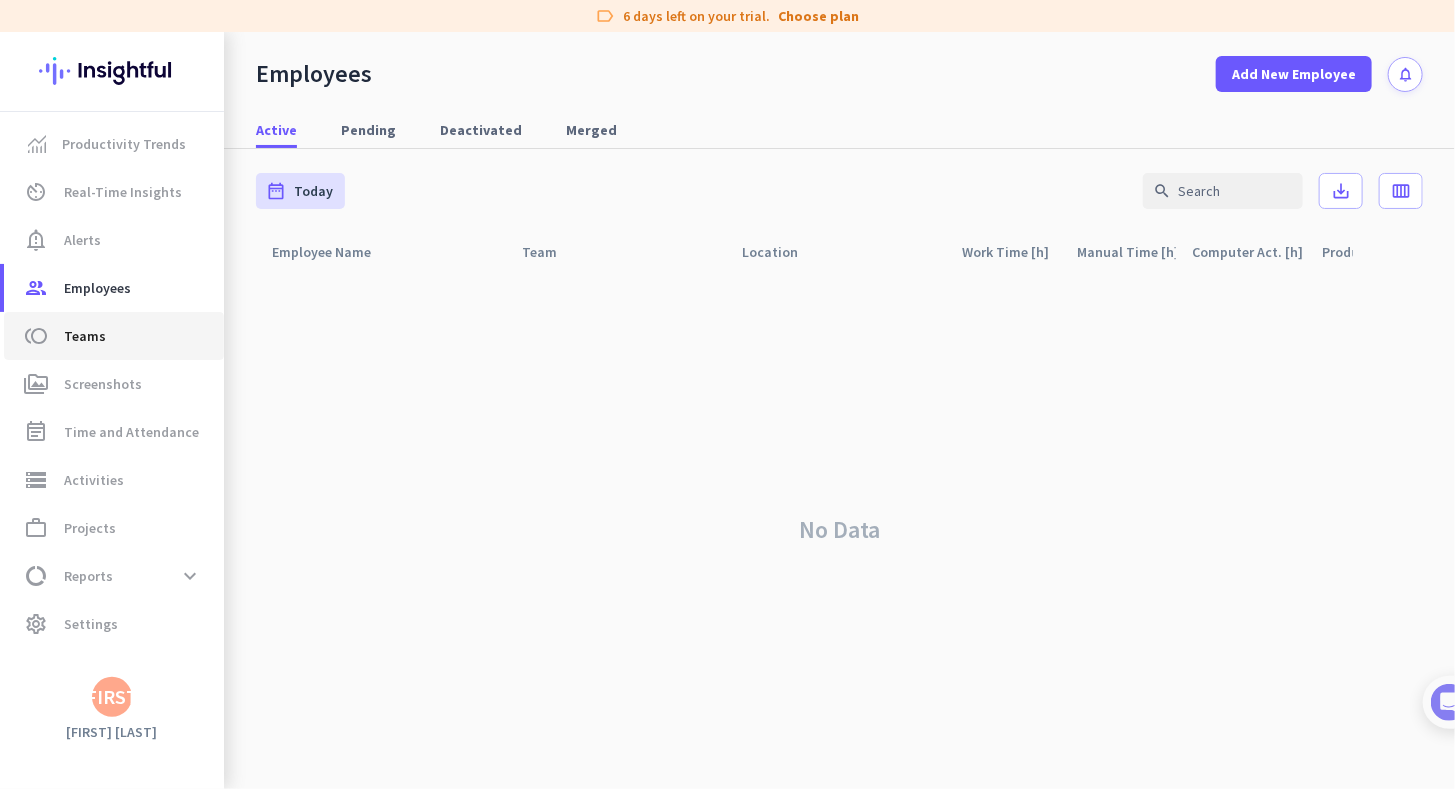 click on "Teams" 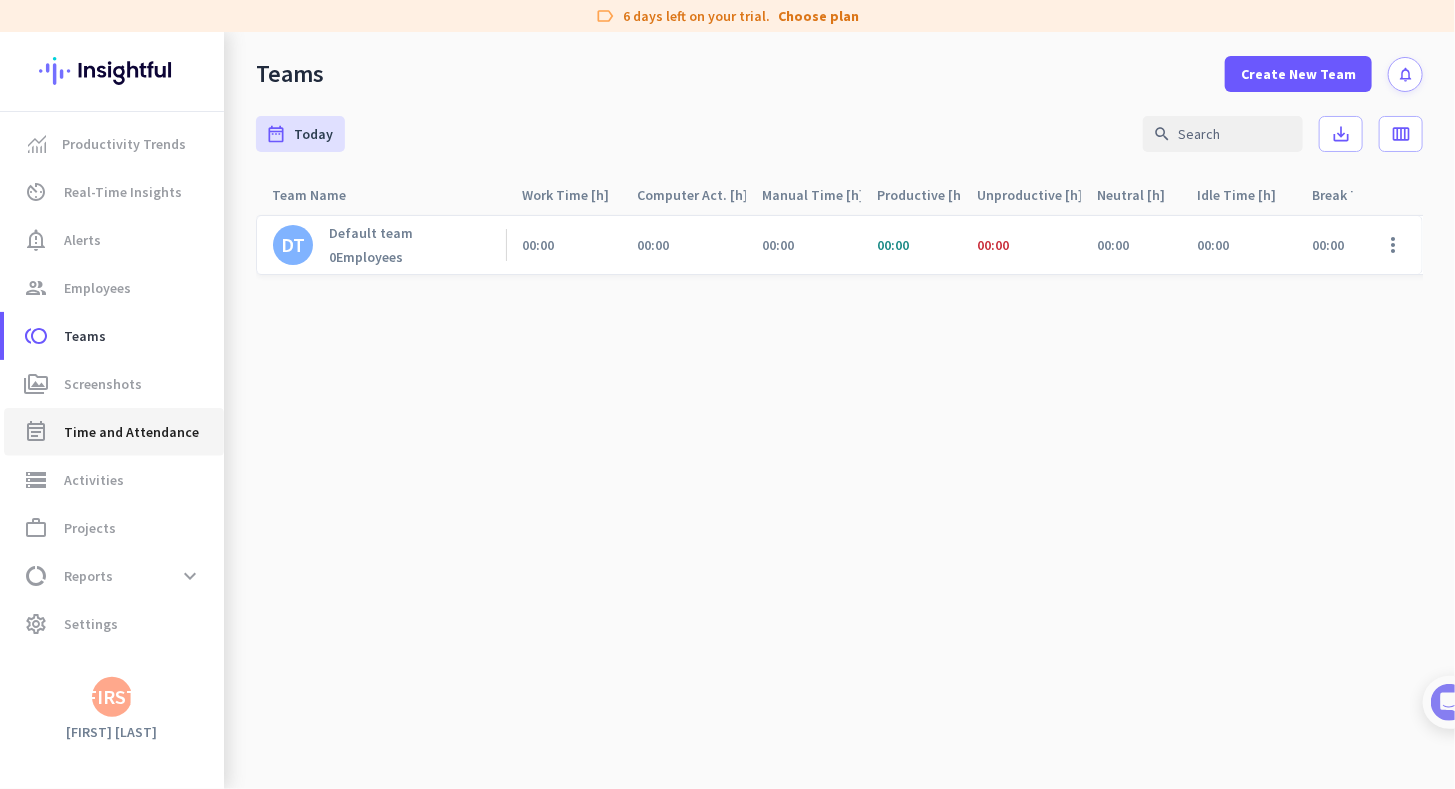 click on "event_note  Time and Attendance" 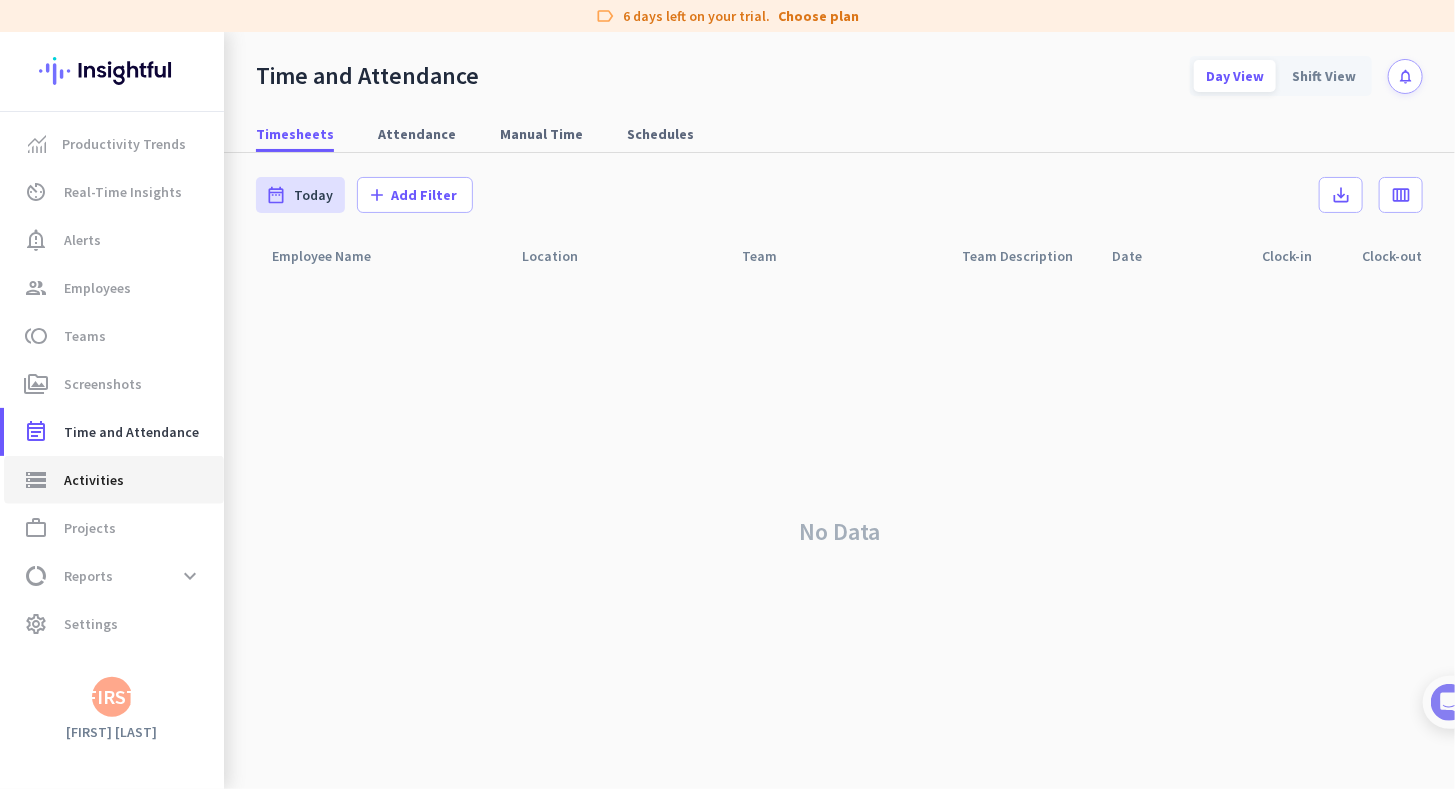 click on "Activities" 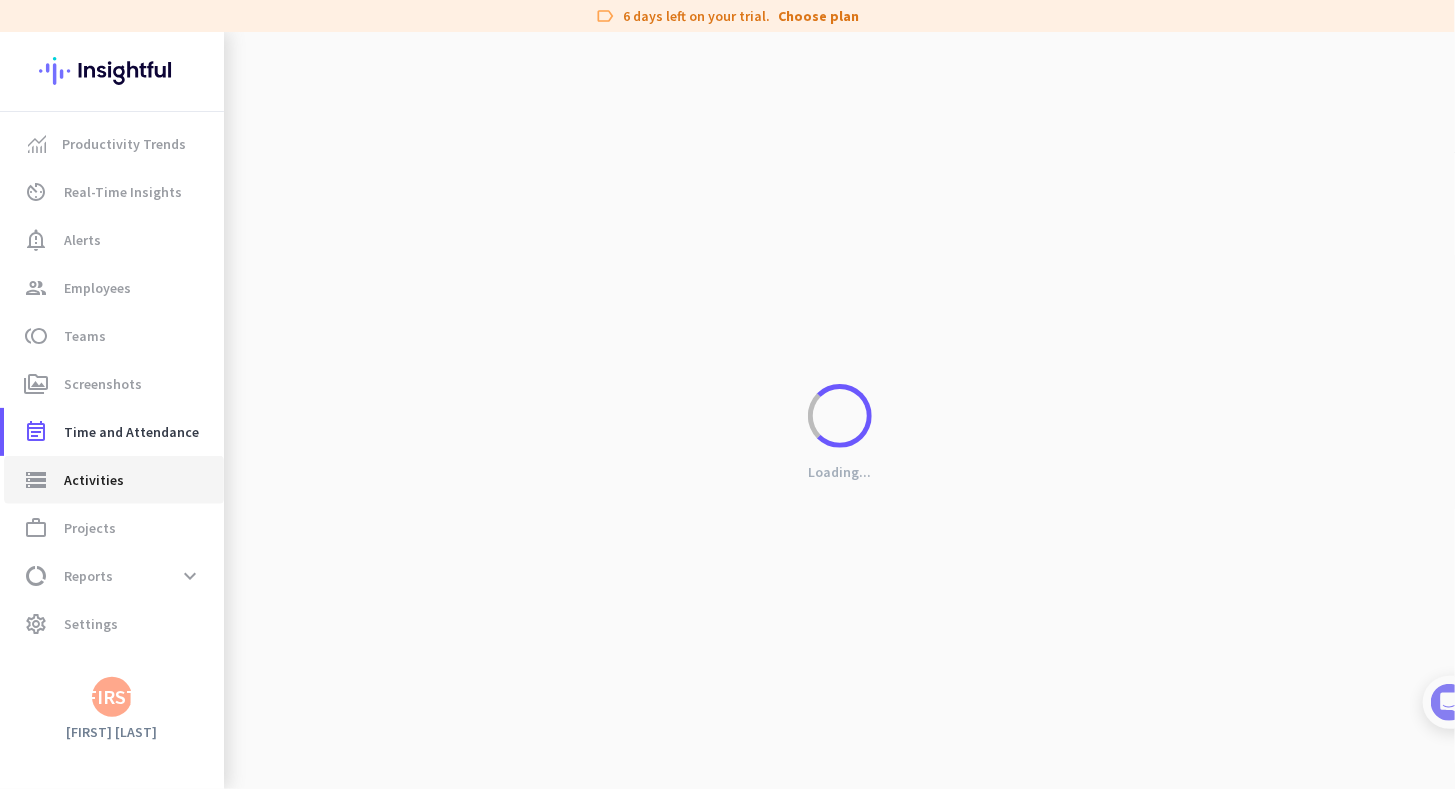 type on "Tue, Aug 5" 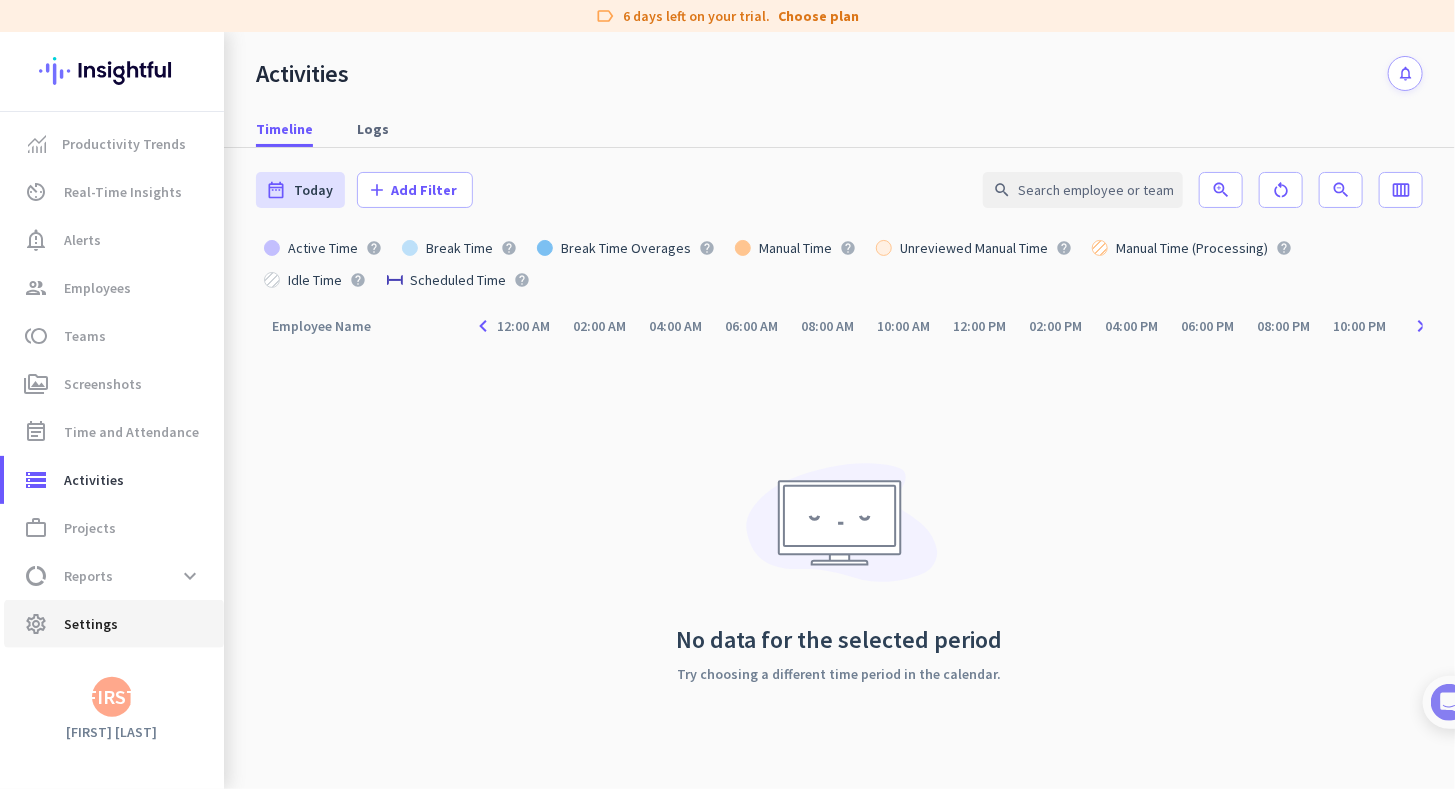 click on "Settings" 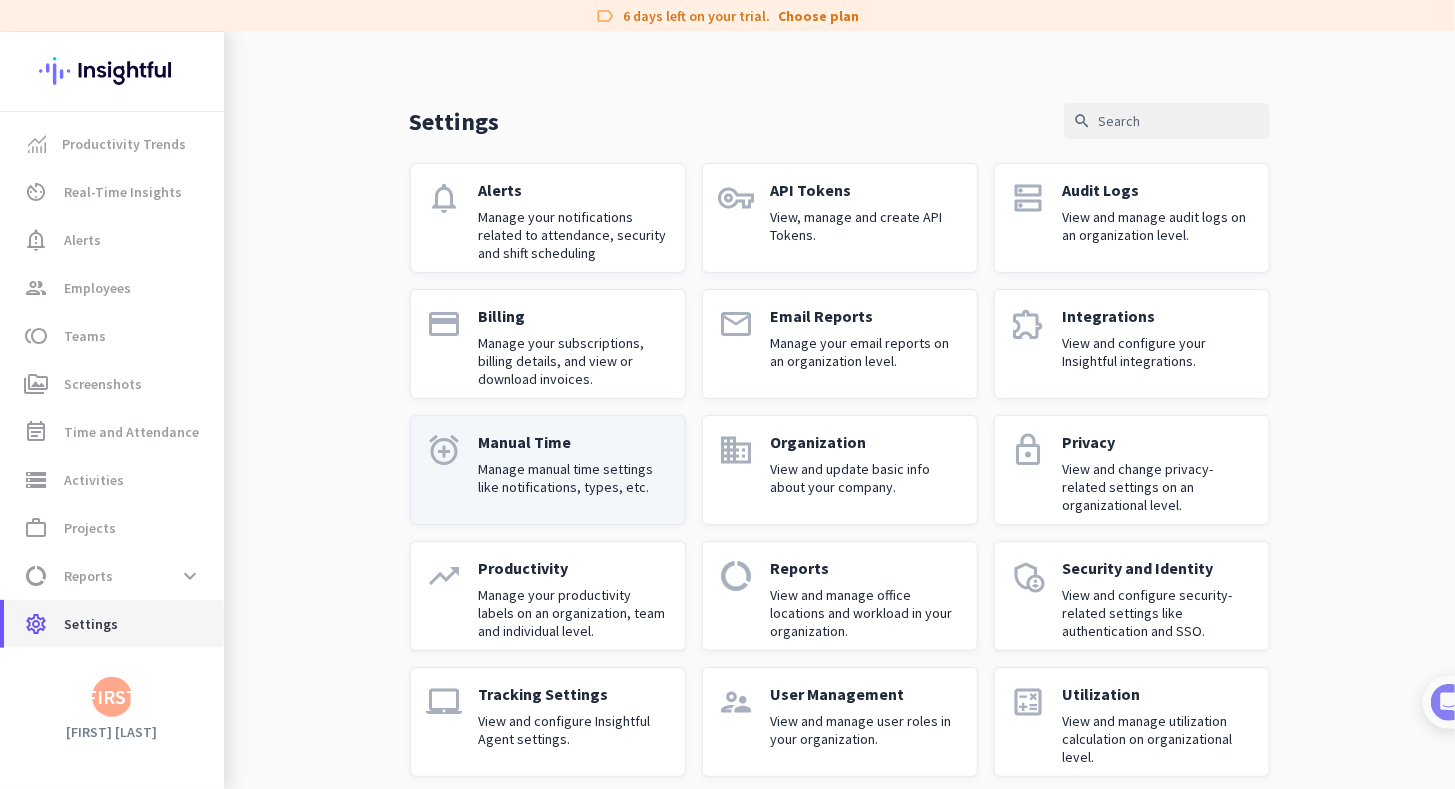 scroll, scrollTop: 45, scrollLeft: 0, axis: vertical 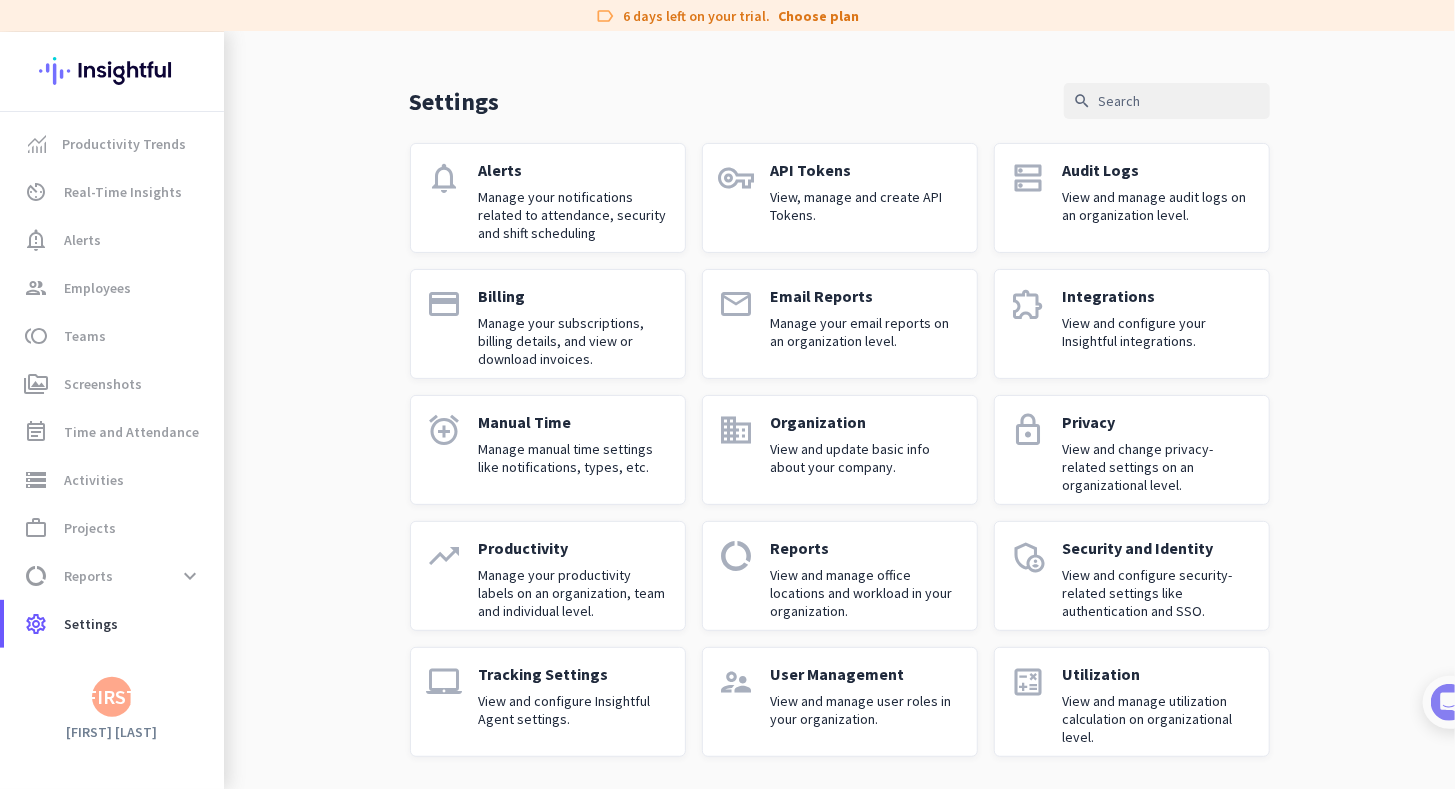 click on "View and configure Insightful Agent settings." 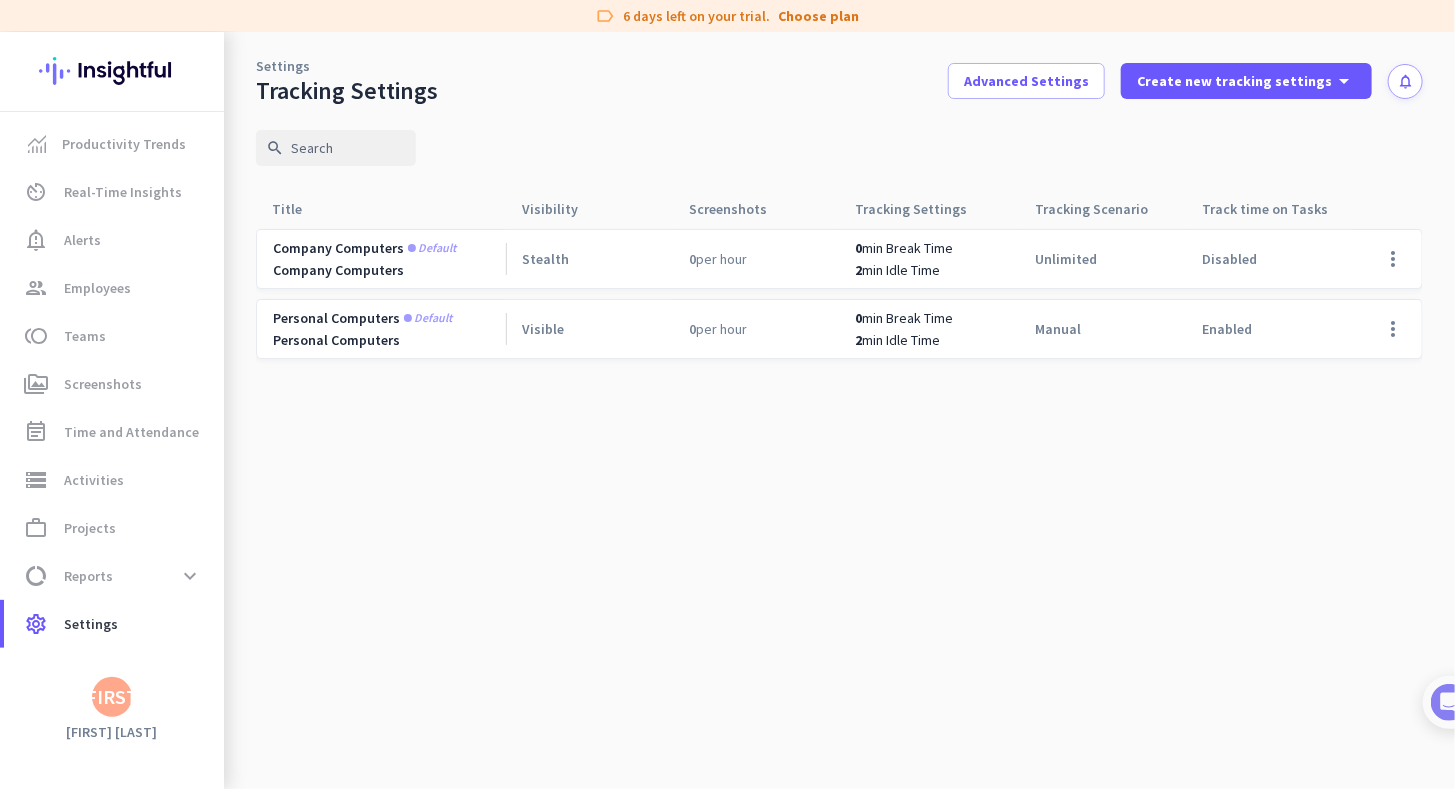scroll, scrollTop: 0, scrollLeft: 0, axis: both 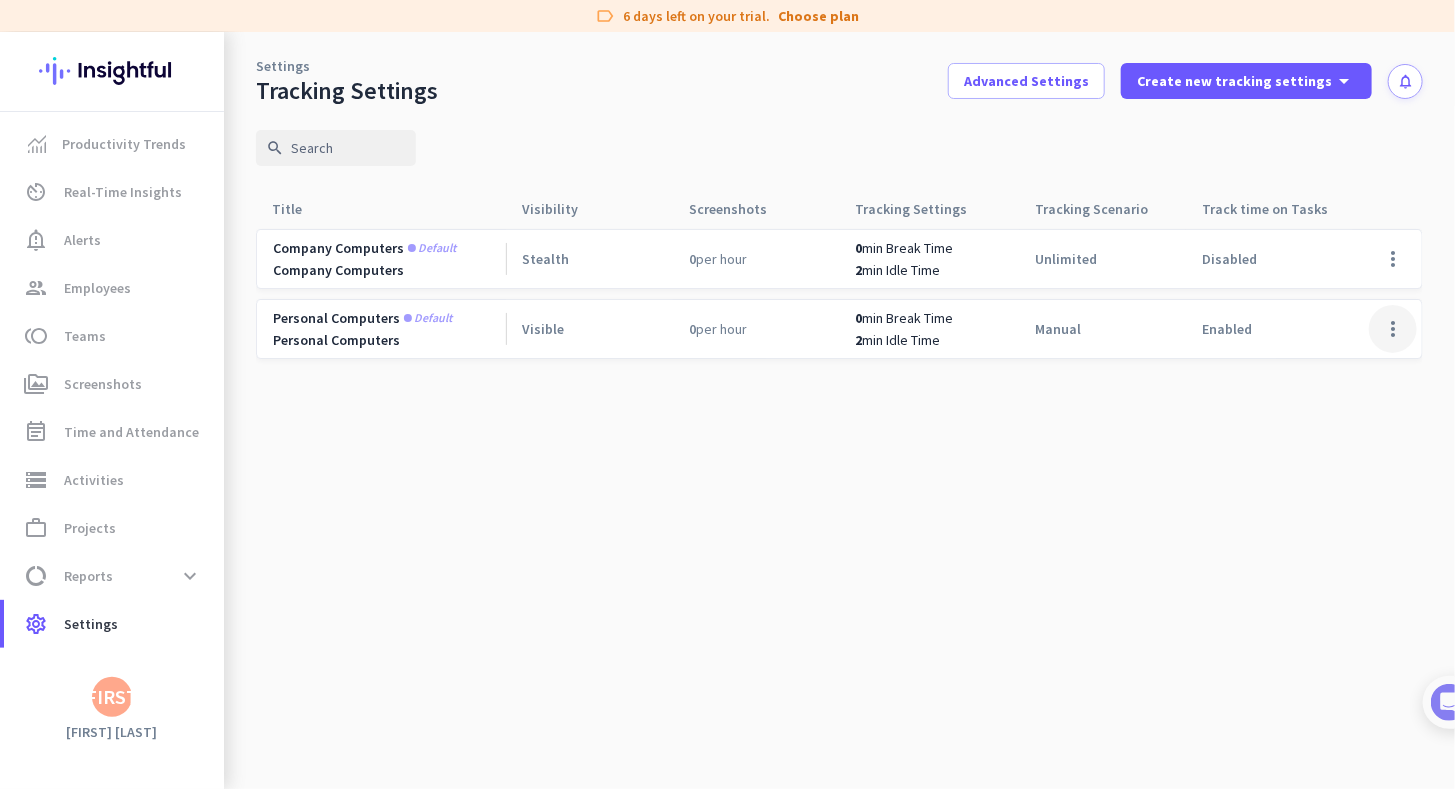 click 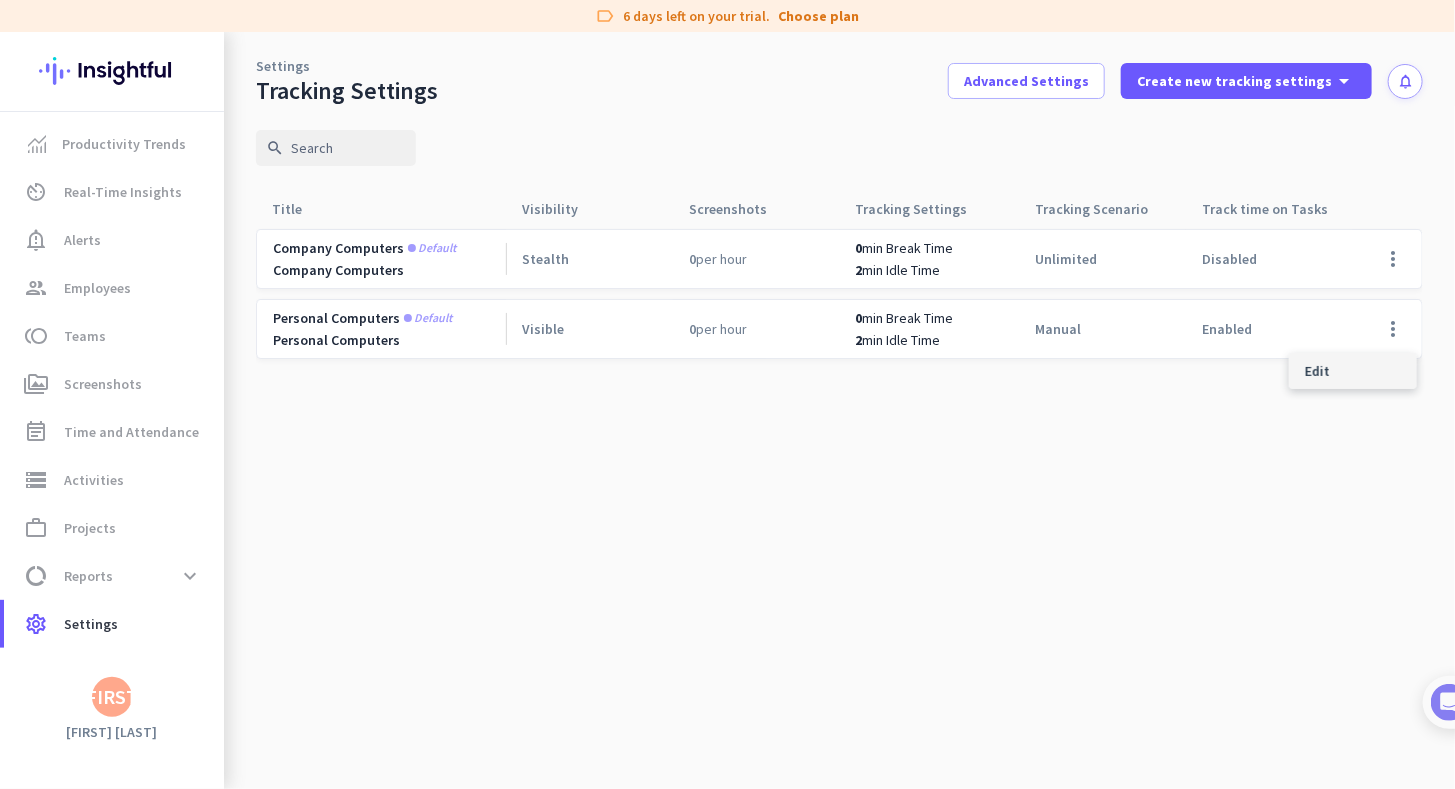 click on "Edit" at bounding box center [1353, 371] 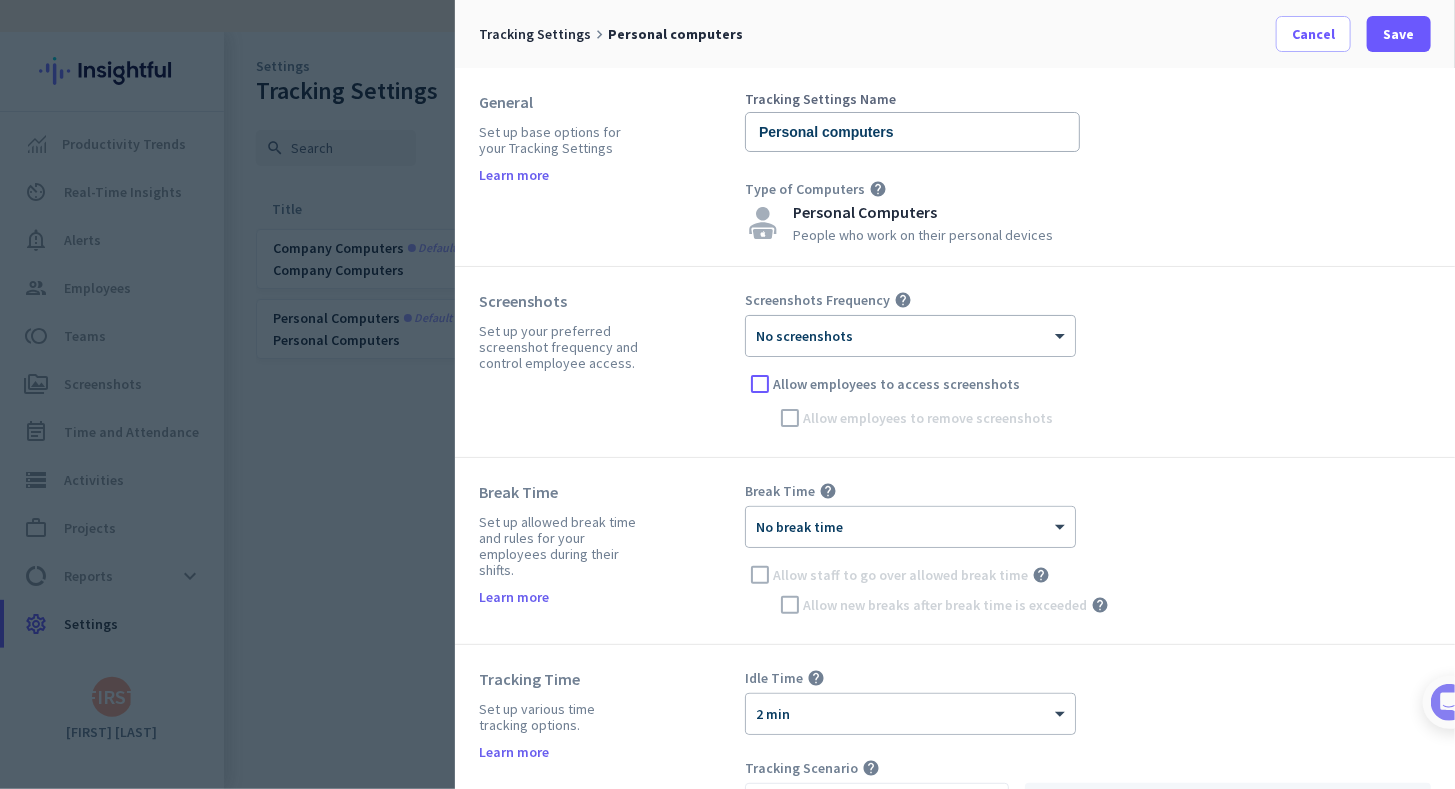scroll, scrollTop: 100, scrollLeft: 0, axis: vertical 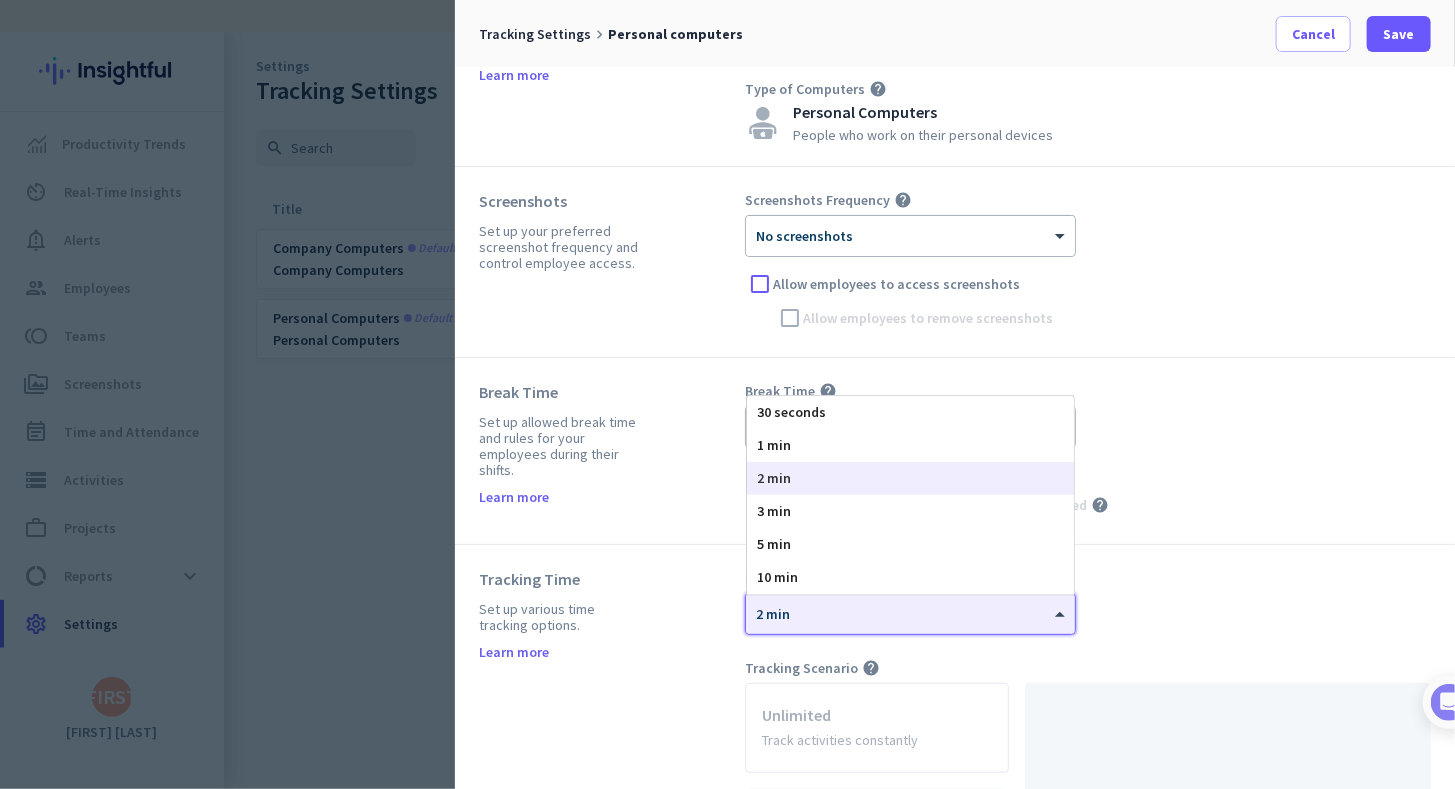 click at bounding box center (1062, 614) 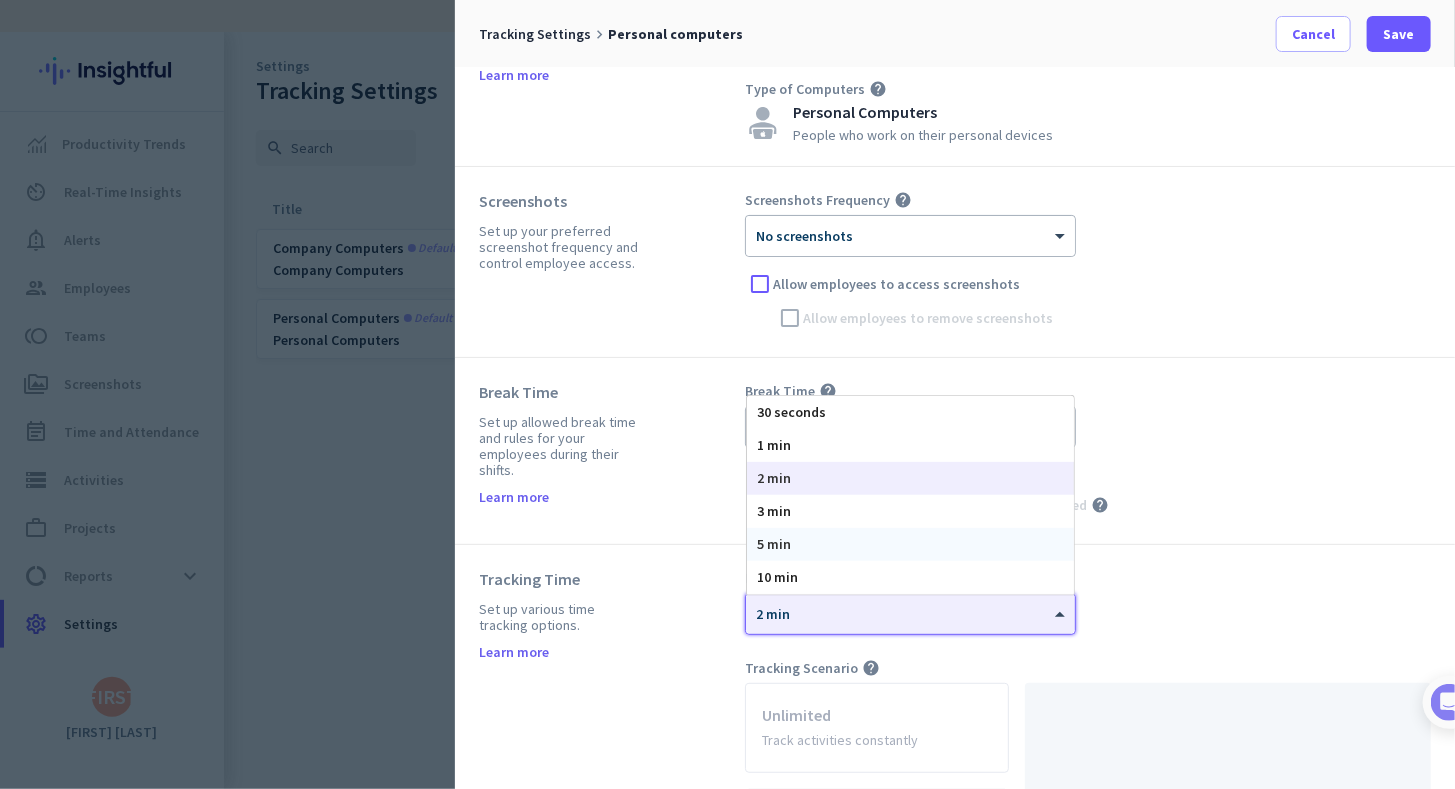 click on "5 min" at bounding box center [910, 544] 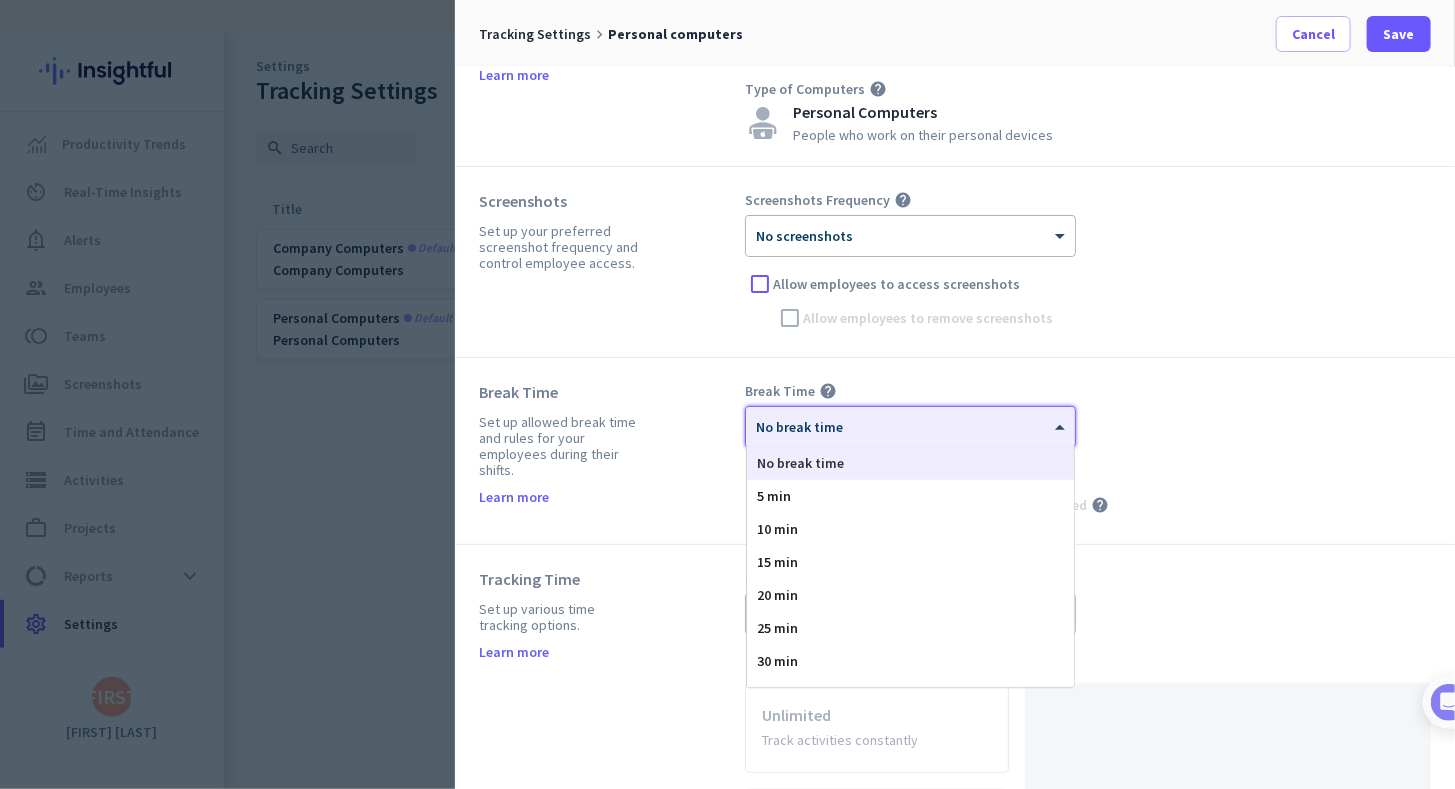 click at bounding box center (910, 420) 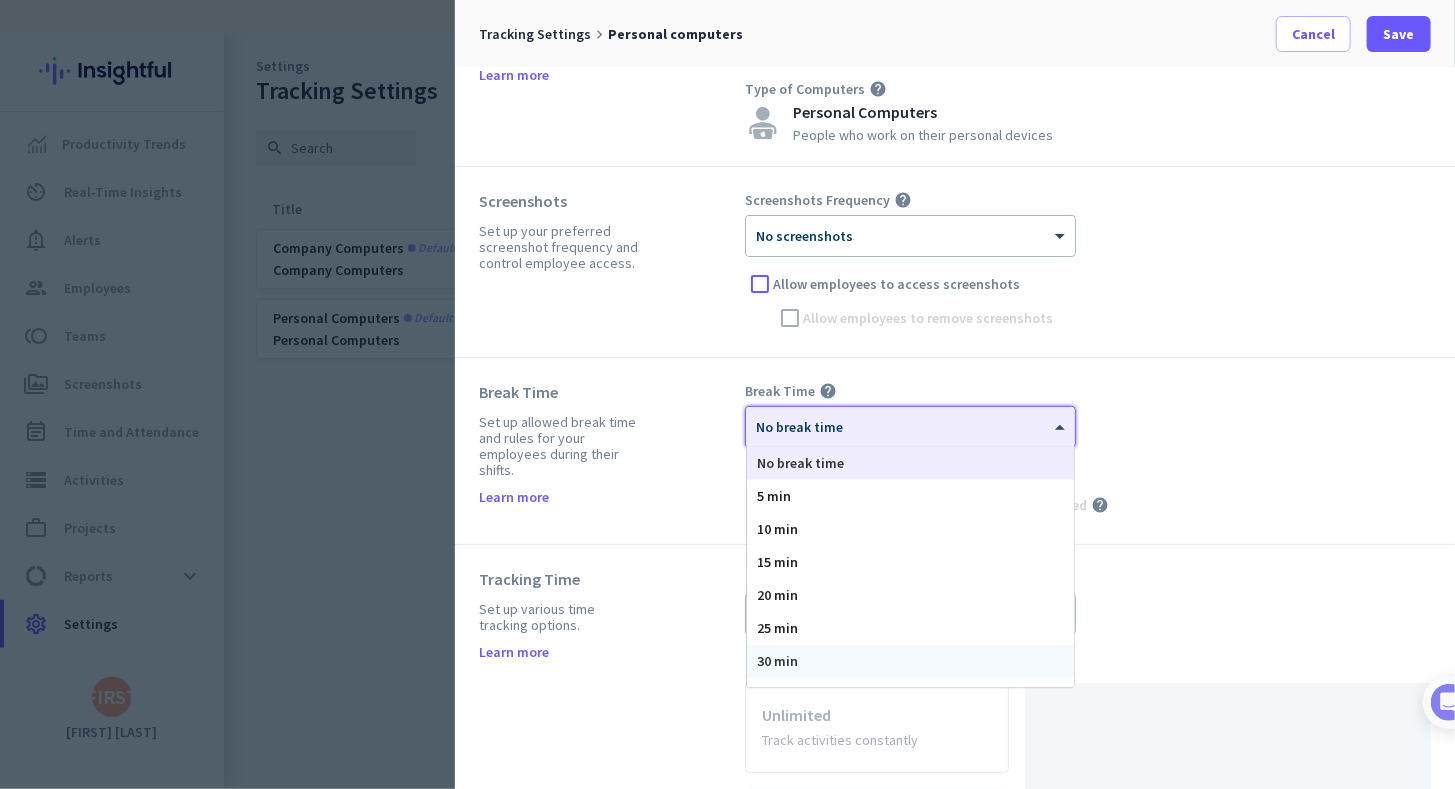click on "30 min" at bounding box center (910, 661) 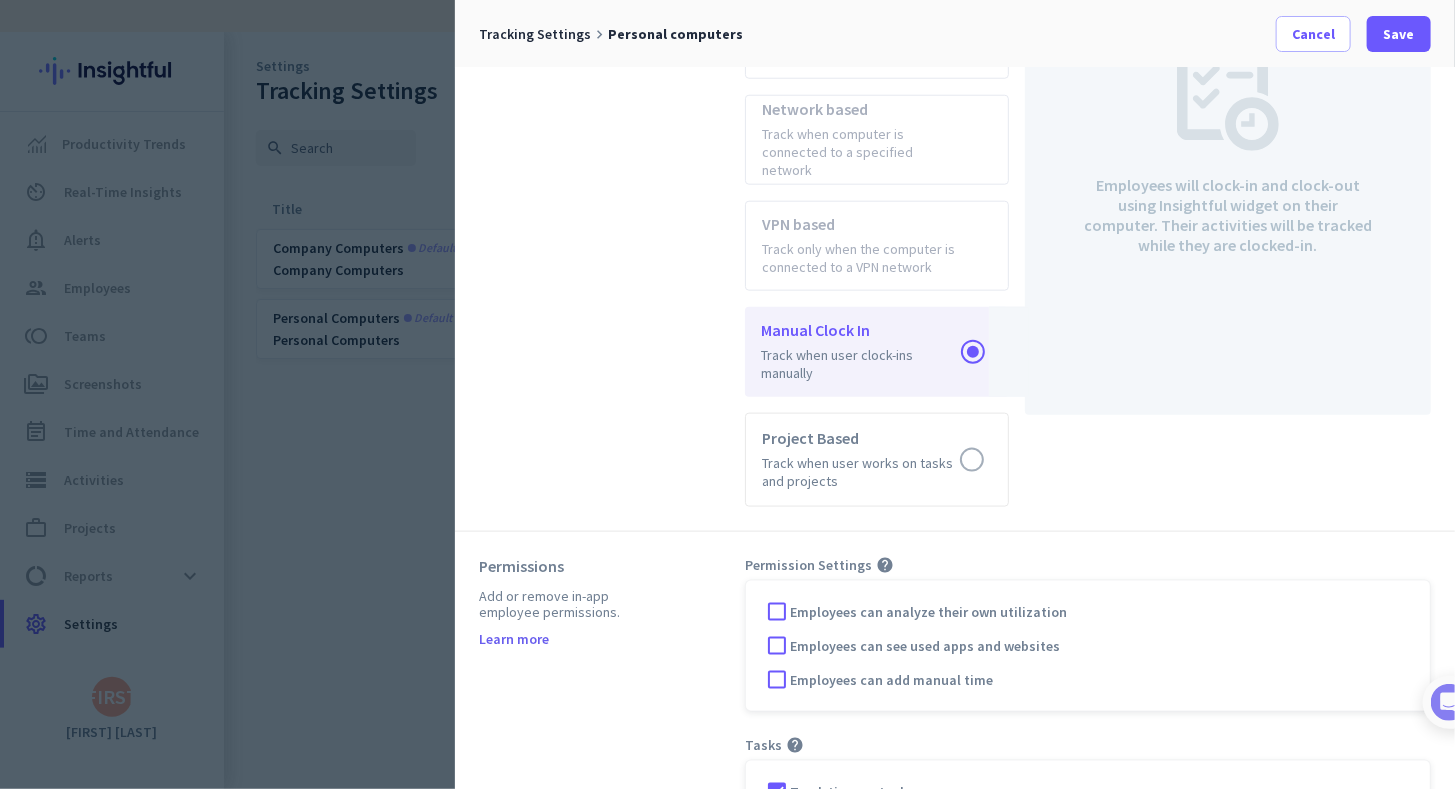 scroll, scrollTop: 964, scrollLeft: 0, axis: vertical 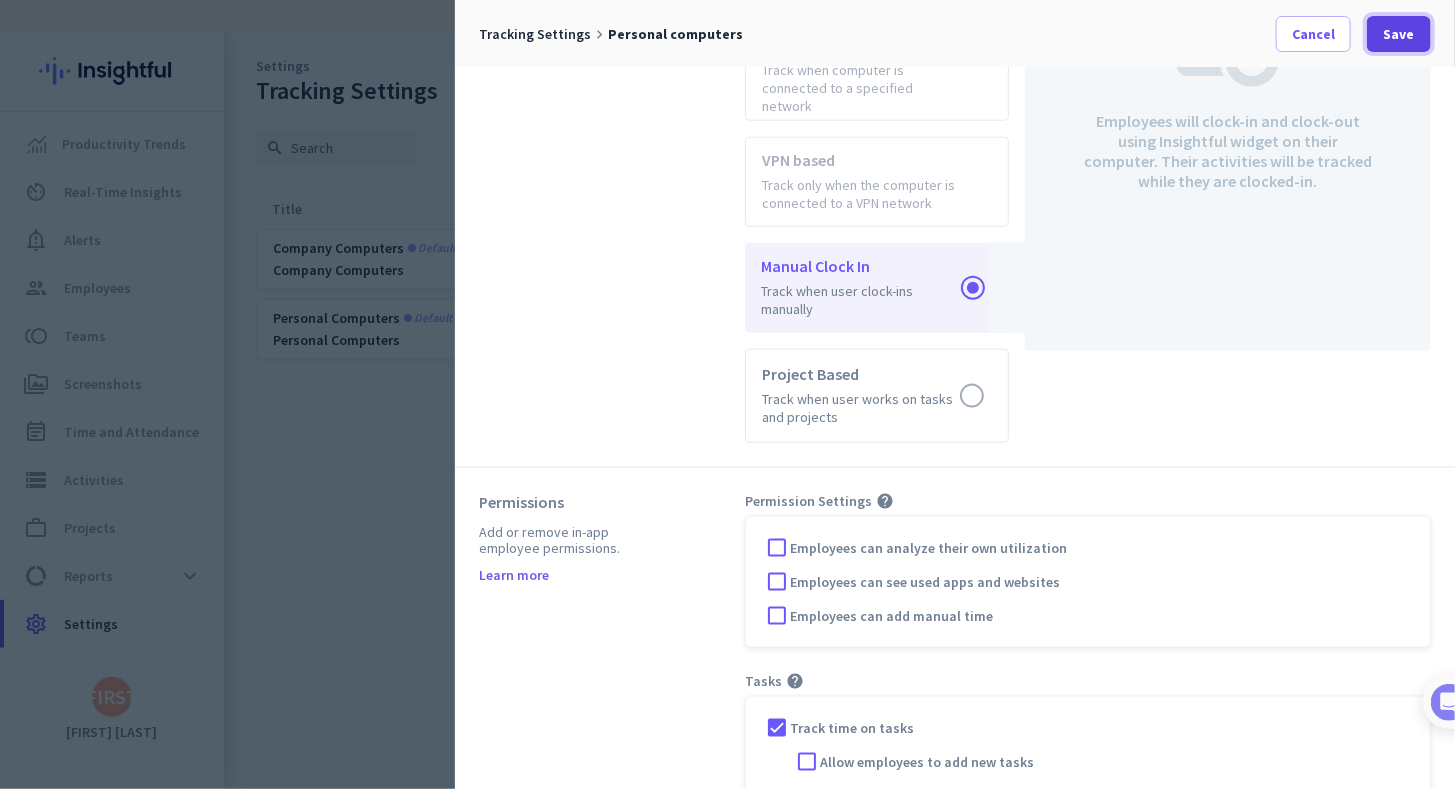 click on "Save" at bounding box center [1399, 34] 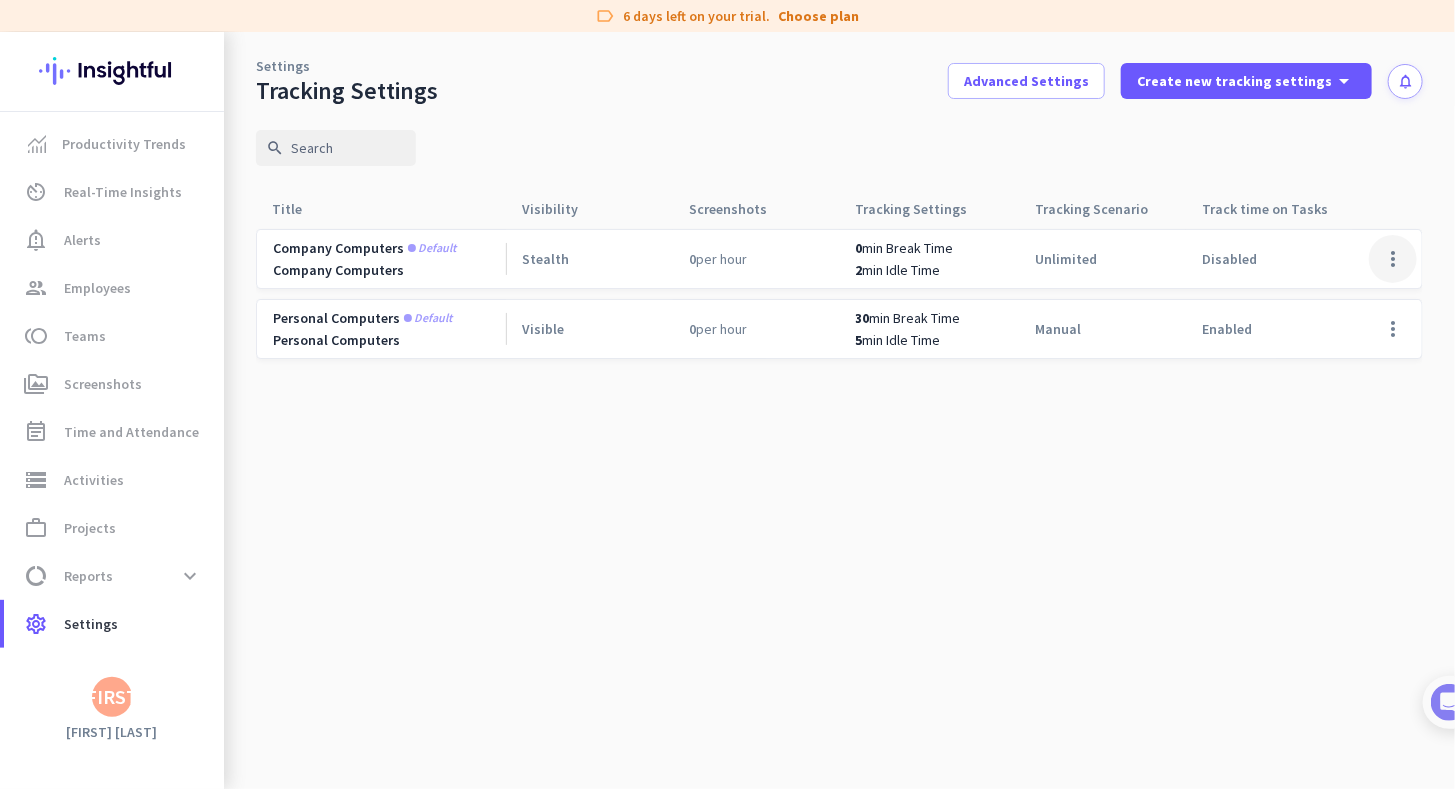 click 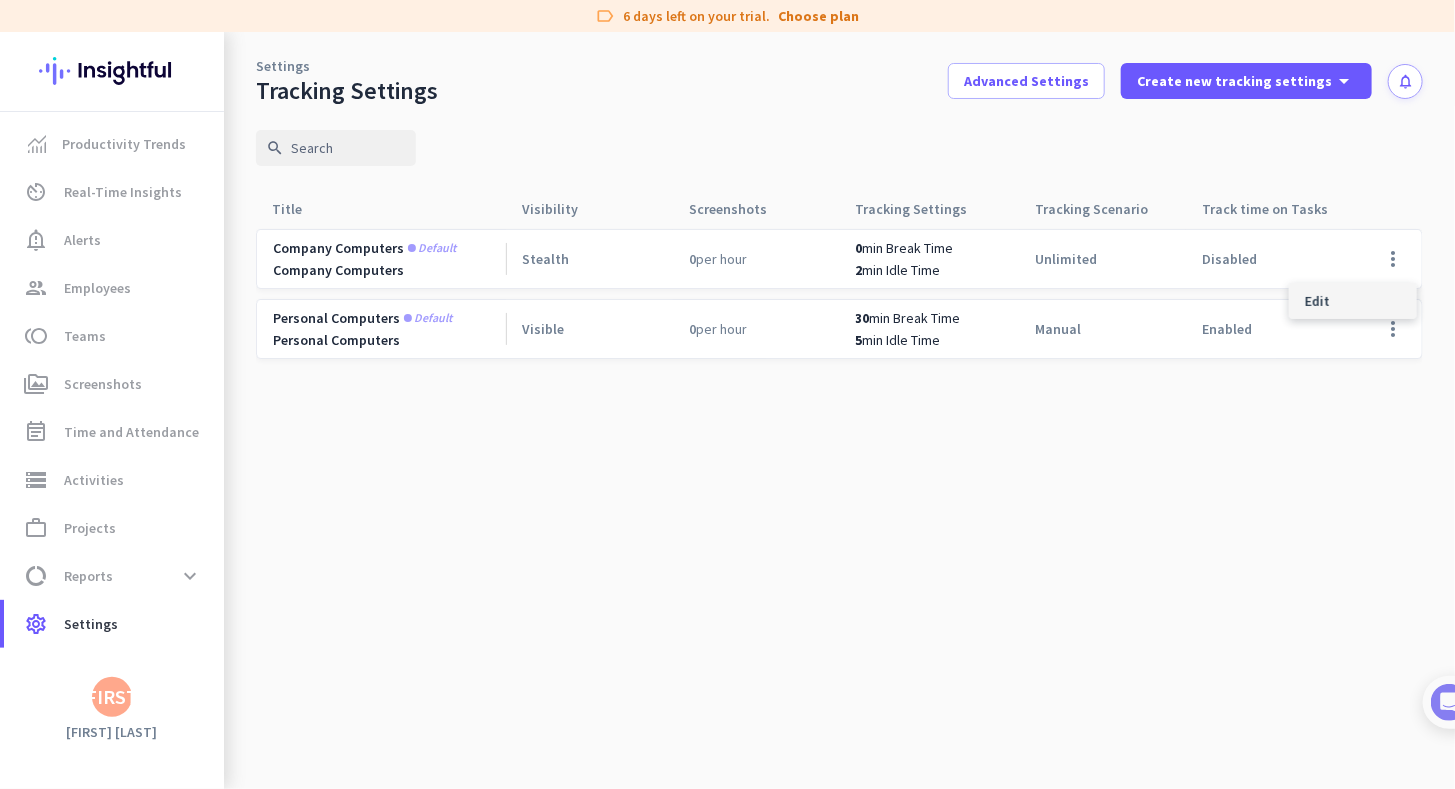 click on "Edit" at bounding box center [1353, 301] 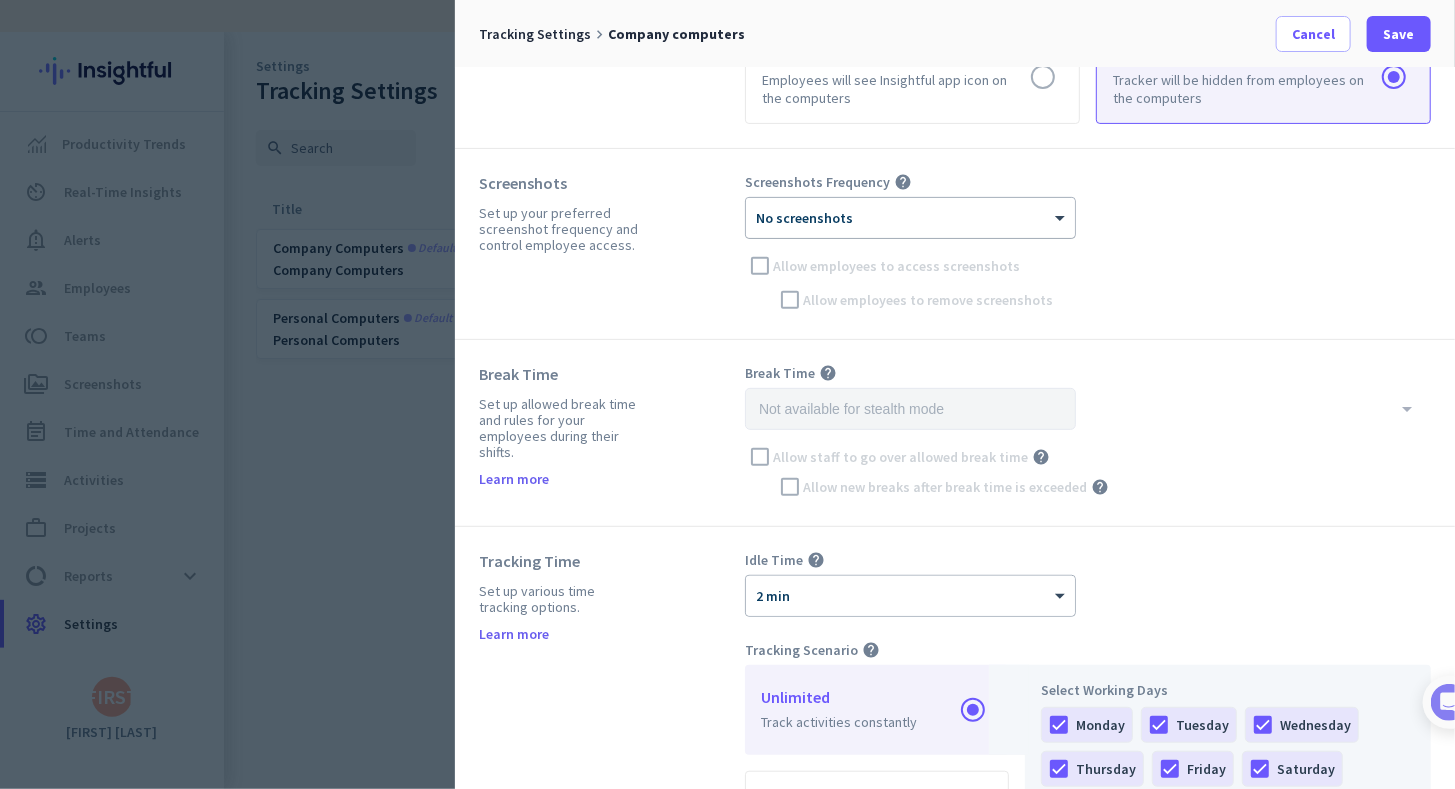 scroll, scrollTop: 300, scrollLeft: 0, axis: vertical 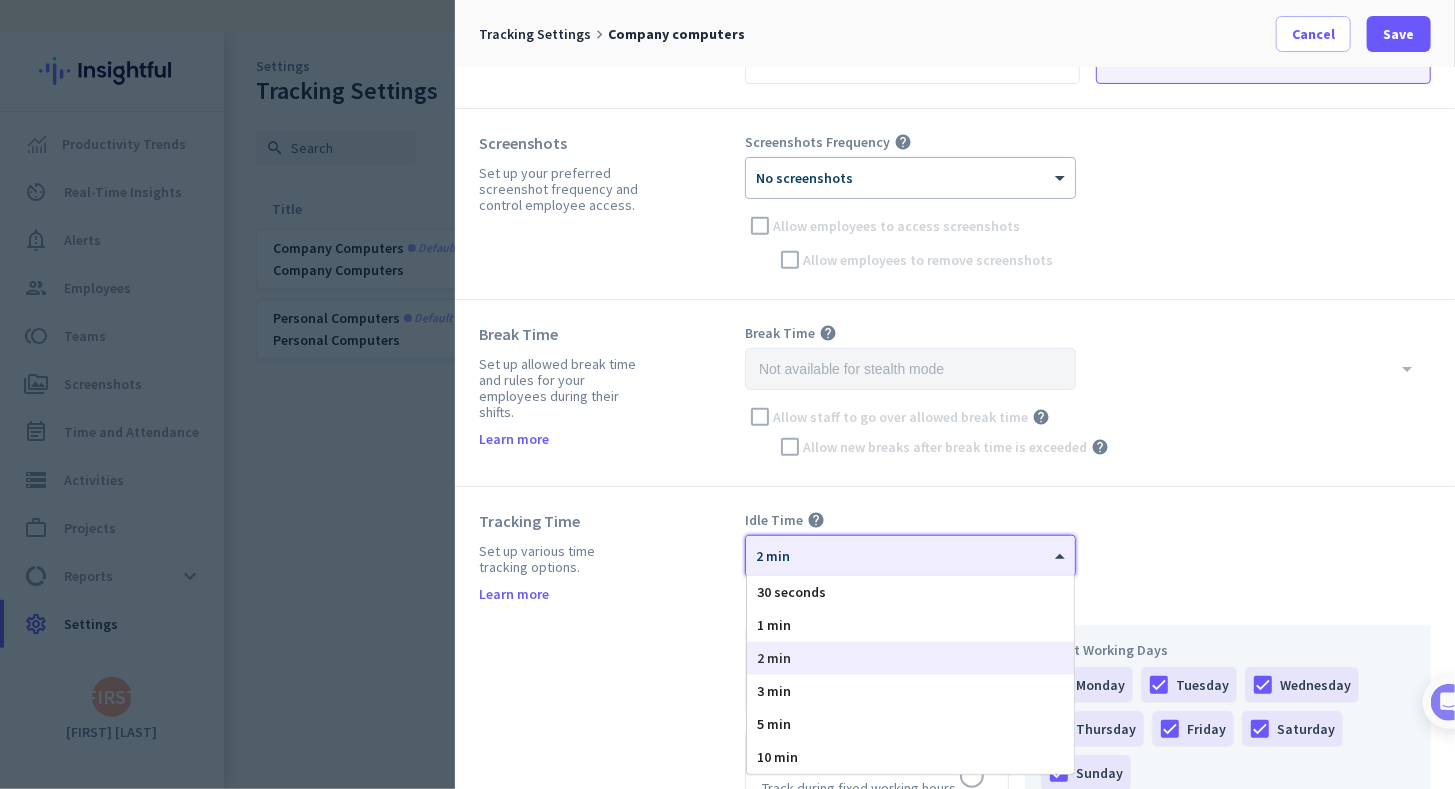 click on "× 2 min" at bounding box center [910, 556] 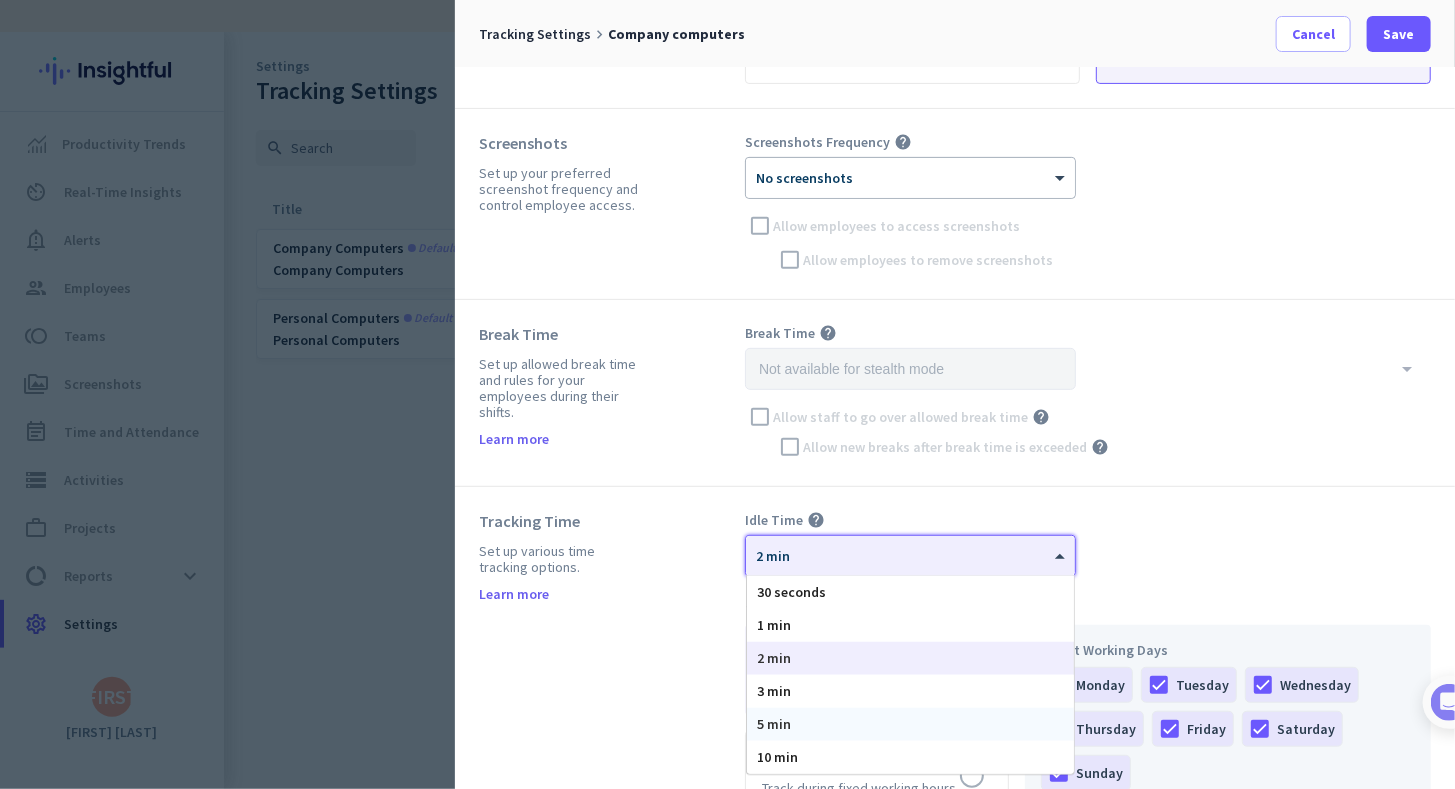 click on "5 min" at bounding box center (910, 724) 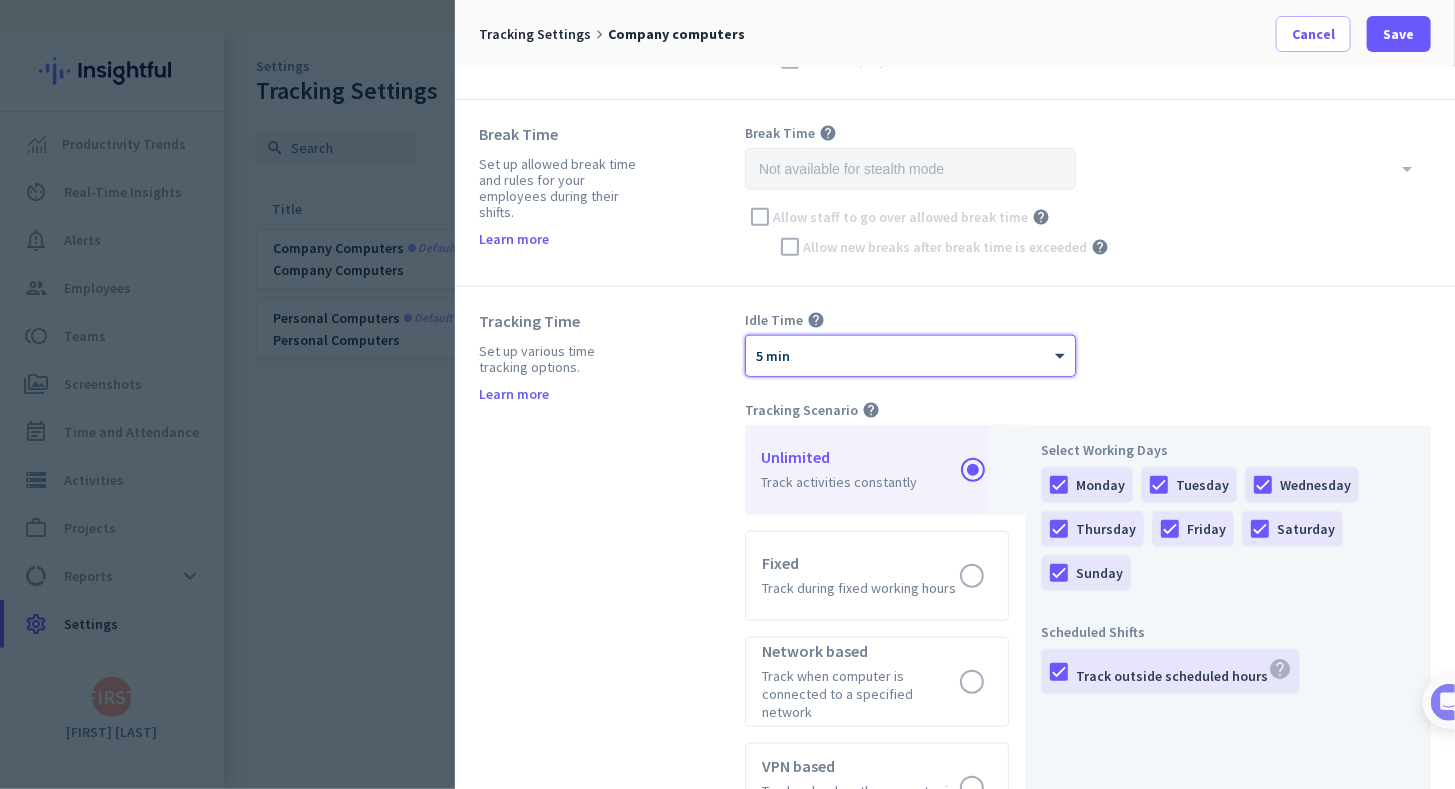 scroll, scrollTop: 200, scrollLeft: 0, axis: vertical 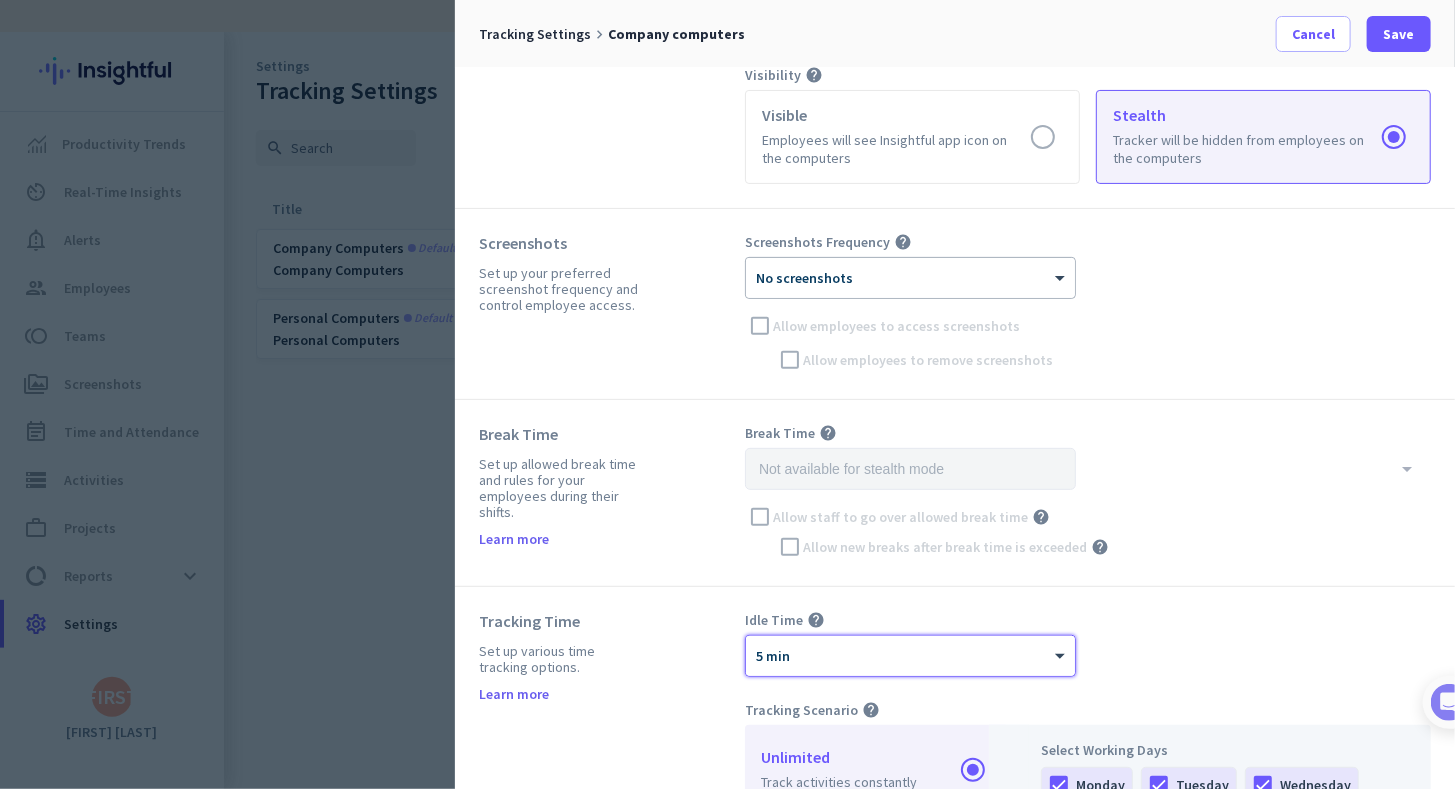 click on "Allow staff to go over allowed break time help" at bounding box center (1088, 517) 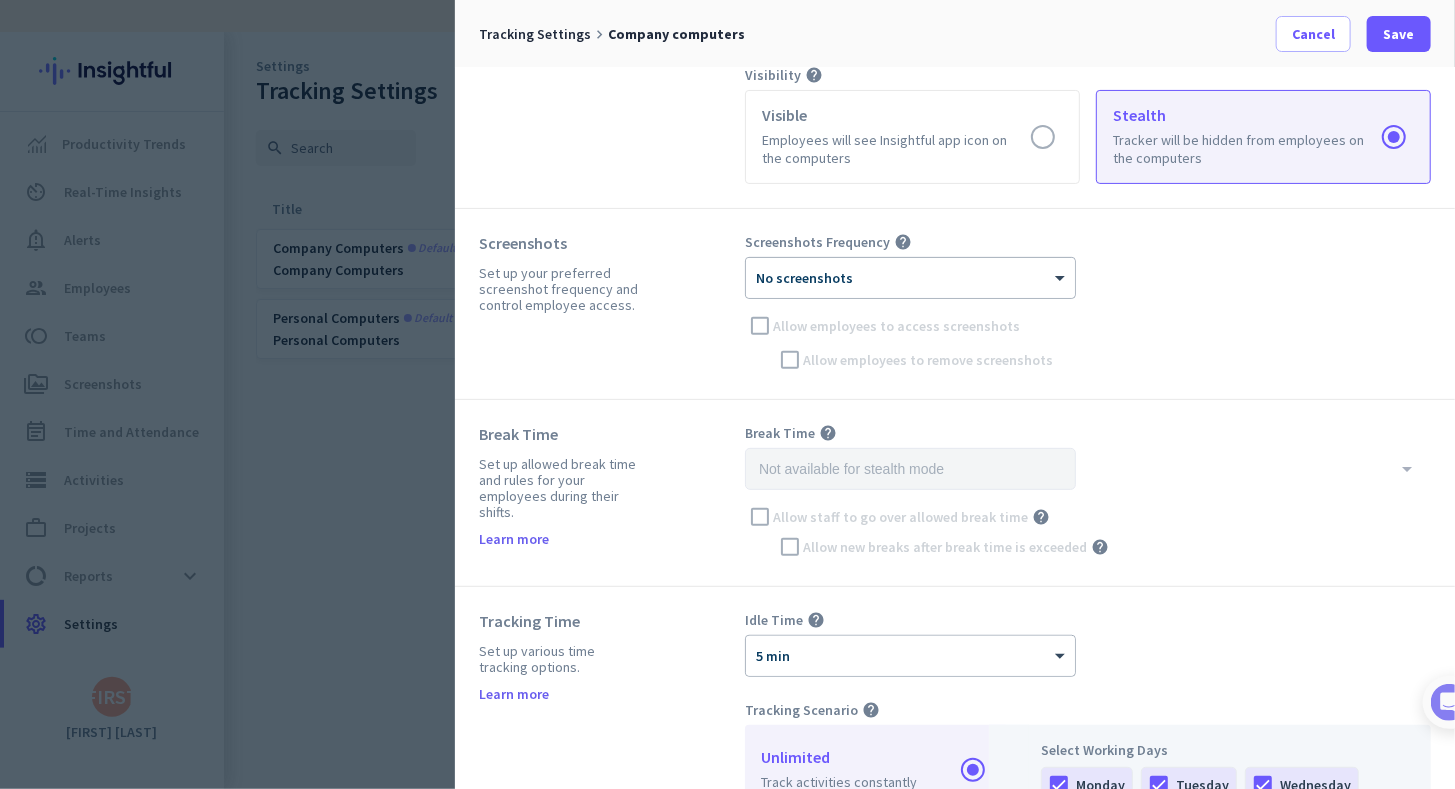 click on "Allow staff to go over allowed break time help" at bounding box center (1088, 517) 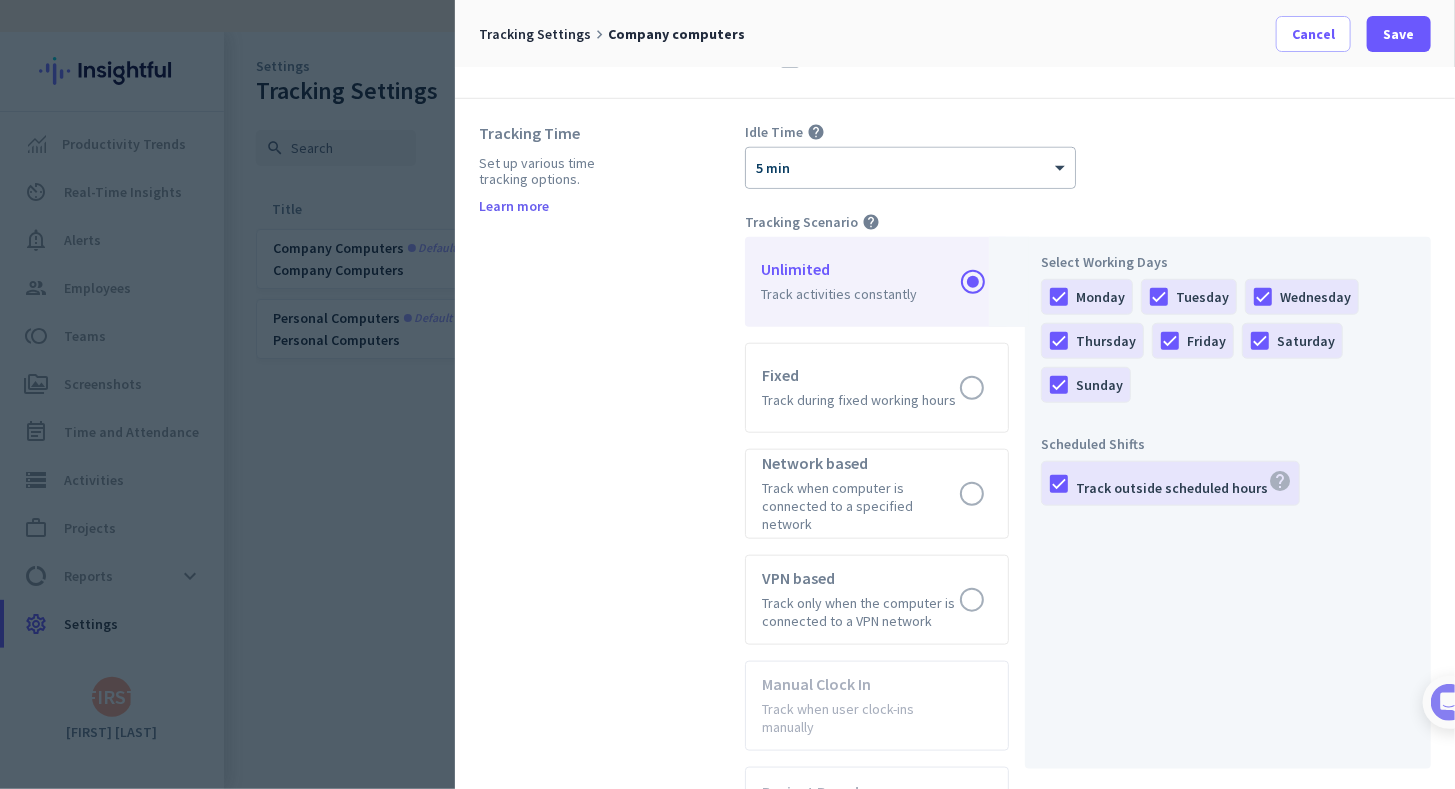 scroll, scrollTop: 700, scrollLeft: 0, axis: vertical 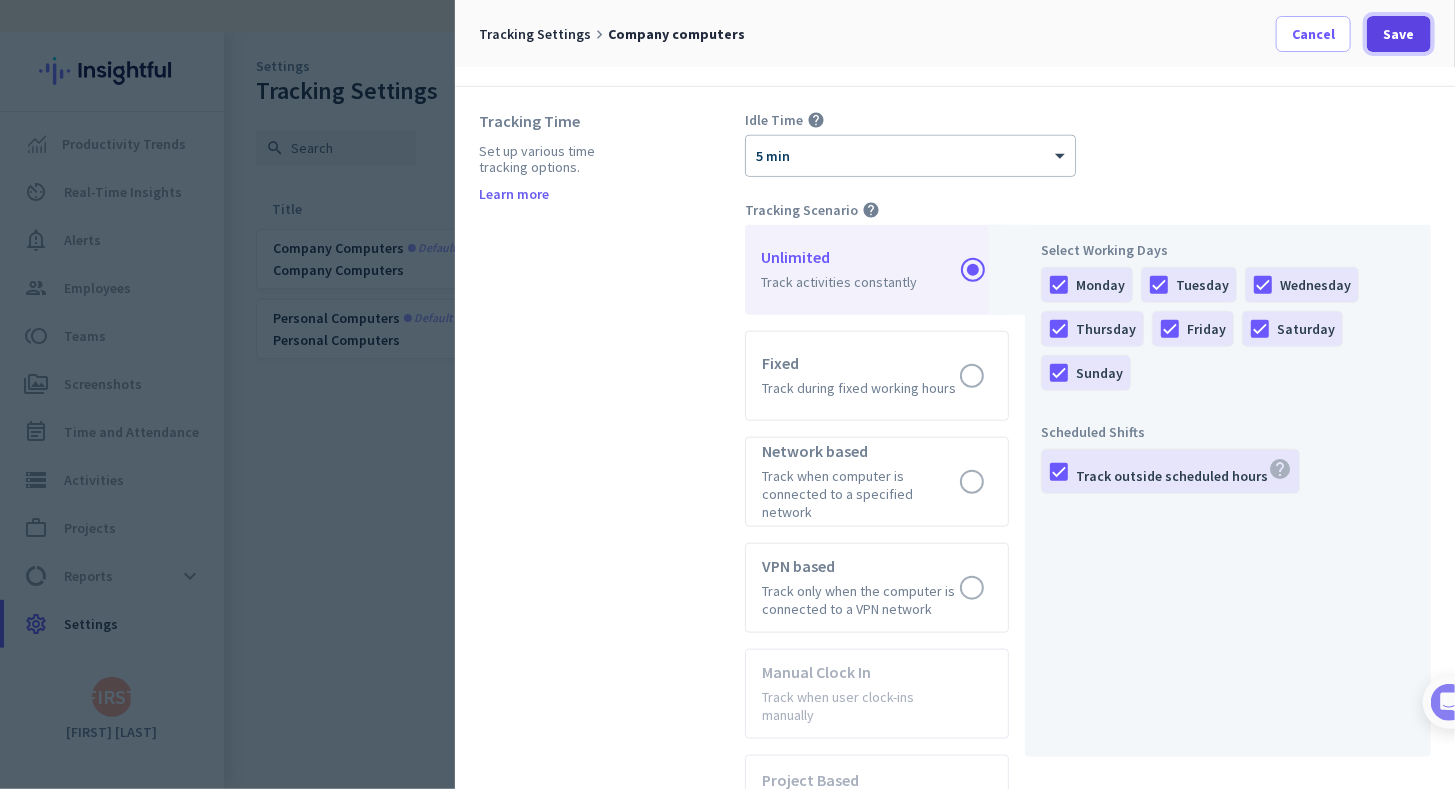 click on "Save" at bounding box center (1399, 34) 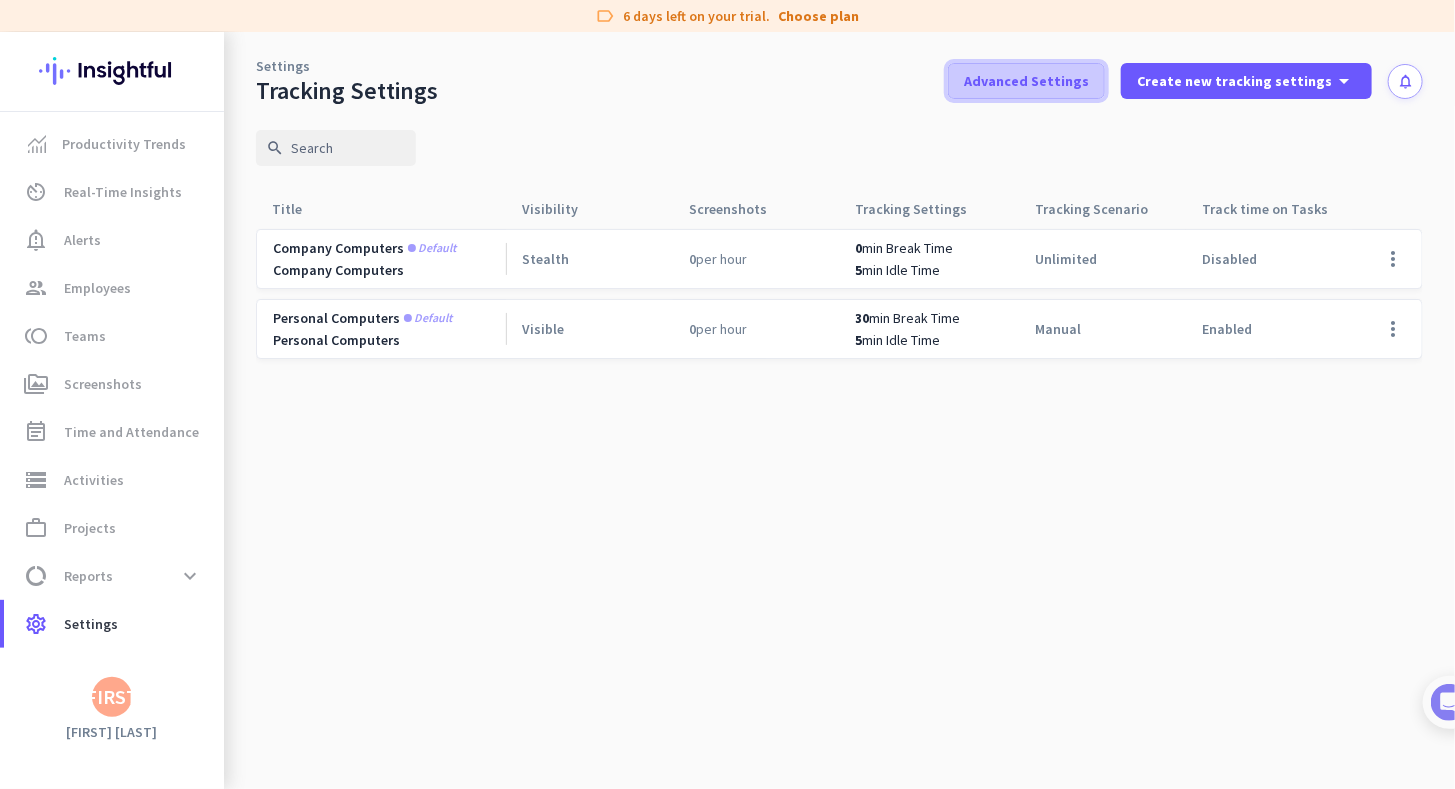 click at bounding box center [1026, 81] 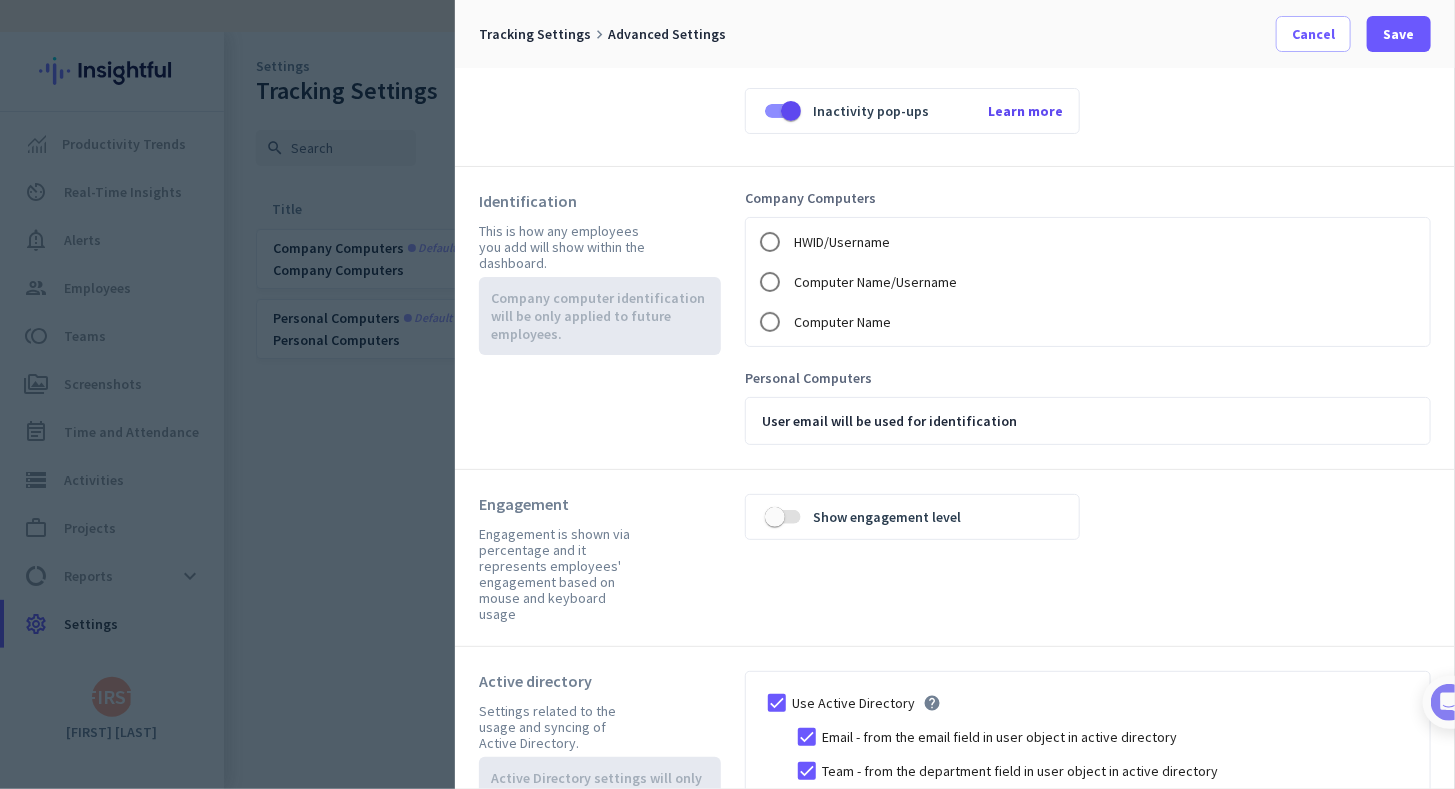 scroll, scrollTop: 347, scrollLeft: 0, axis: vertical 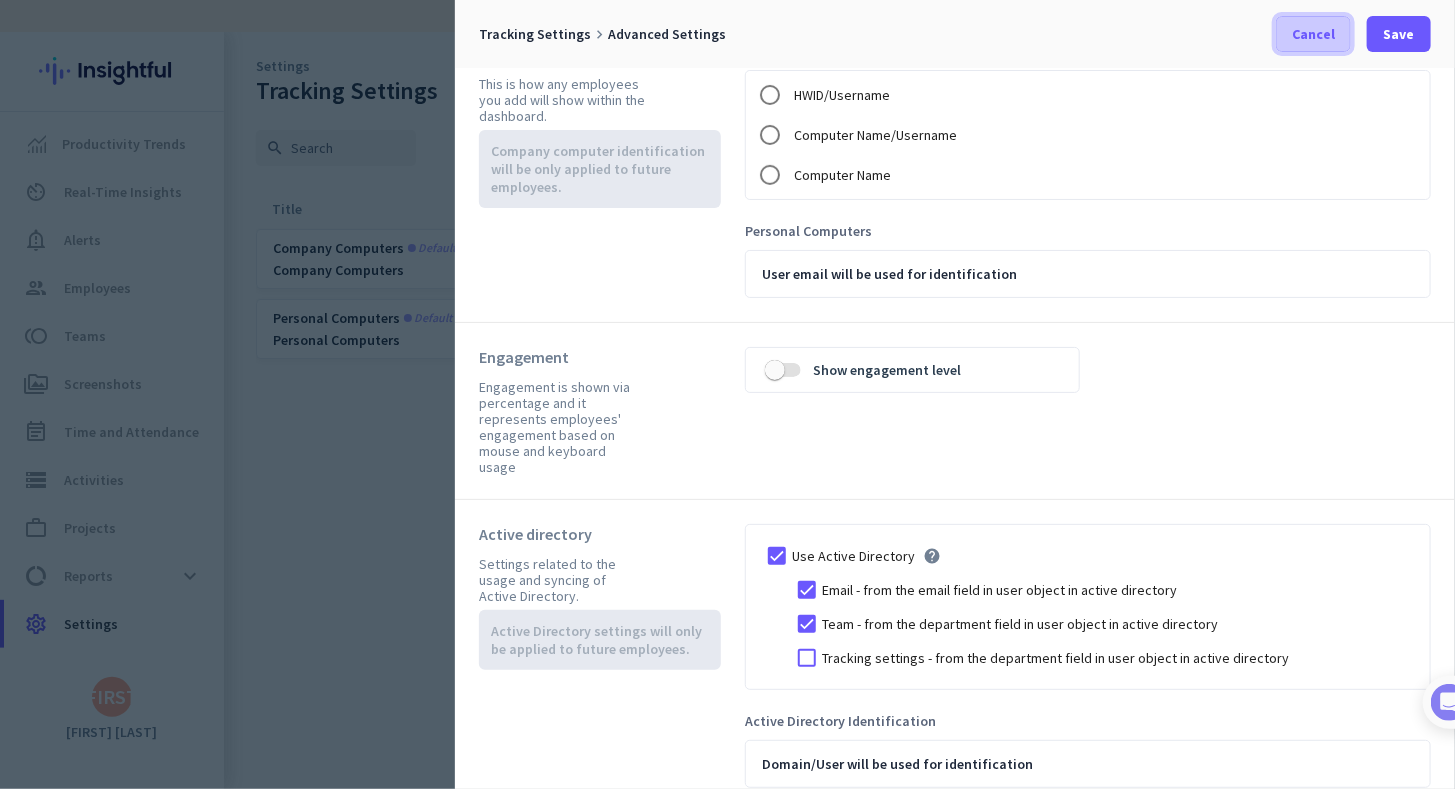 click at bounding box center [1313, 34] 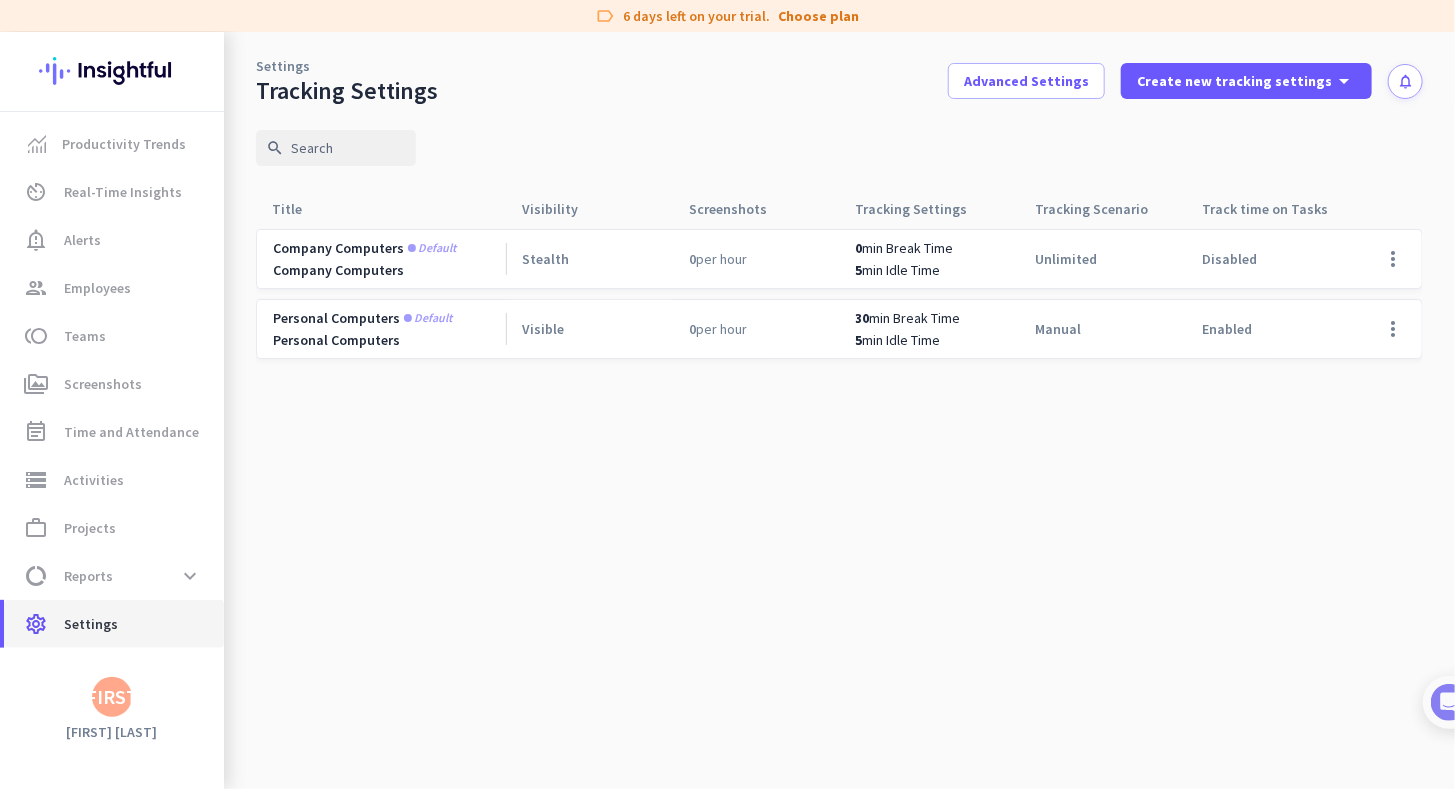click on "settings  Settings" 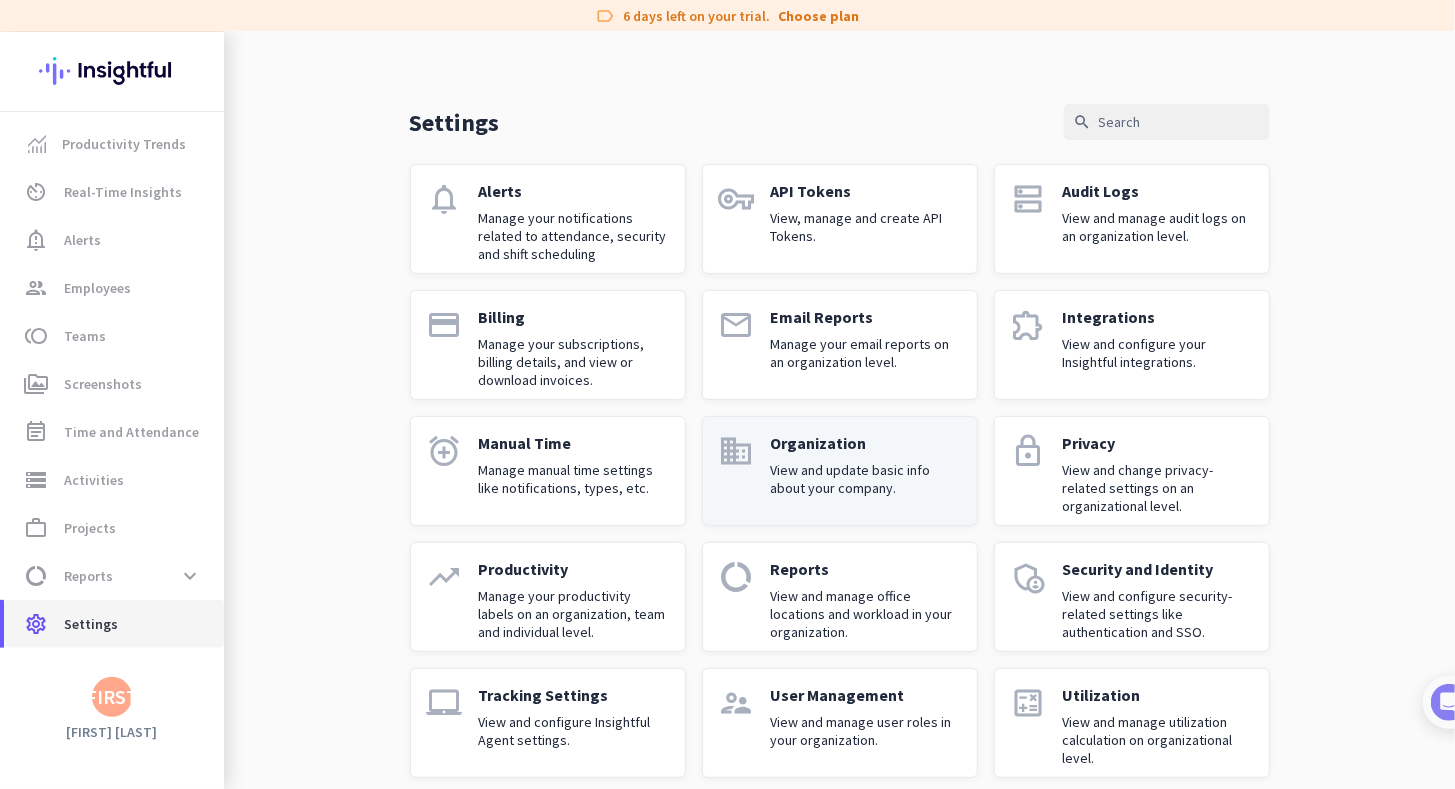 scroll, scrollTop: 45, scrollLeft: 0, axis: vertical 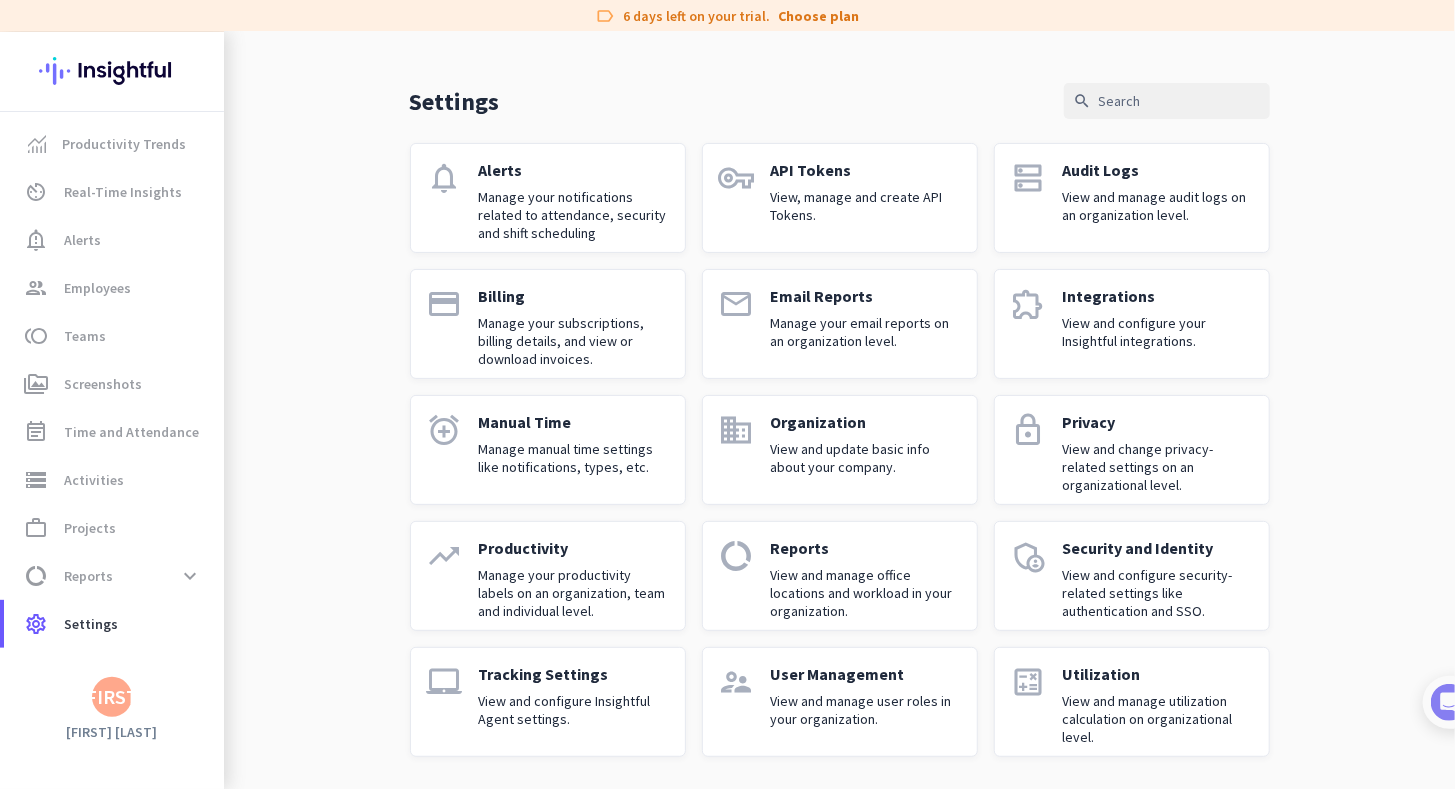 click on "View and manage user roles in your organization." 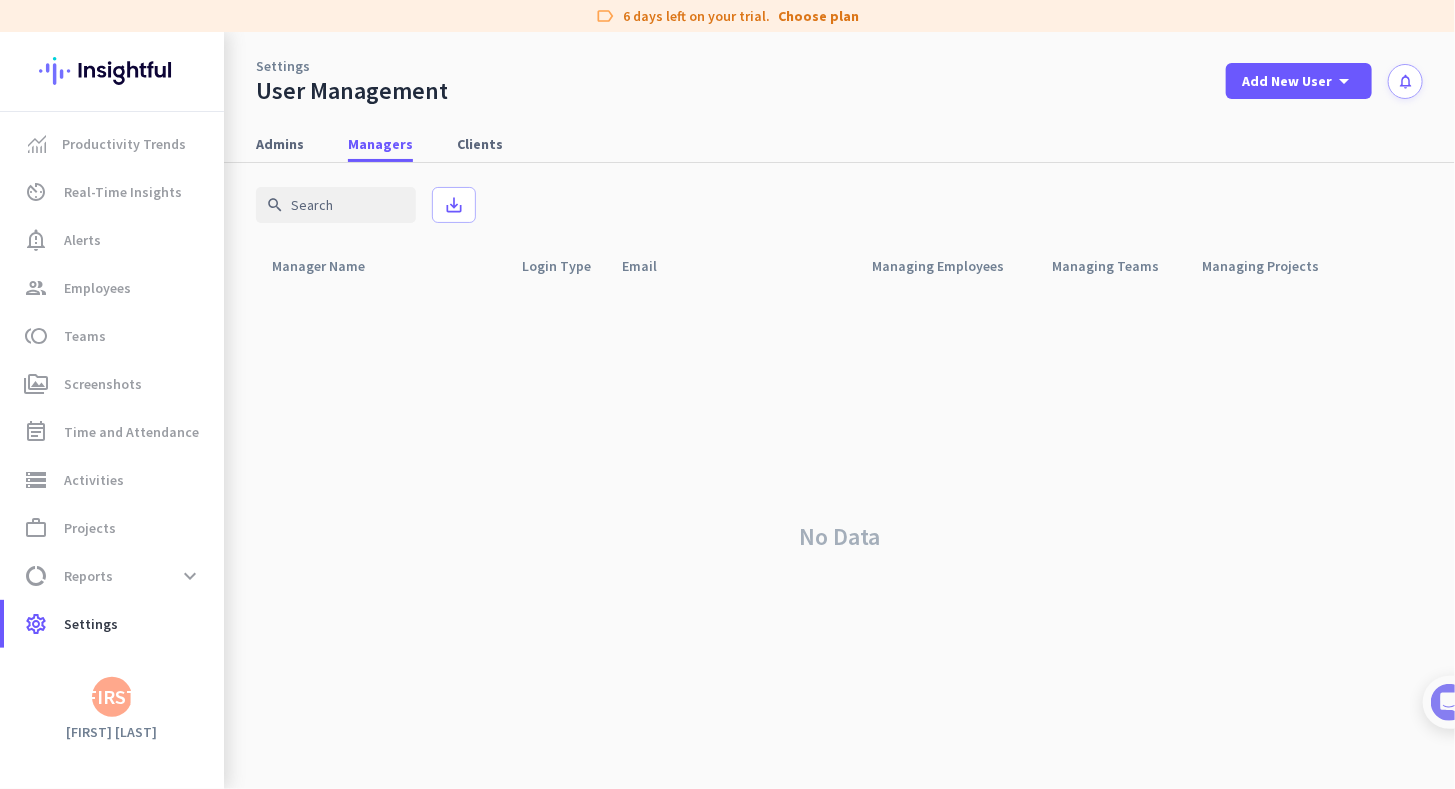 scroll, scrollTop: 0, scrollLeft: 0, axis: both 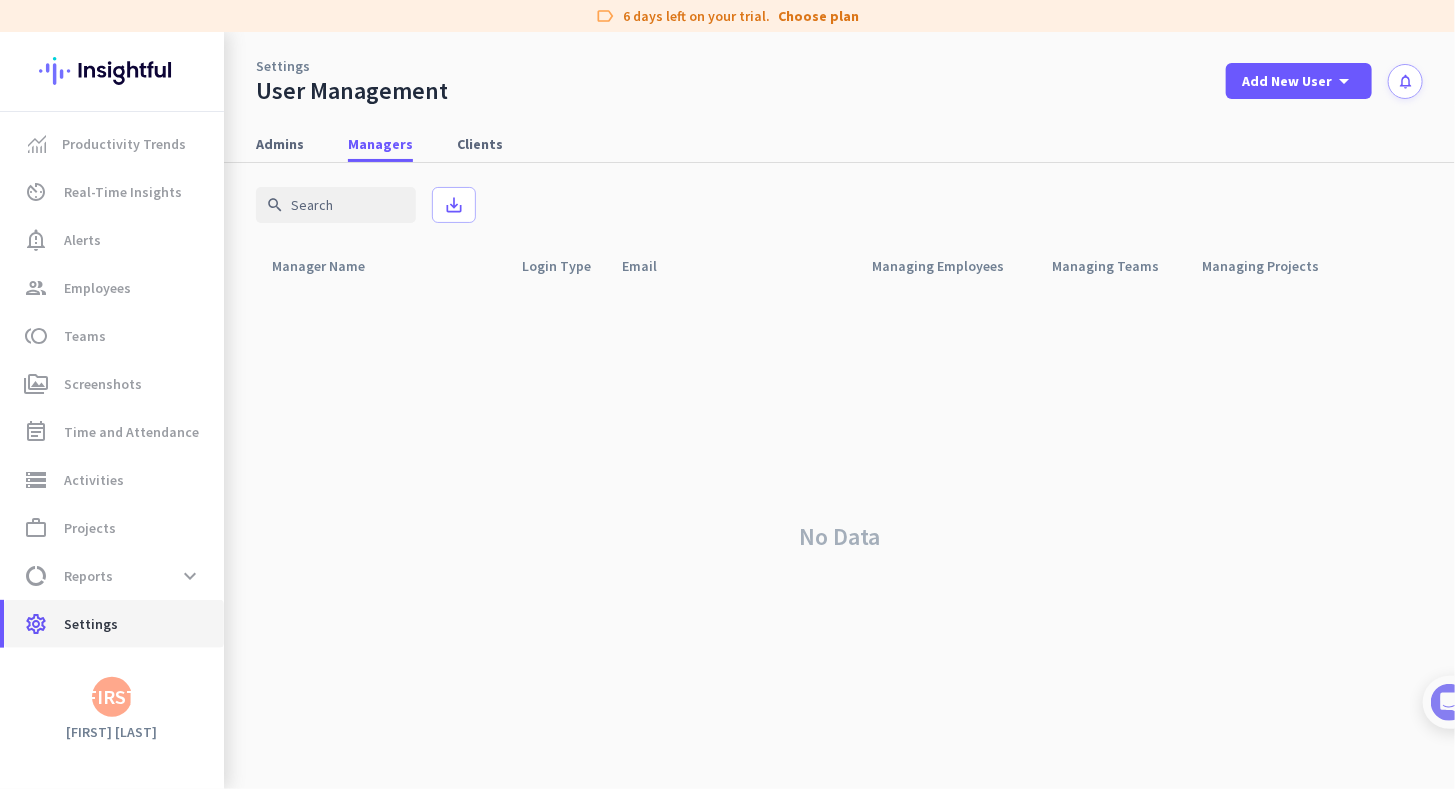 click on "settings  Settings" 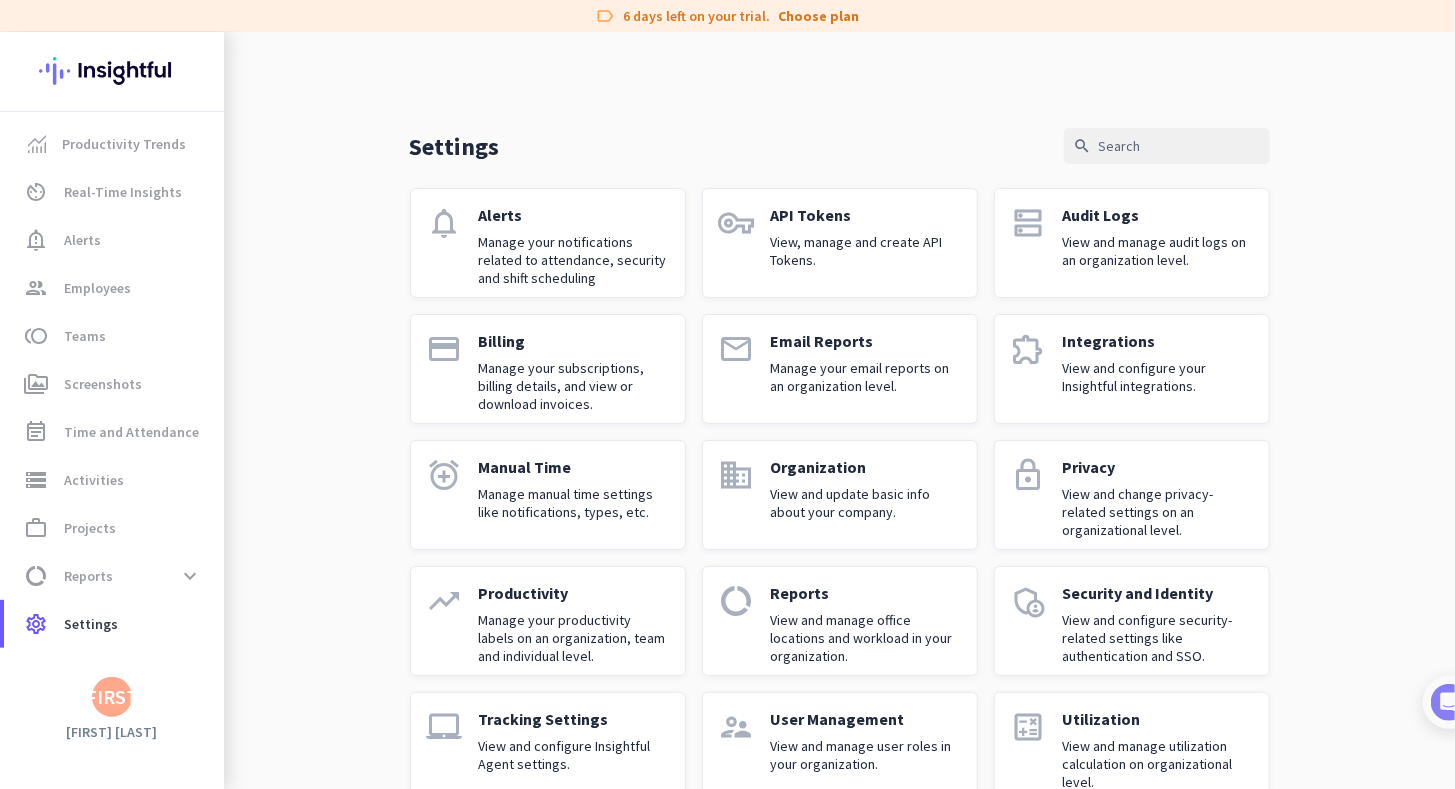 click on "Utilization View and manage utilization calculation on organizational level." 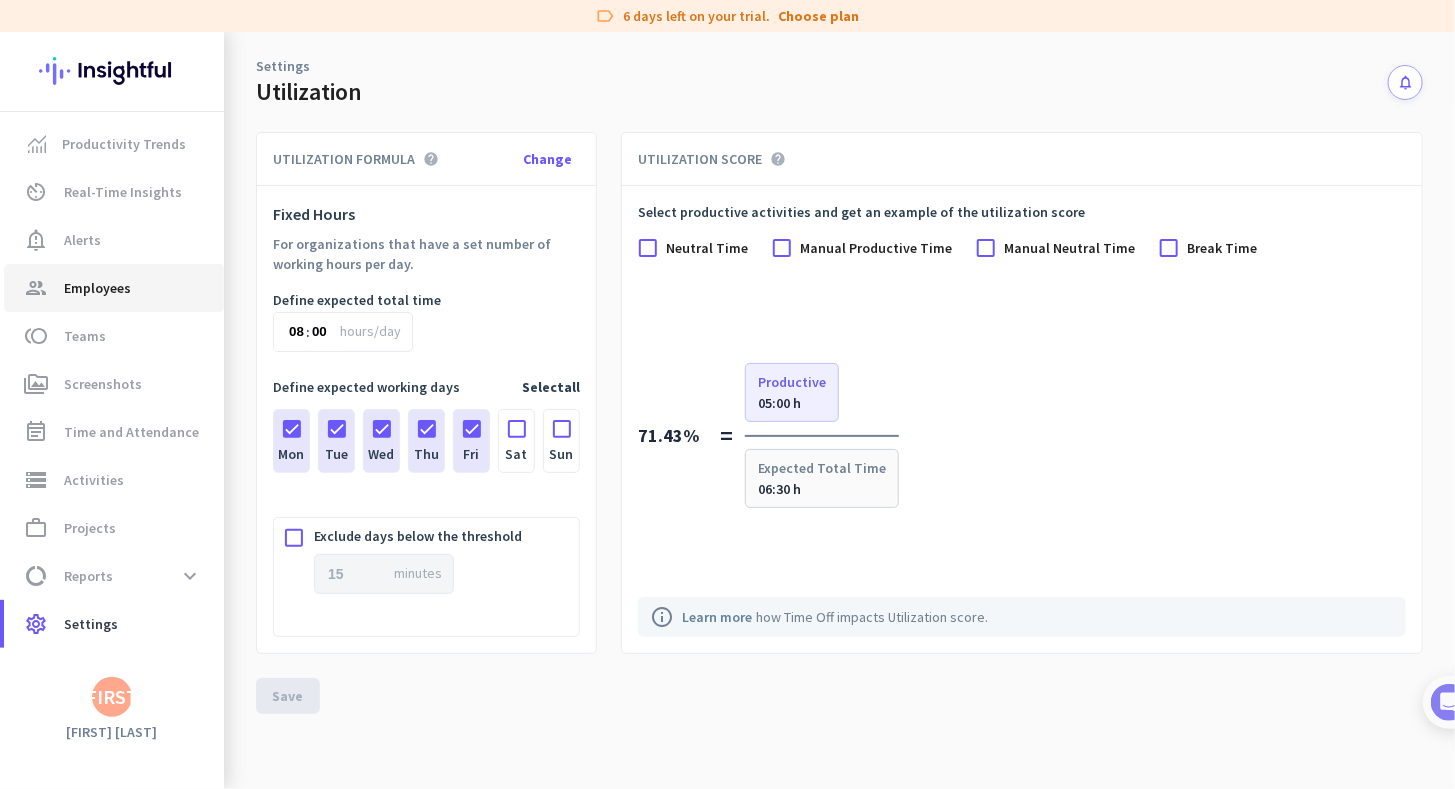 click on "group  Employees" 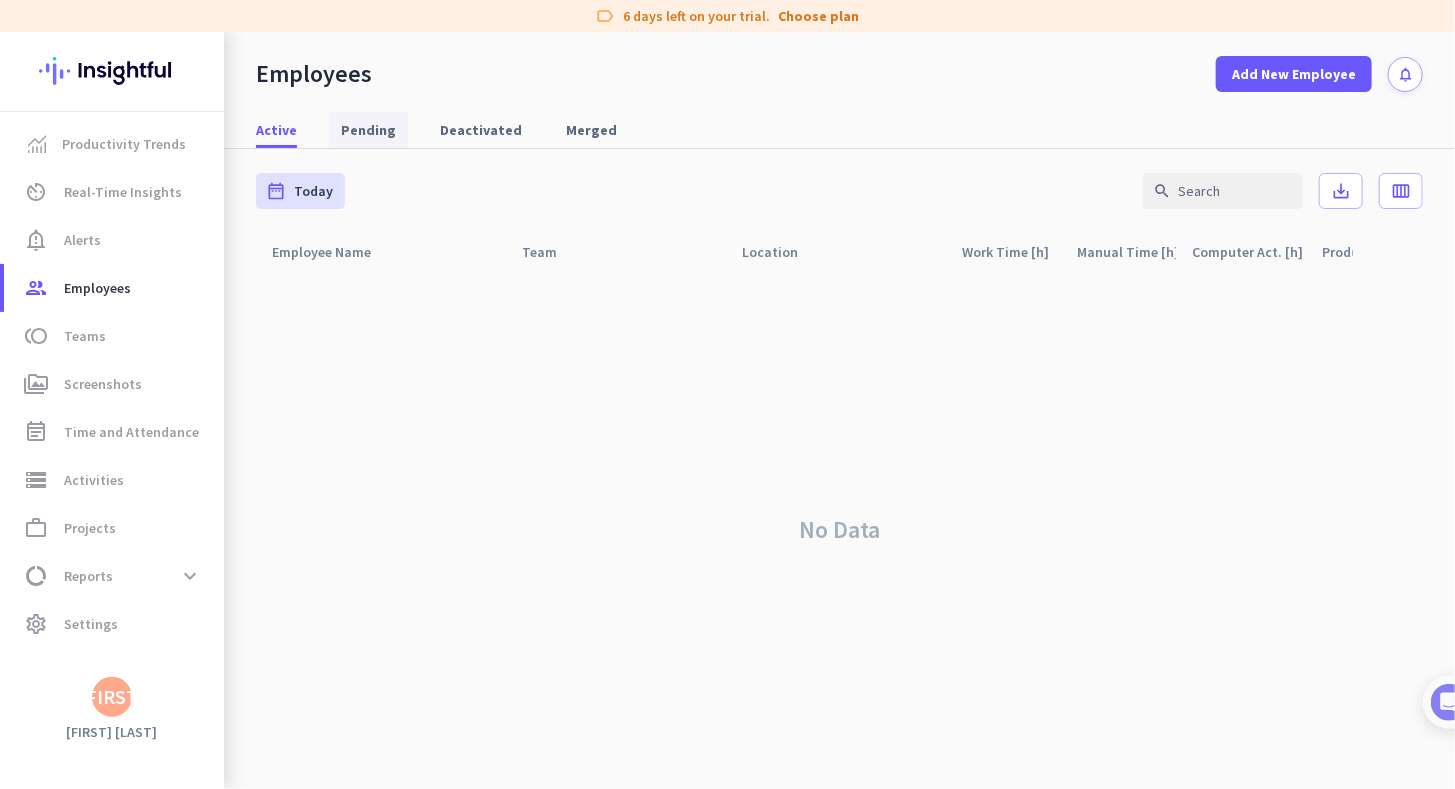 click on "Pending" at bounding box center [368, 130] 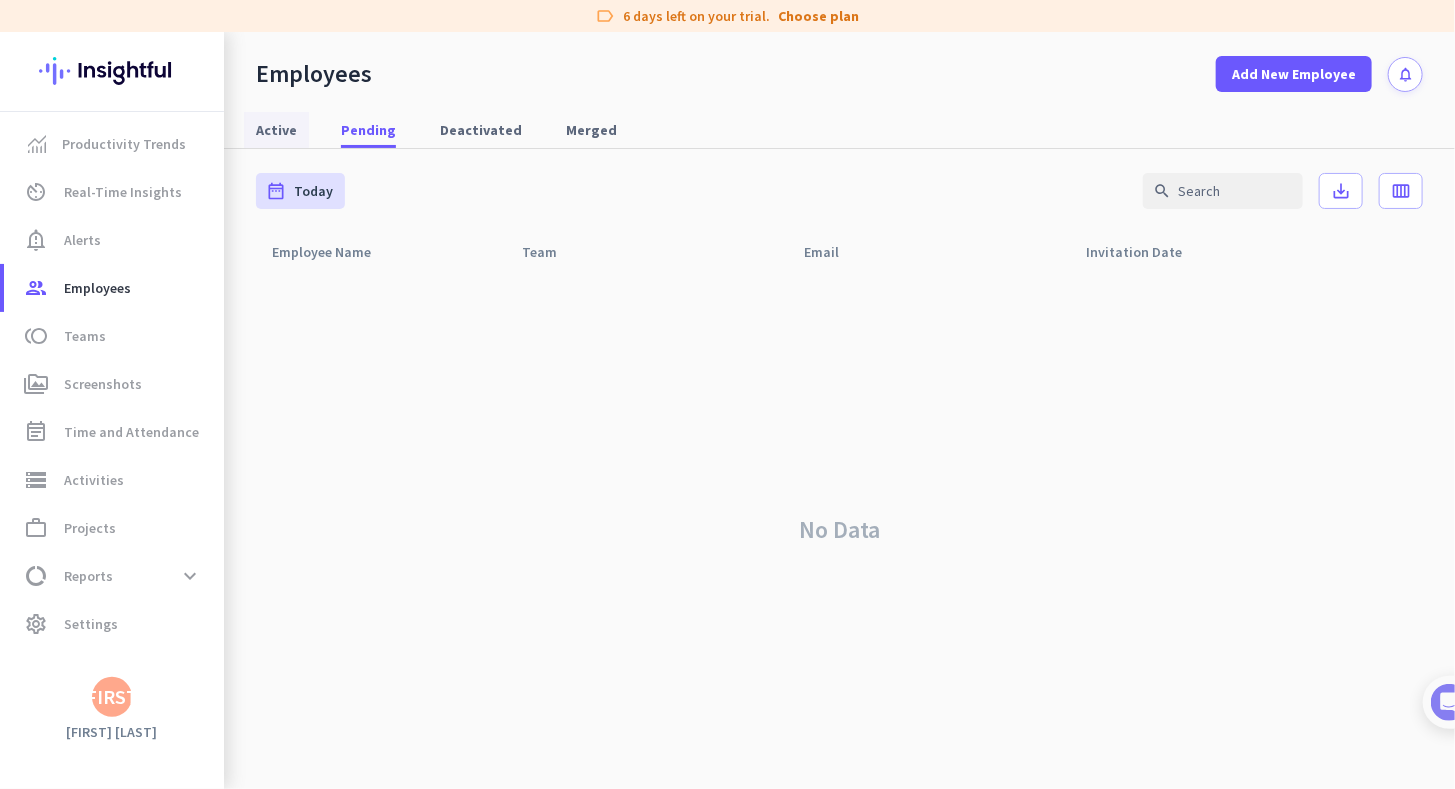 click on "Active" at bounding box center [276, 130] 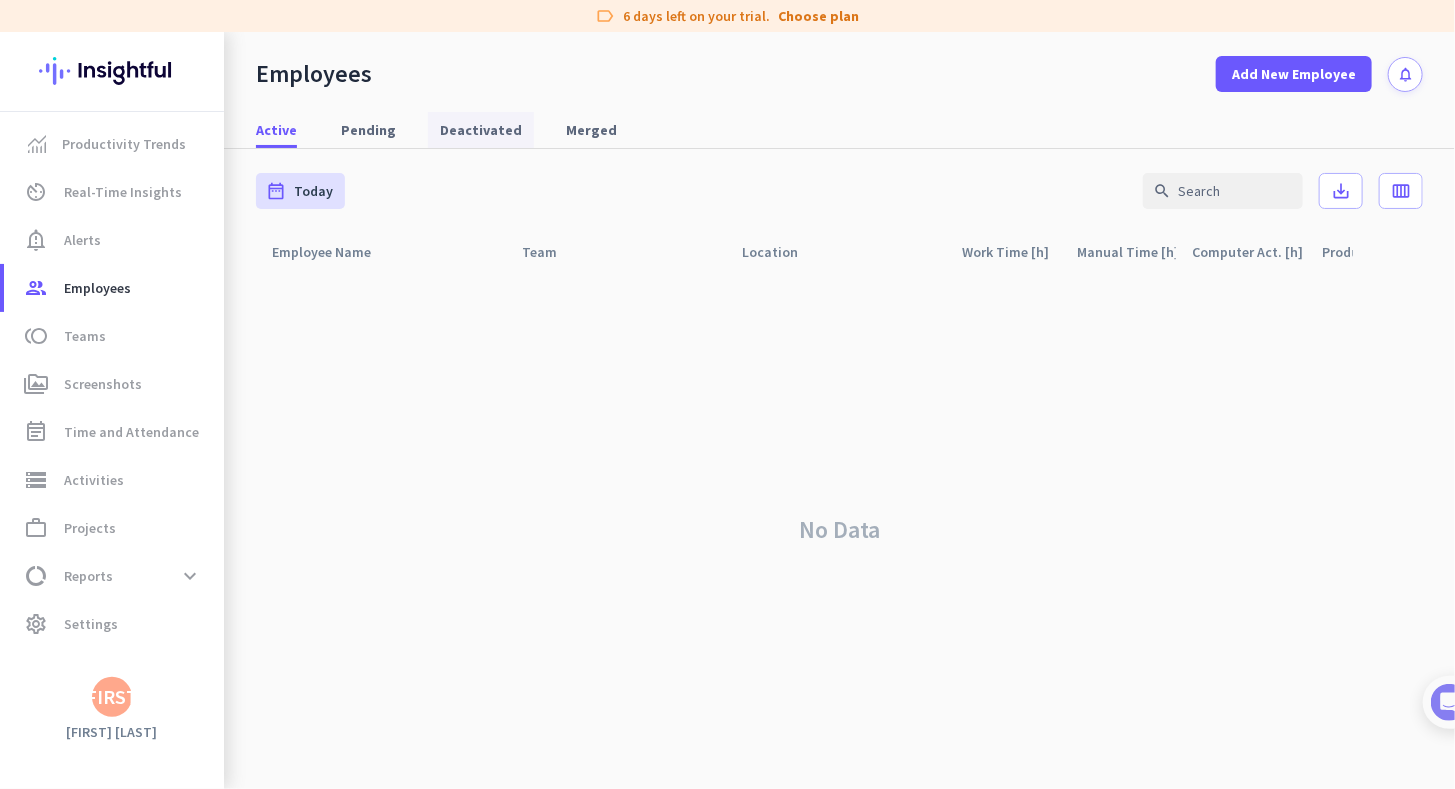 click on "Deactivated" at bounding box center [481, 130] 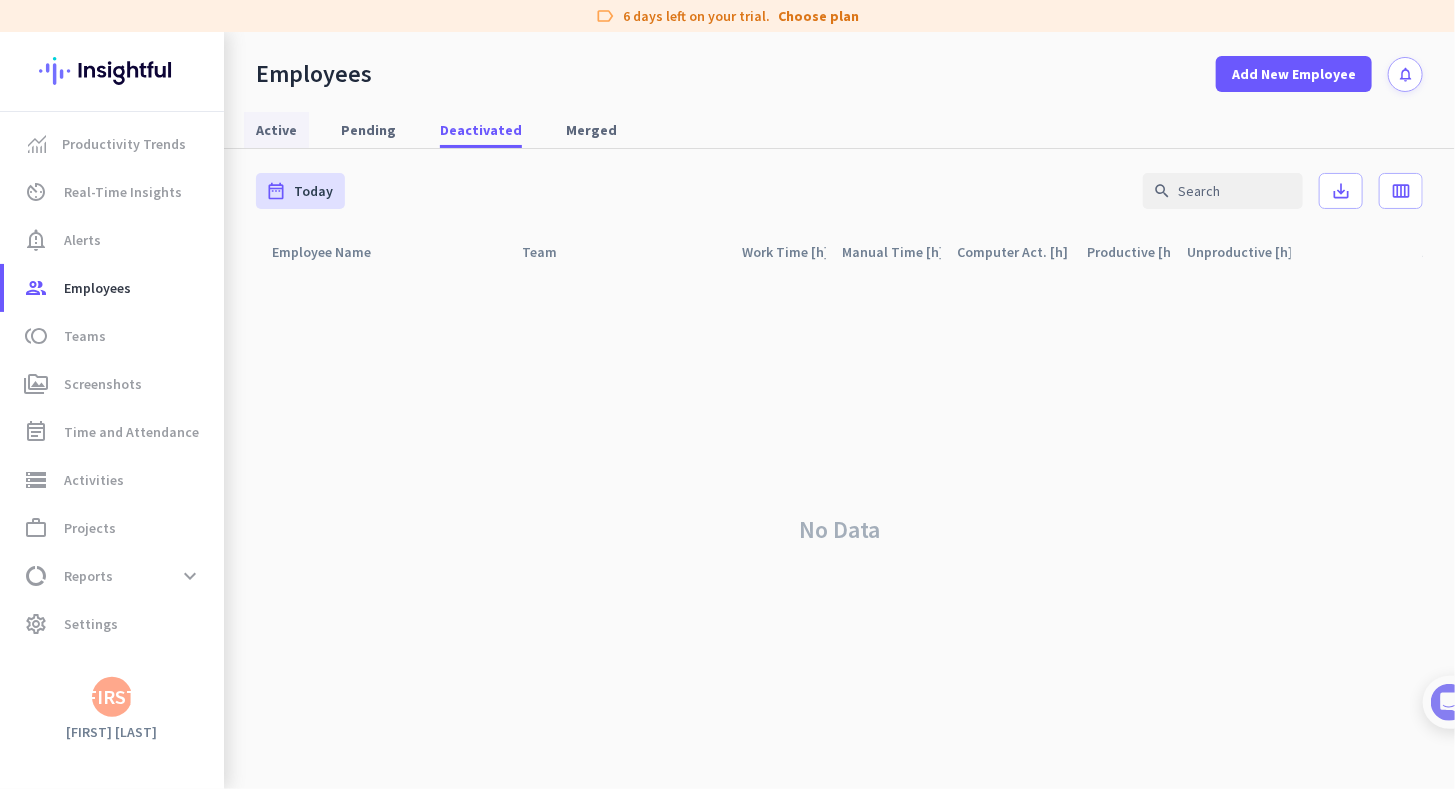 click on "Active" at bounding box center [276, 130] 